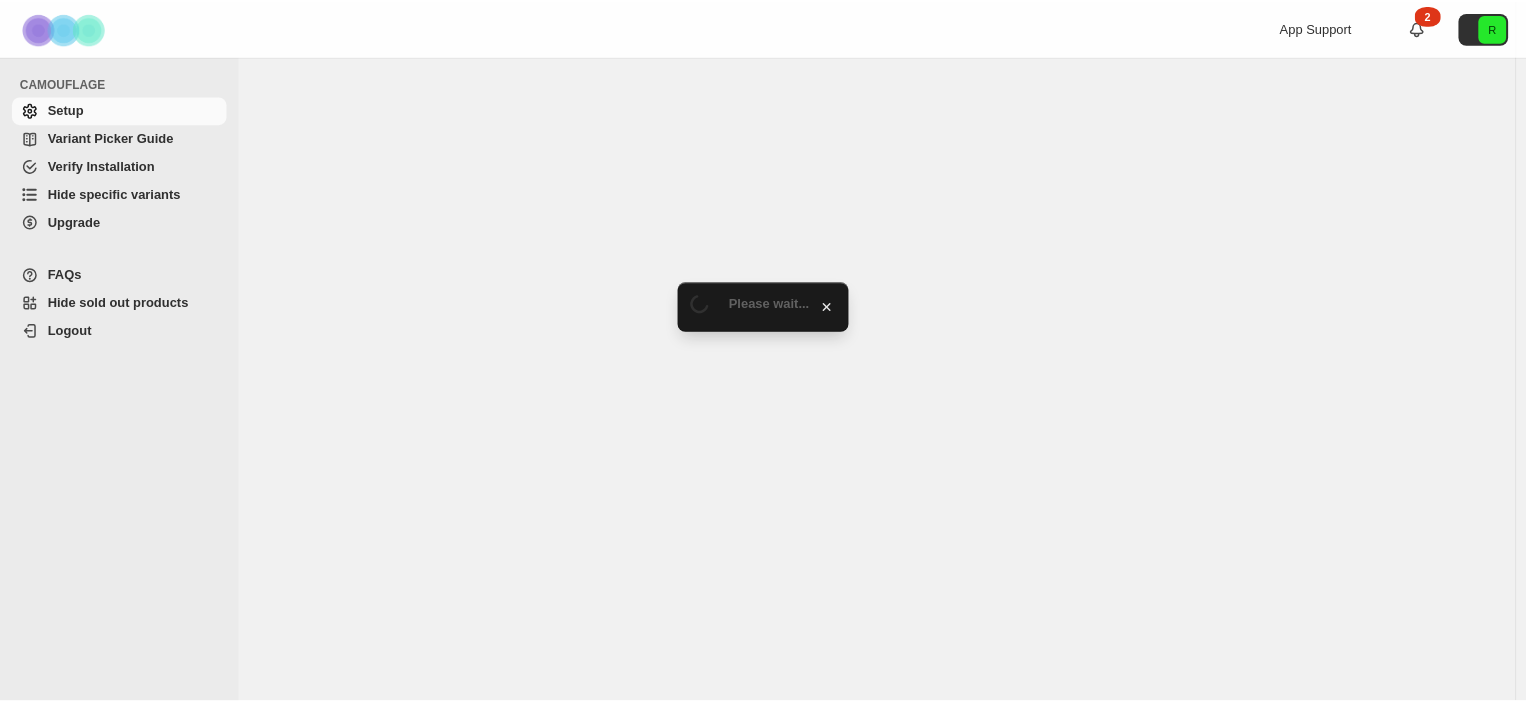 scroll, scrollTop: 0, scrollLeft: 0, axis: both 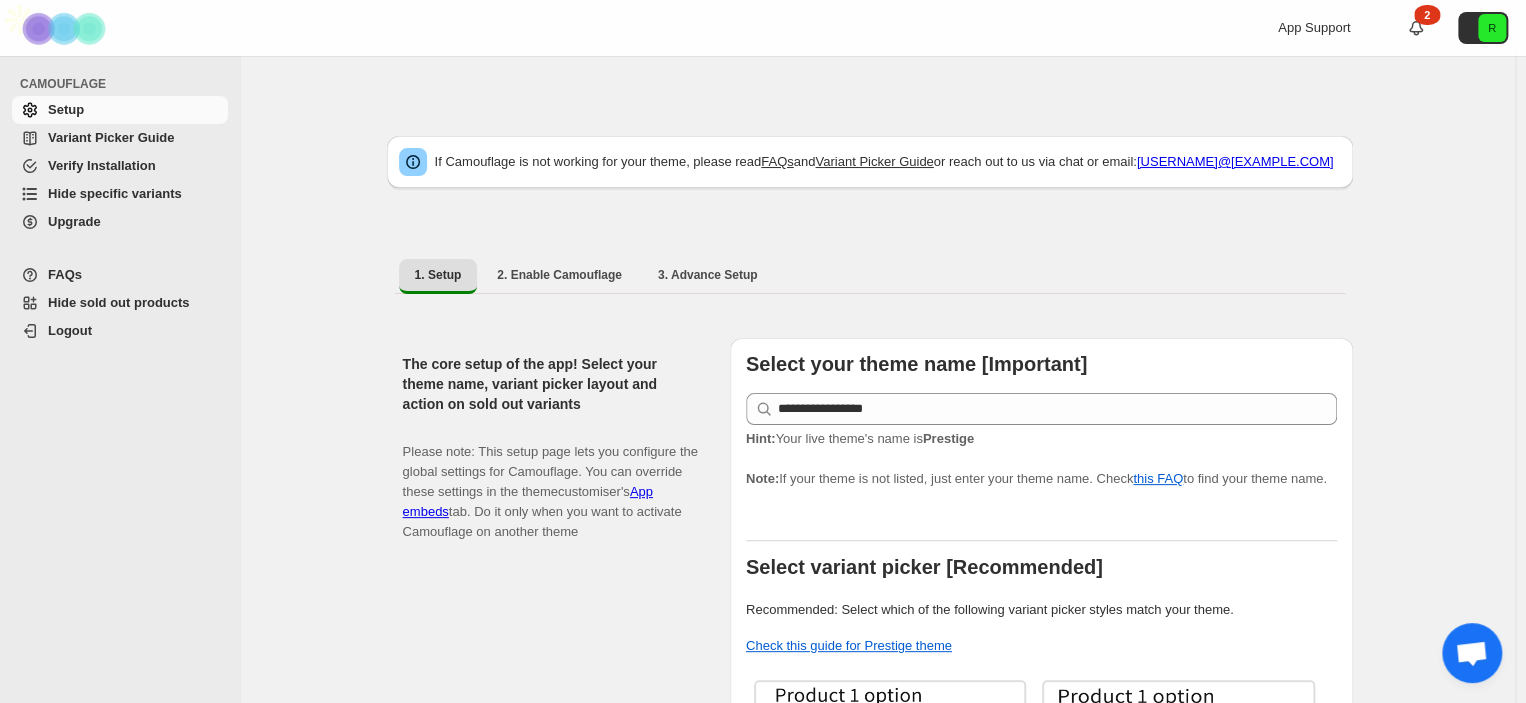 click on "Variant Picker Guide" at bounding box center (111, 137) 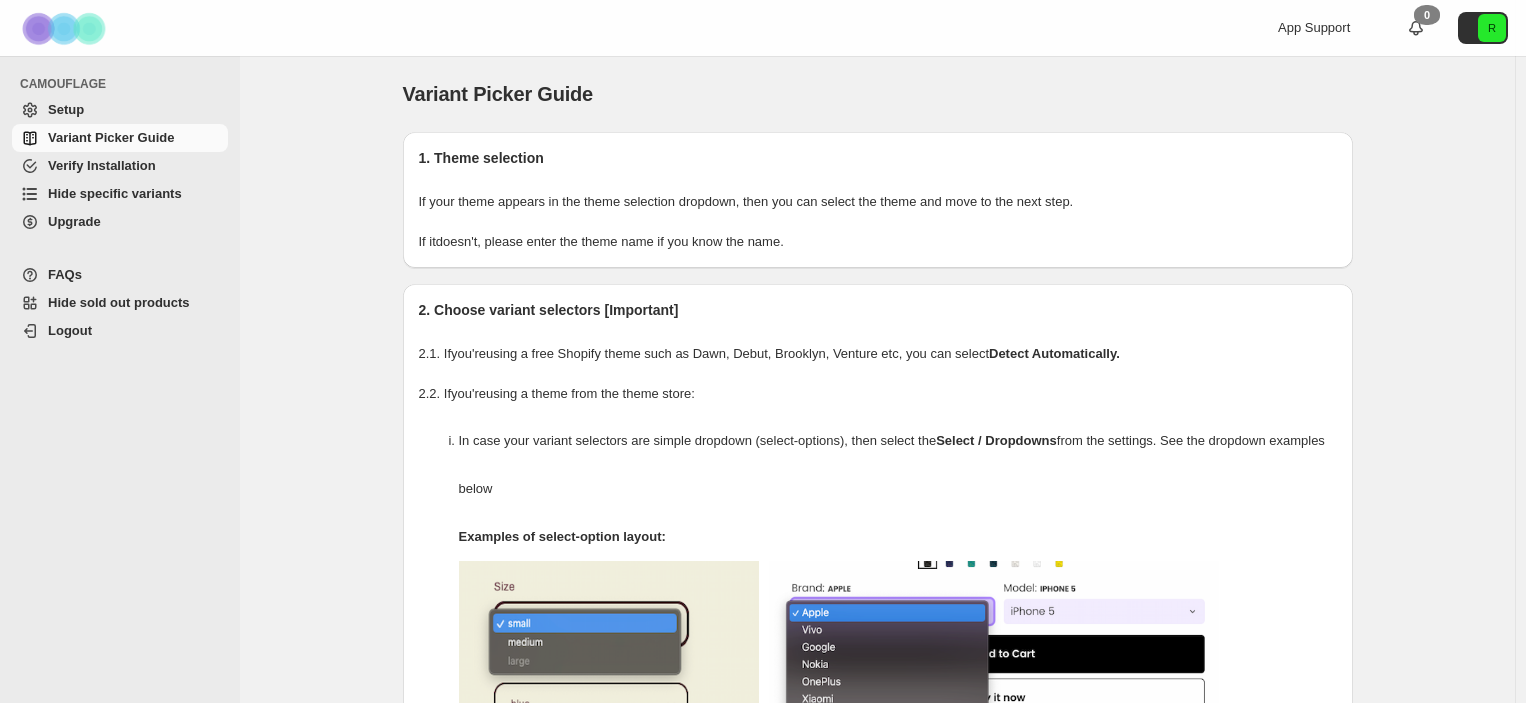scroll, scrollTop: 0, scrollLeft: 0, axis: both 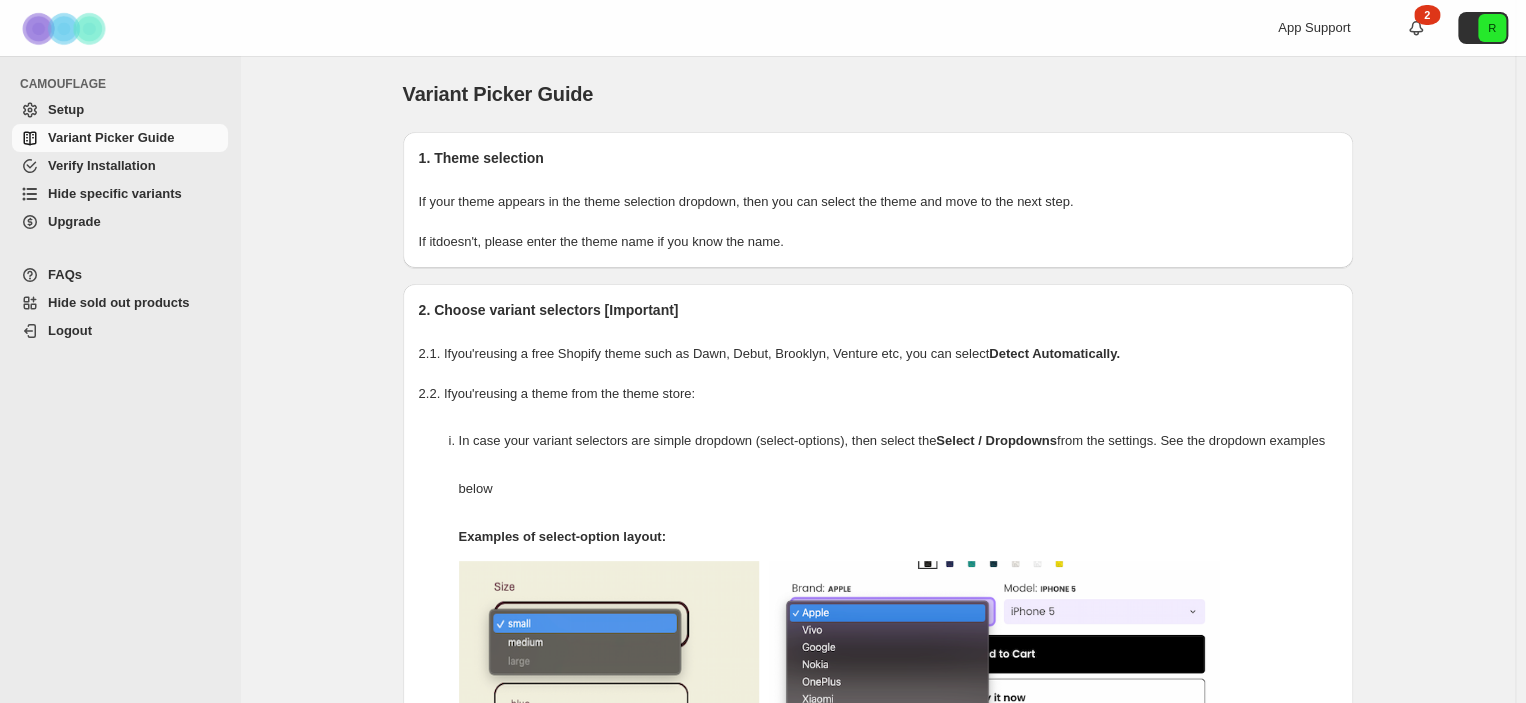 click on "Hide specific variants" at bounding box center (115, 193) 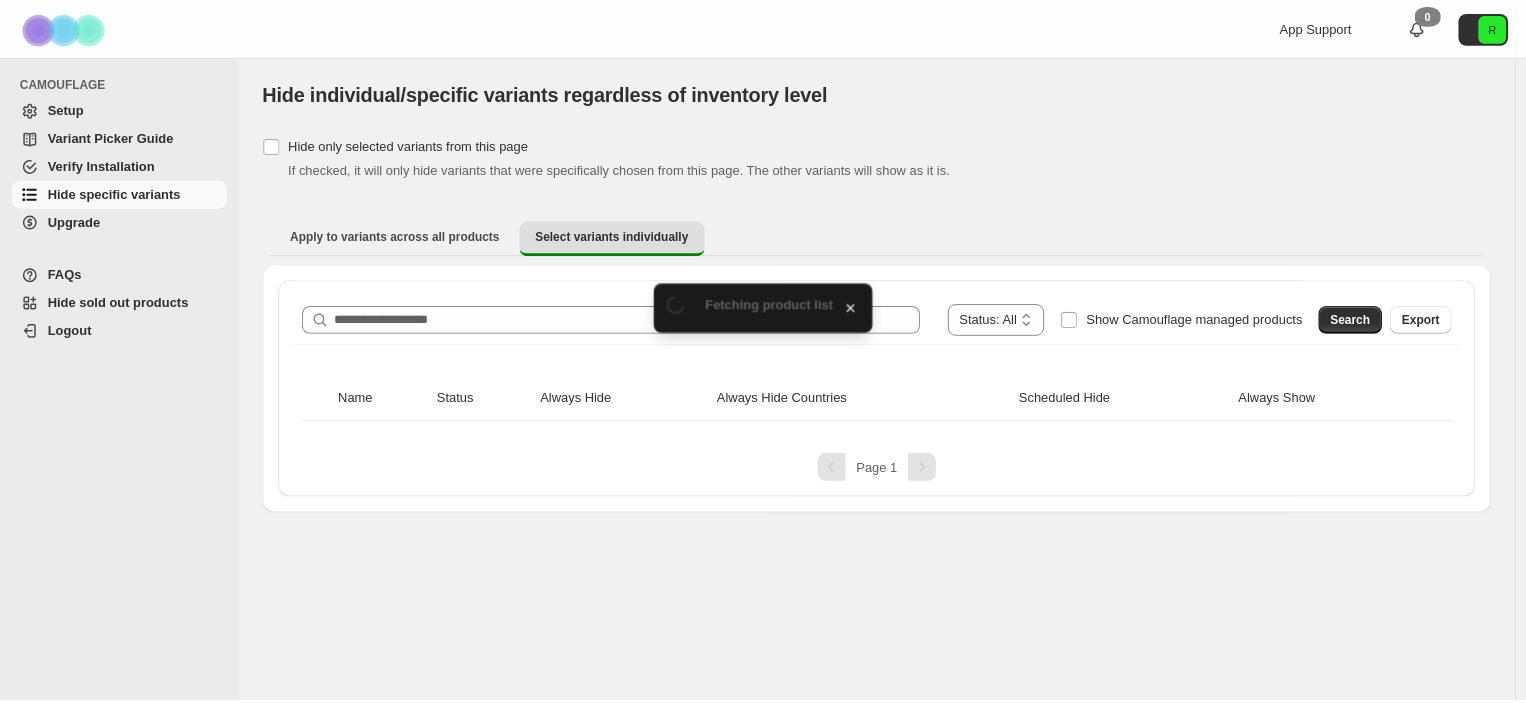 scroll, scrollTop: 0, scrollLeft: 0, axis: both 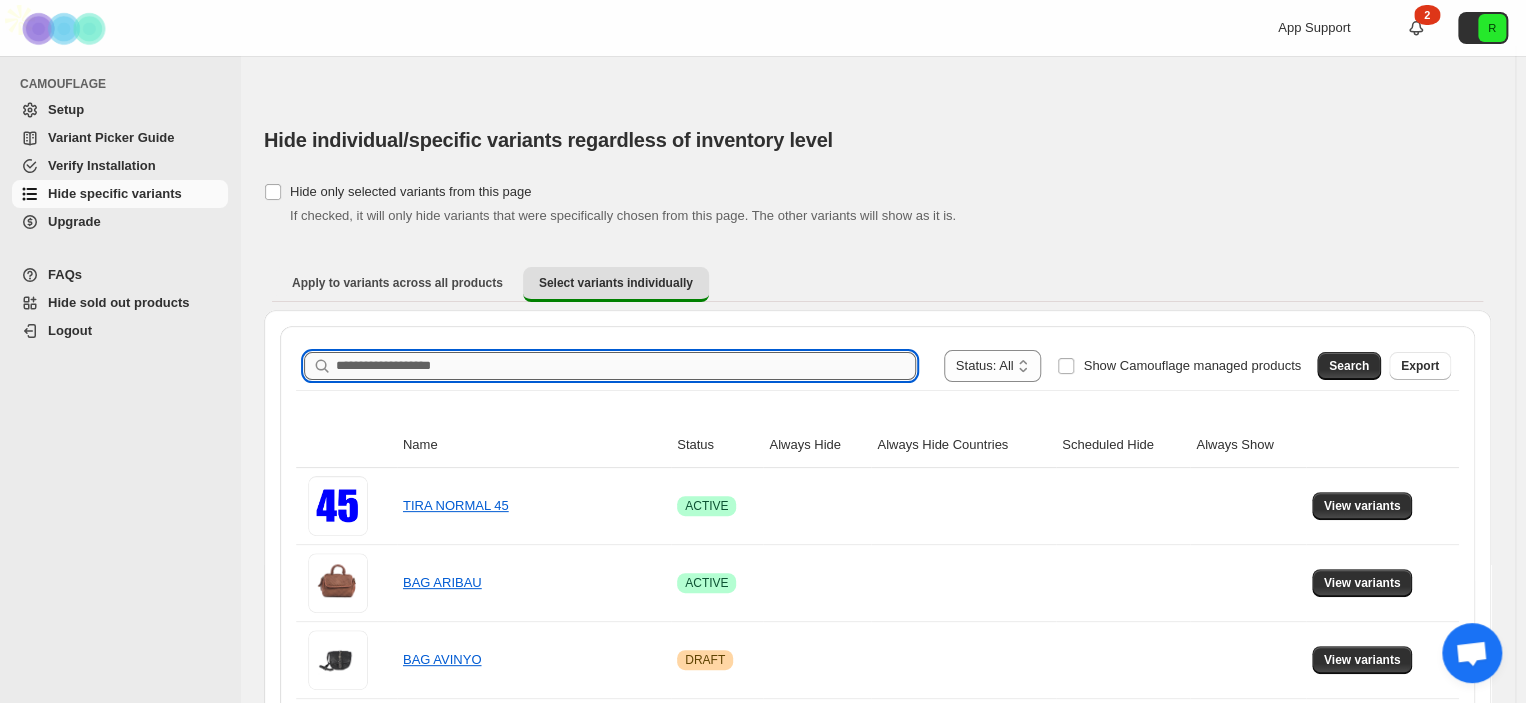 click on "Search product name" at bounding box center (626, 366) 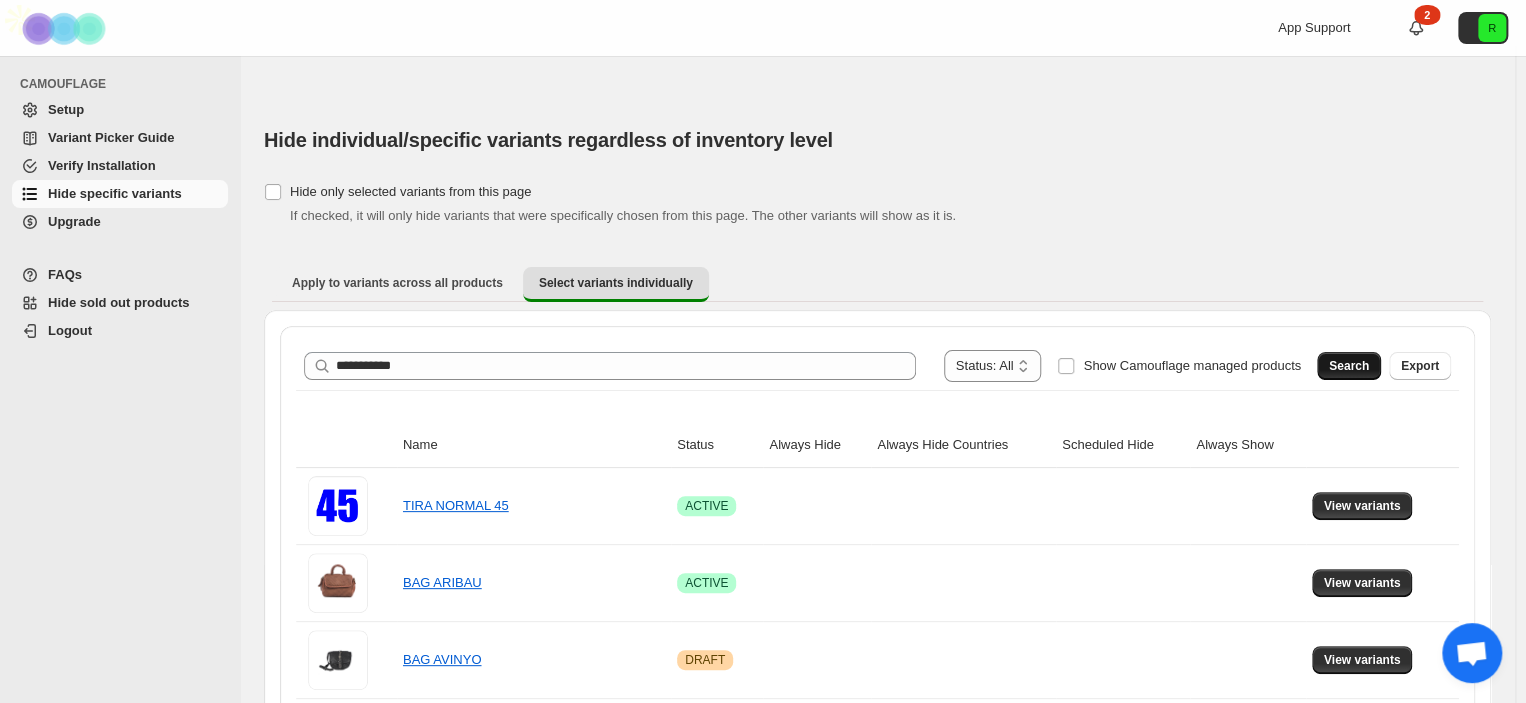 click on "Search" at bounding box center (1349, 366) 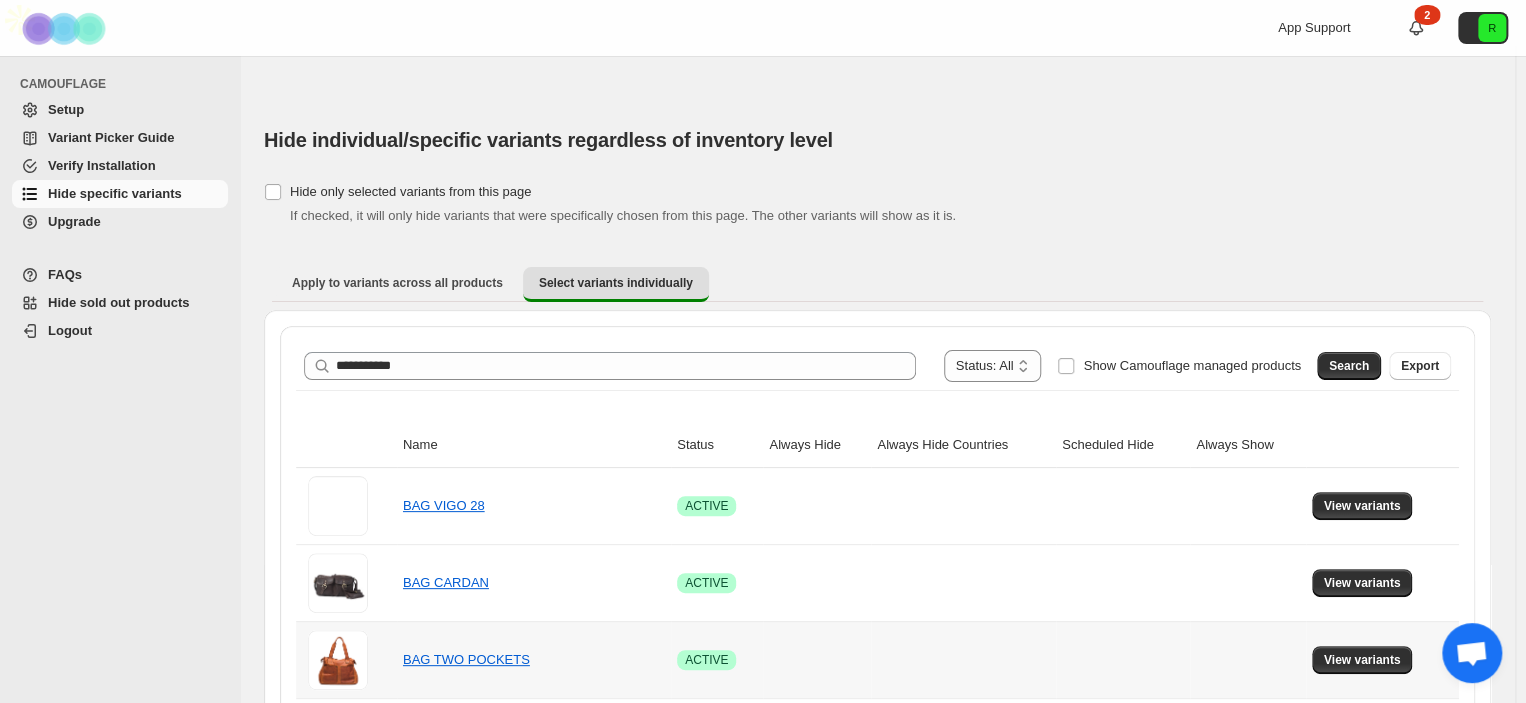 scroll, scrollTop: 100, scrollLeft: 0, axis: vertical 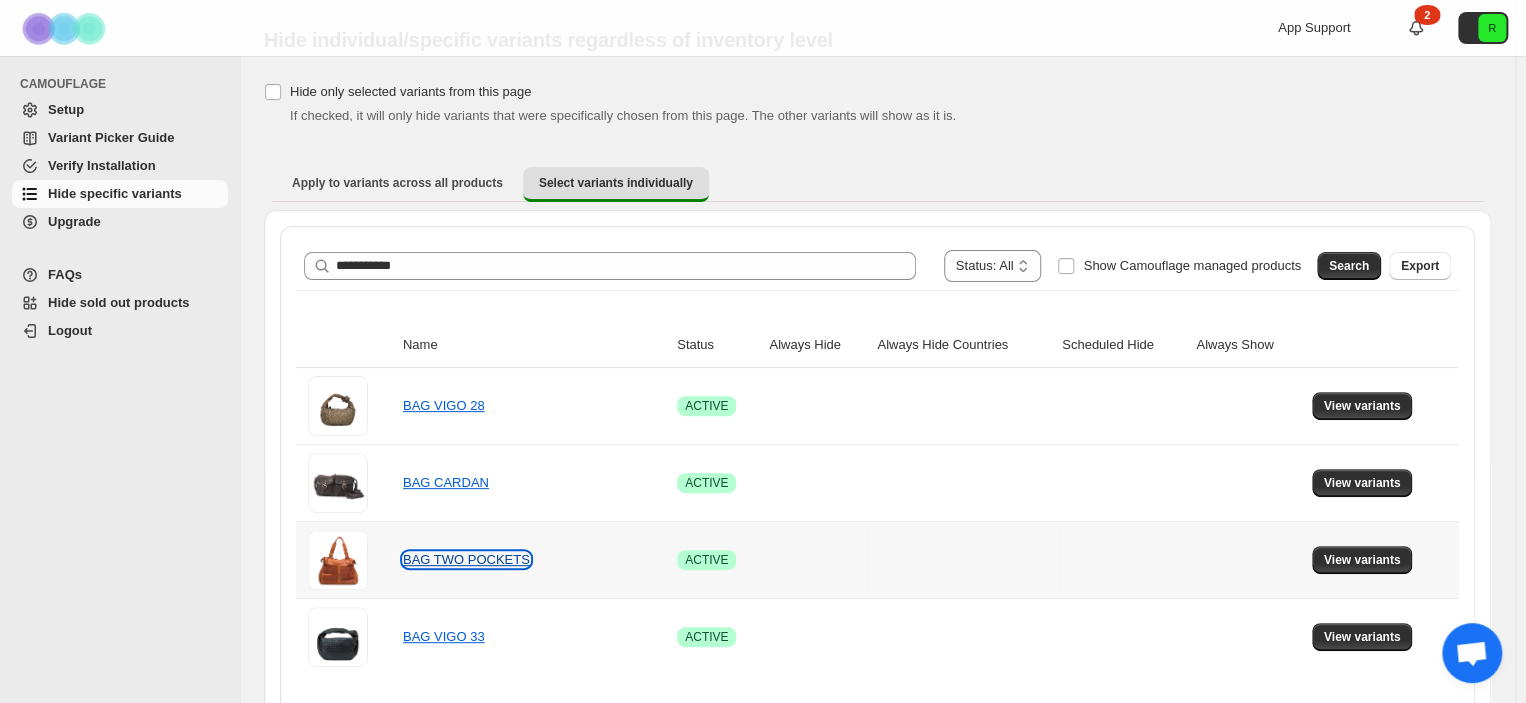 click on "BAG TWO POCKETS" at bounding box center (466, 559) 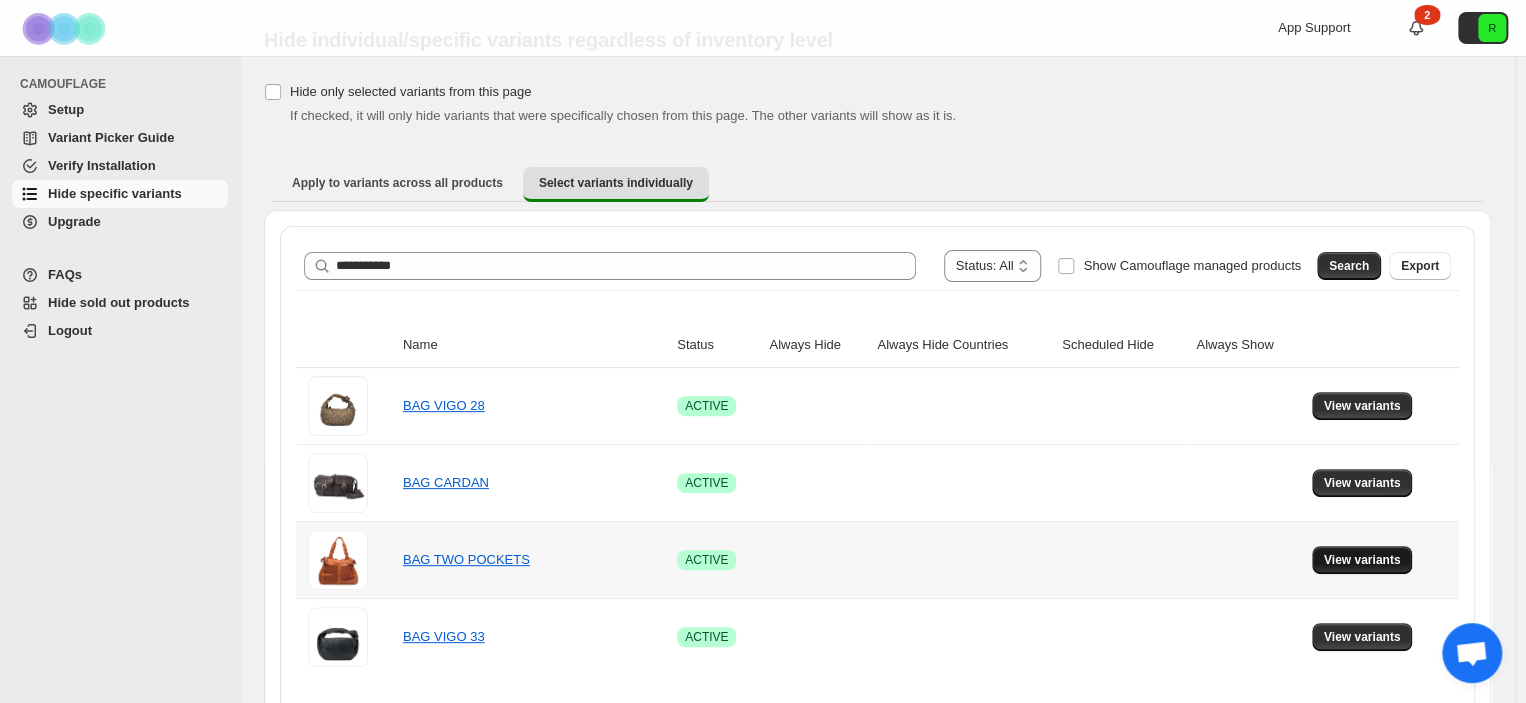 click on "View variants" at bounding box center (1362, 560) 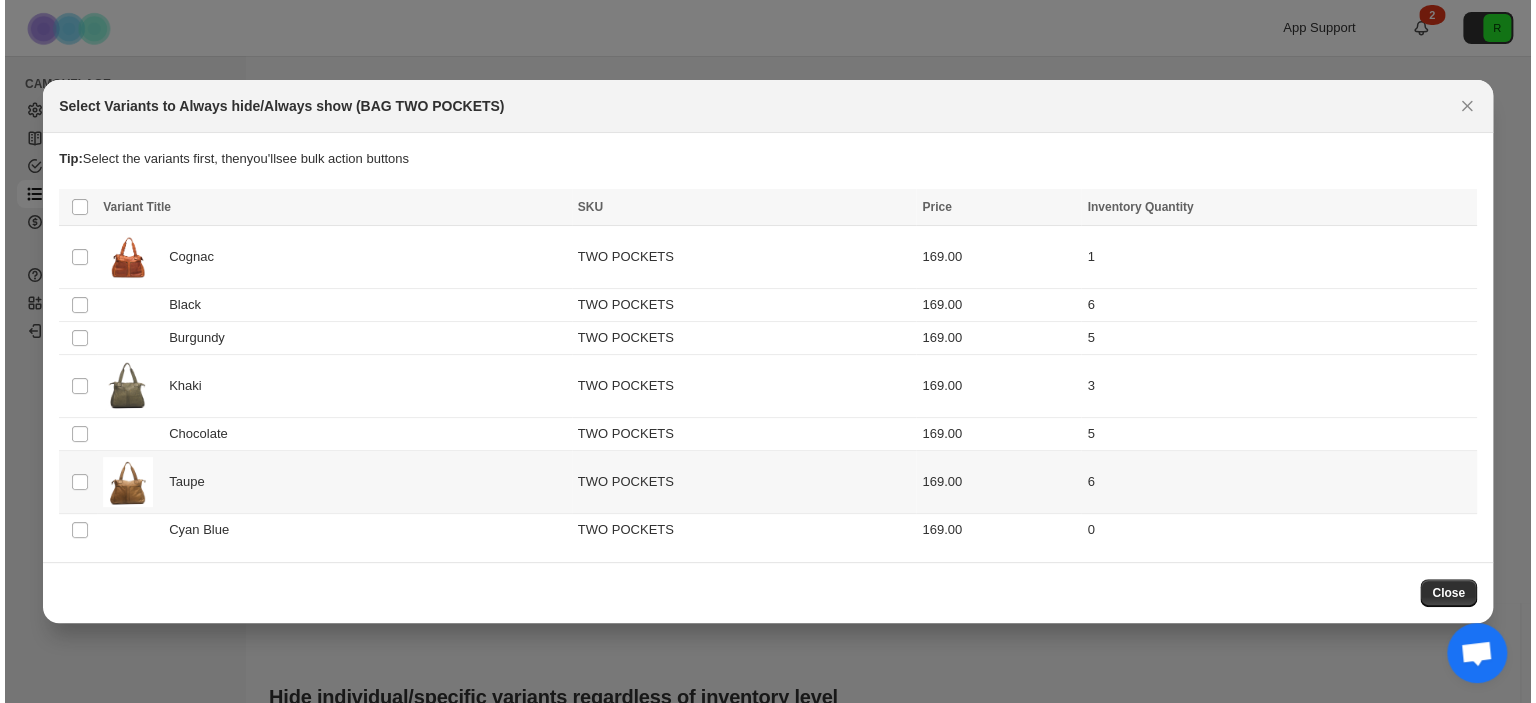 scroll, scrollTop: 803, scrollLeft: 0, axis: vertical 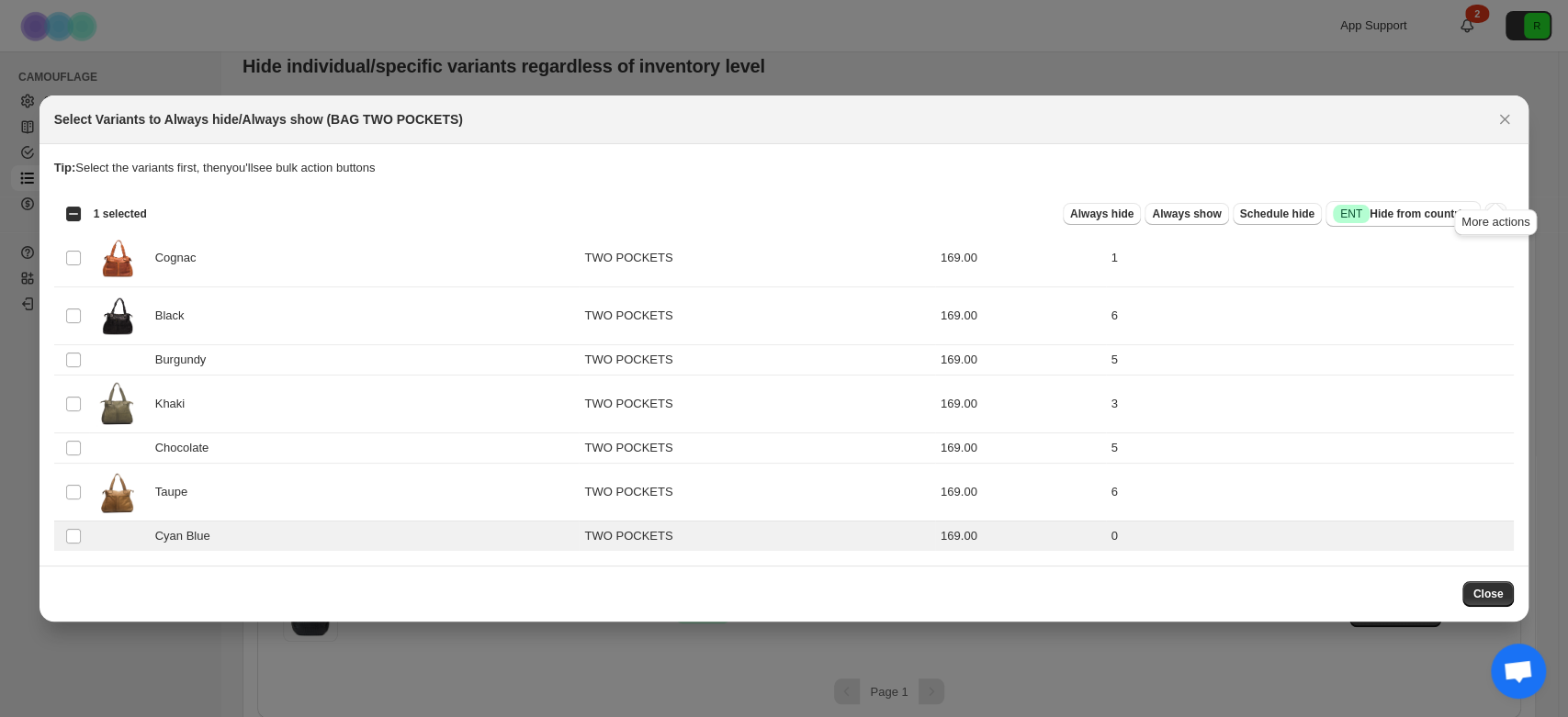 click at bounding box center [1495, 214] 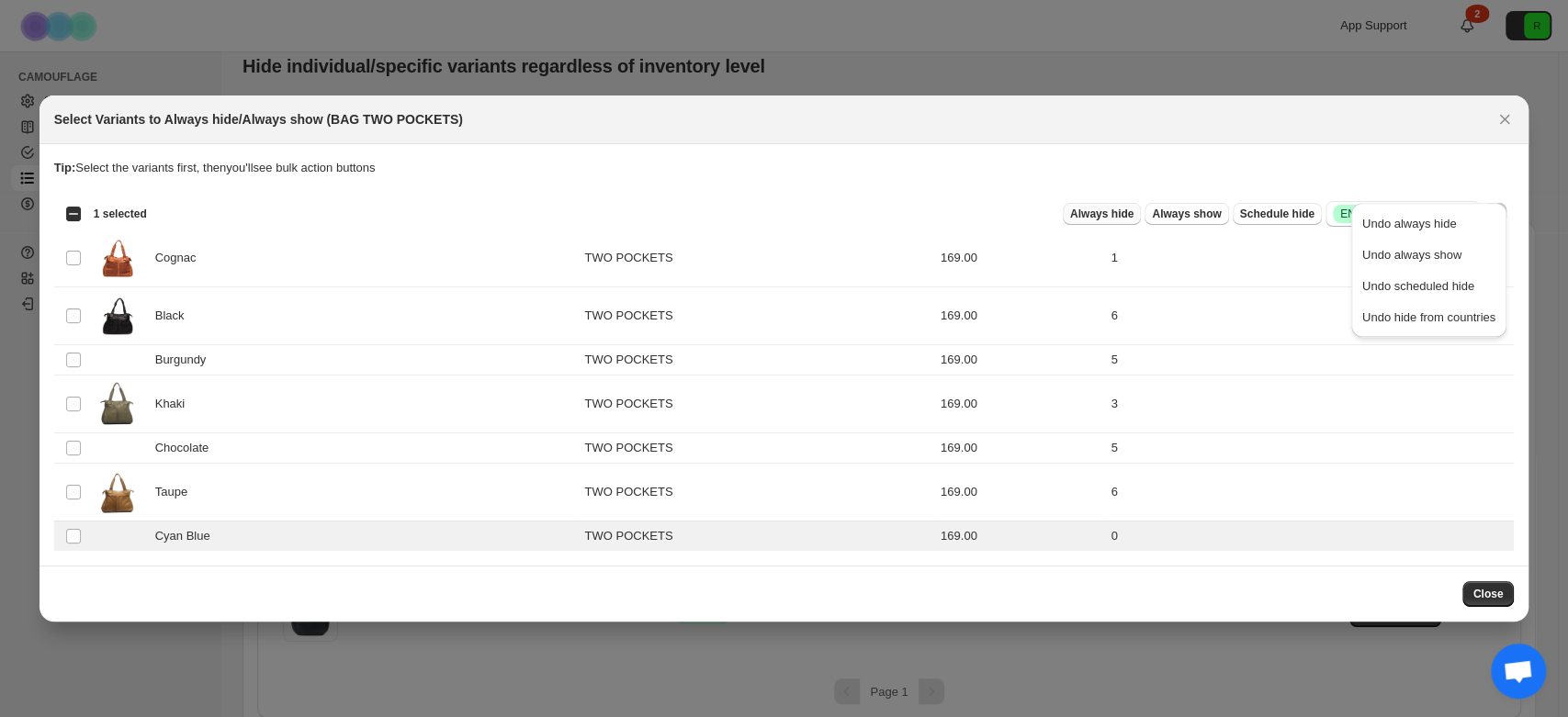 click on "Always hide" at bounding box center [1101, 214] 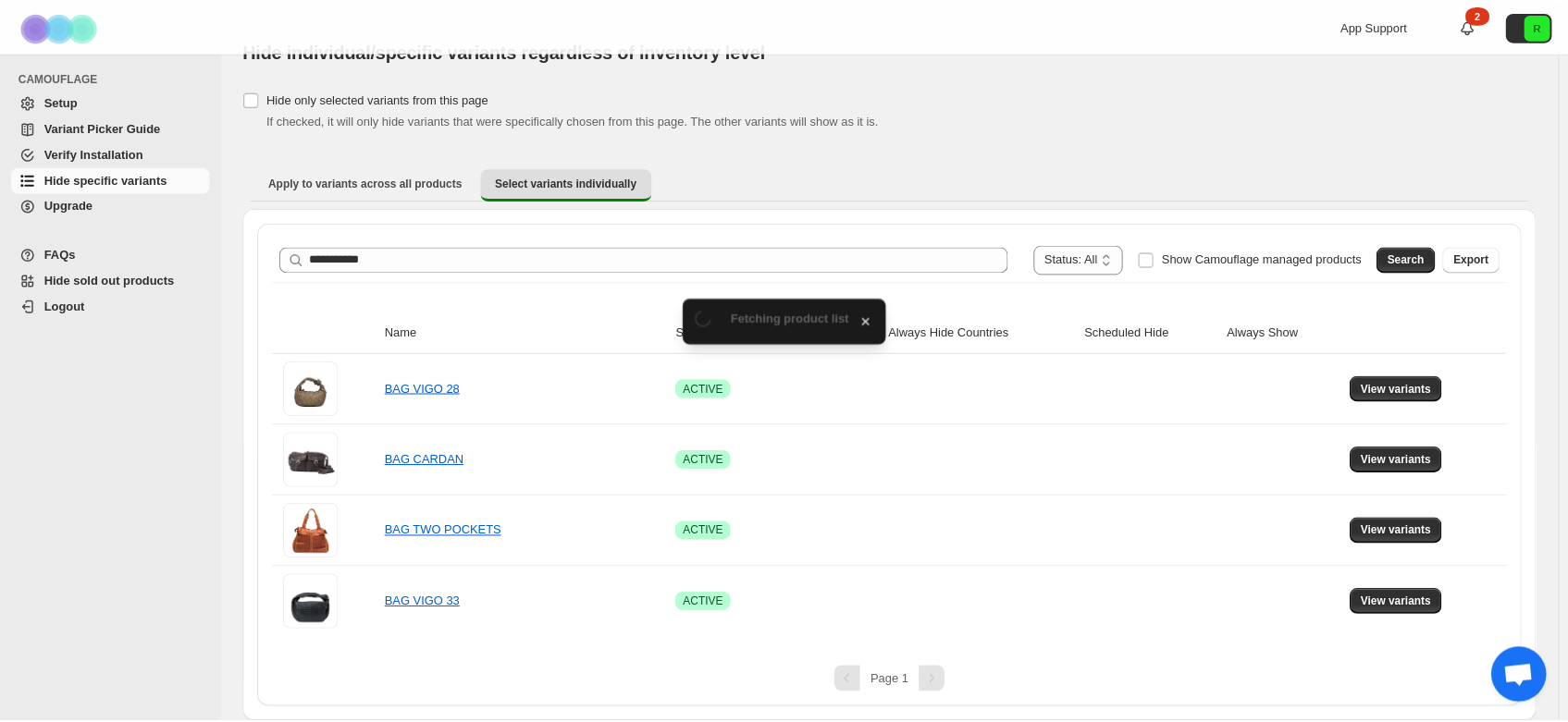 scroll, scrollTop: 36, scrollLeft: 0, axis: vertical 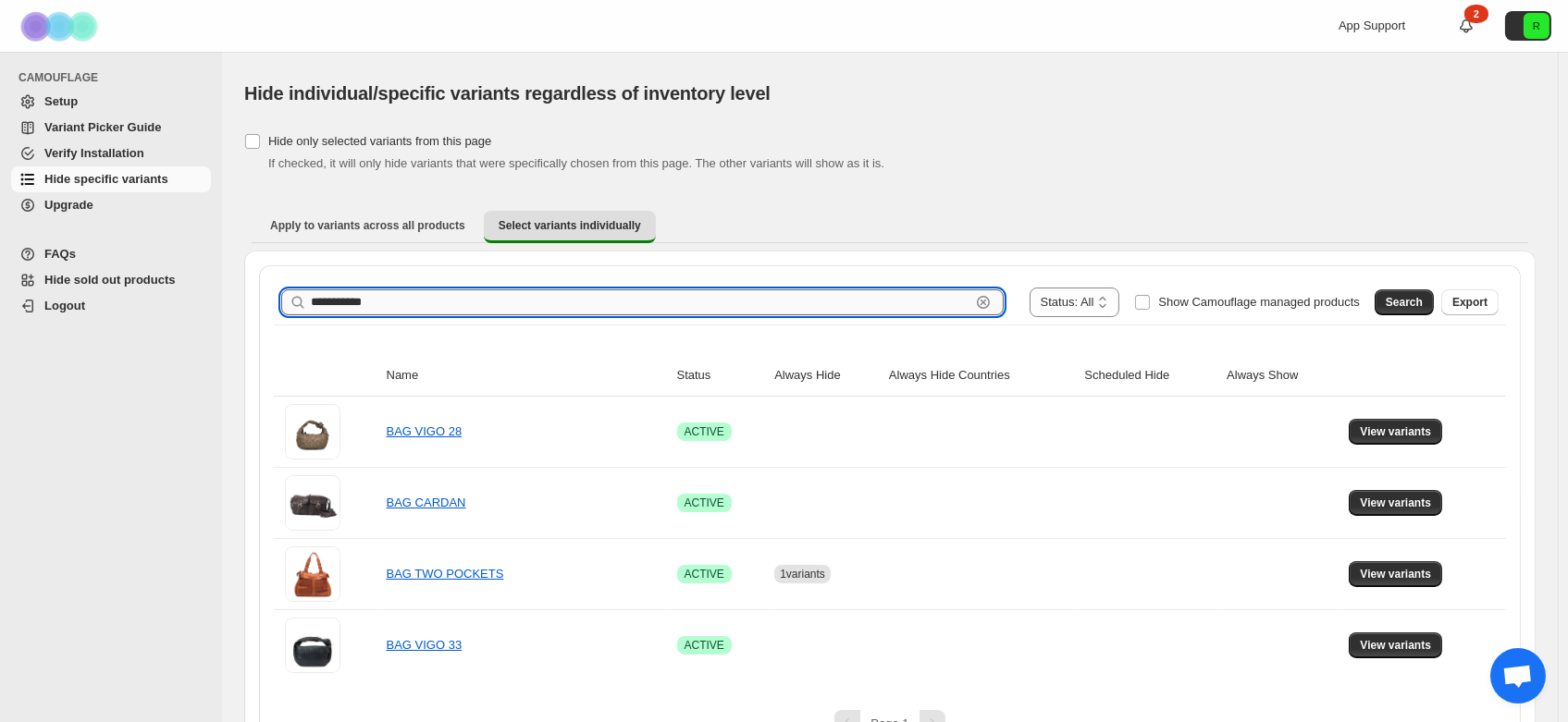 click on "**********" at bounding box center (640, 302) 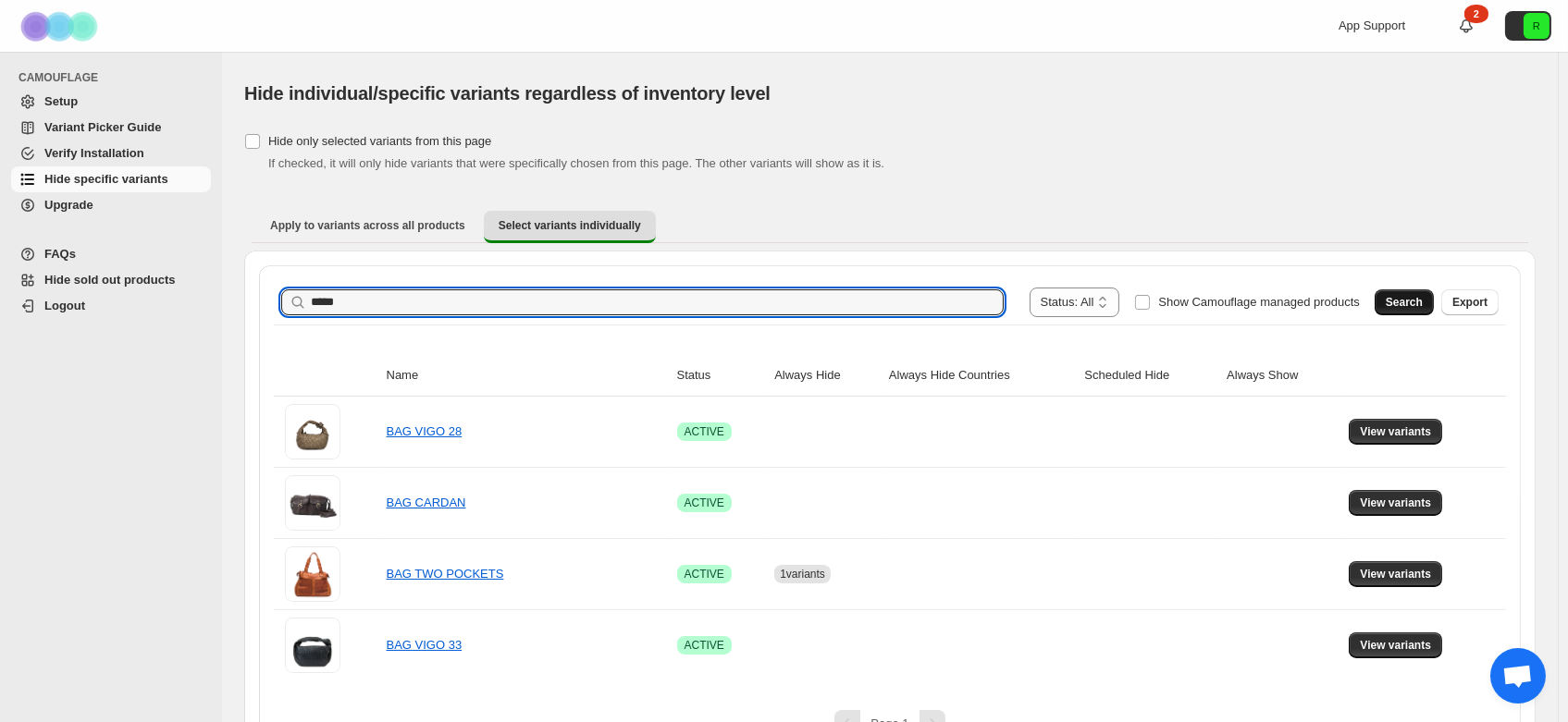 click on "Search" at bounding box center (1404, 302) 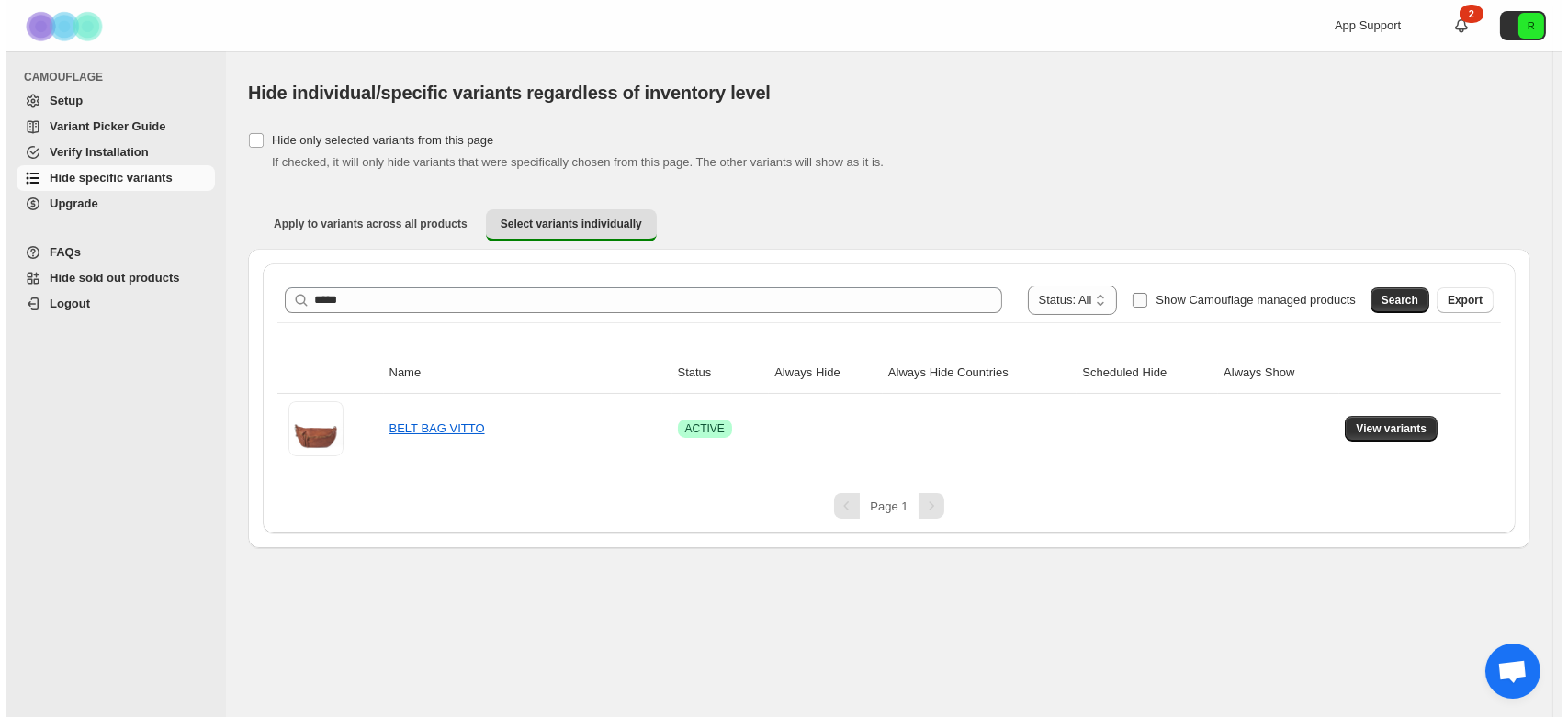 scroll, scrollTop: 0, scrollLeft: 0, axis: both 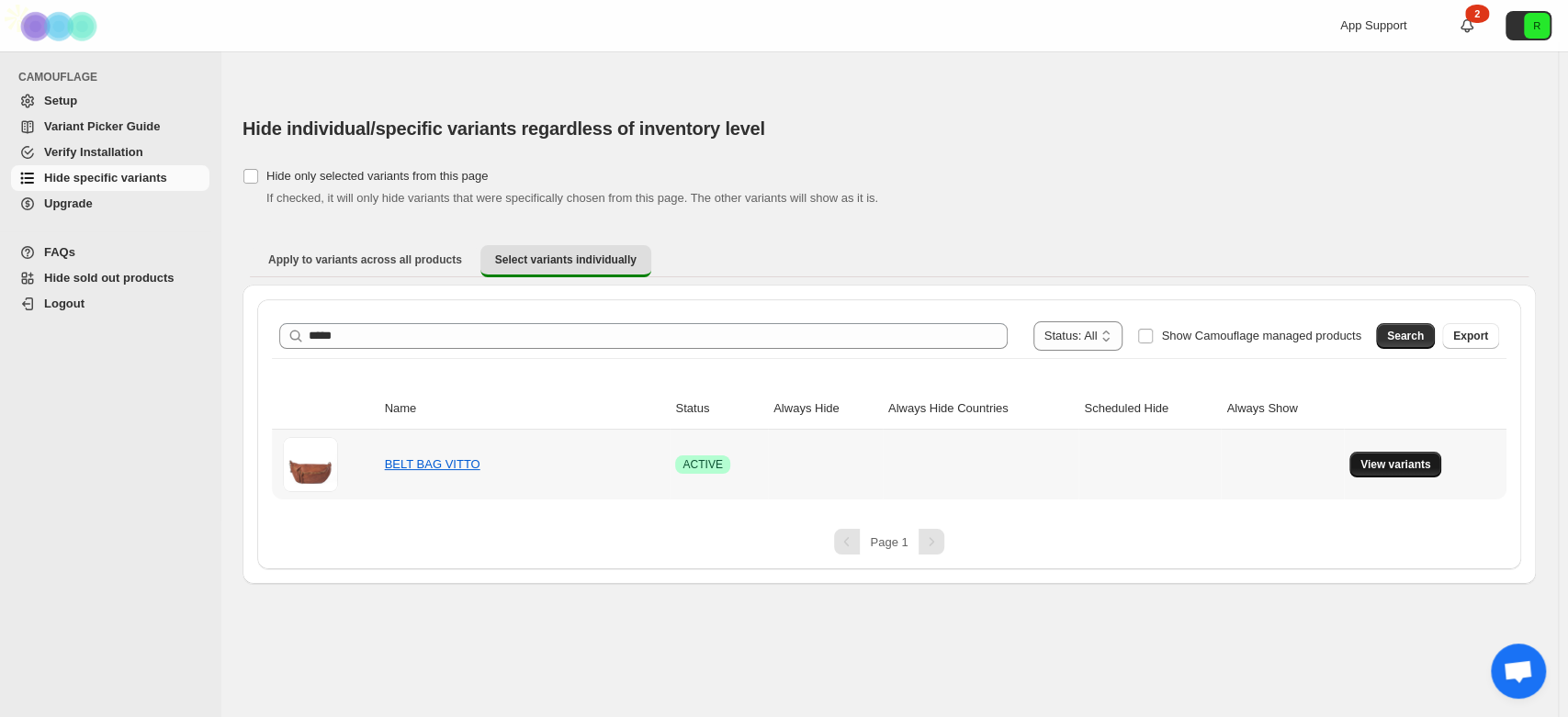 click on "View variants" at bounding box center (1395, 465) 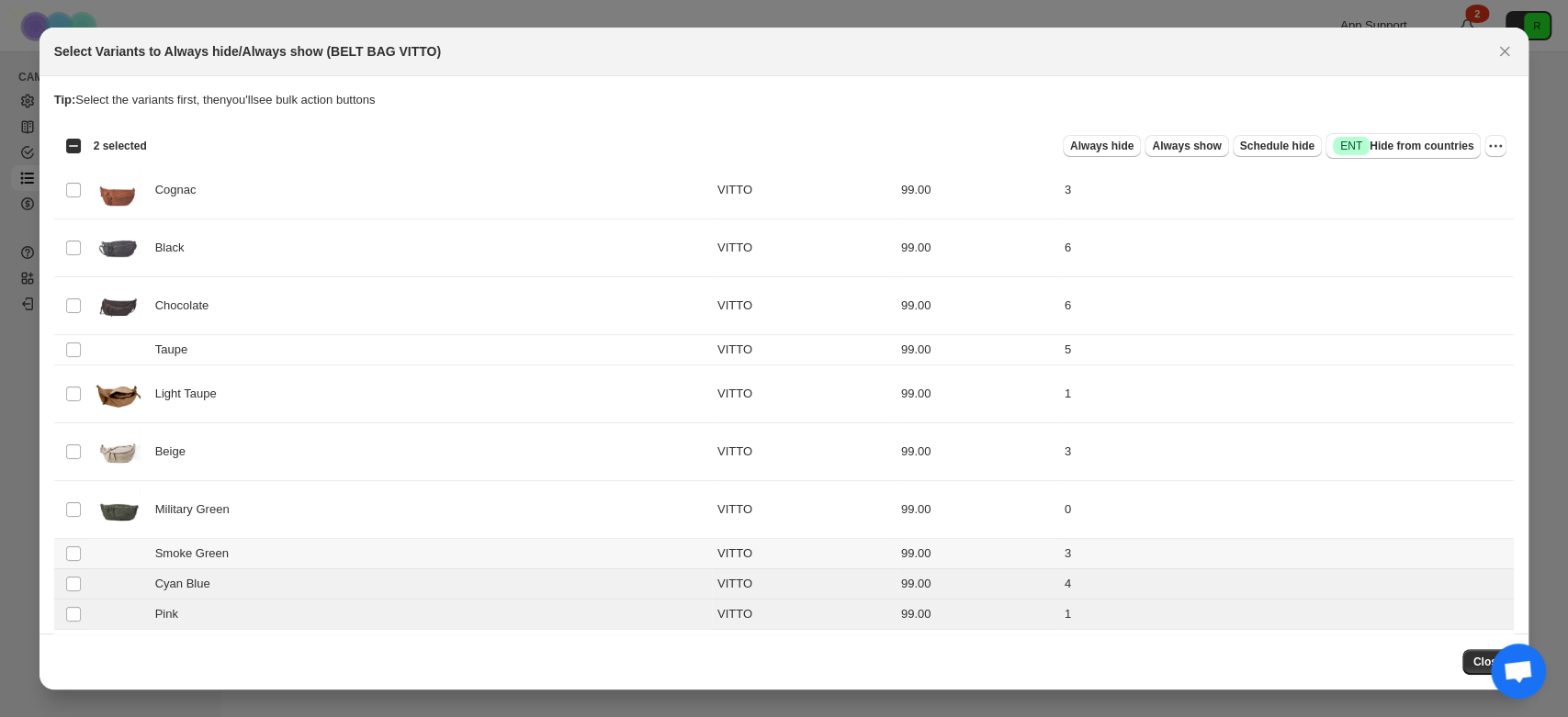 click on "Select product variant" at bounding box center [72, 554] 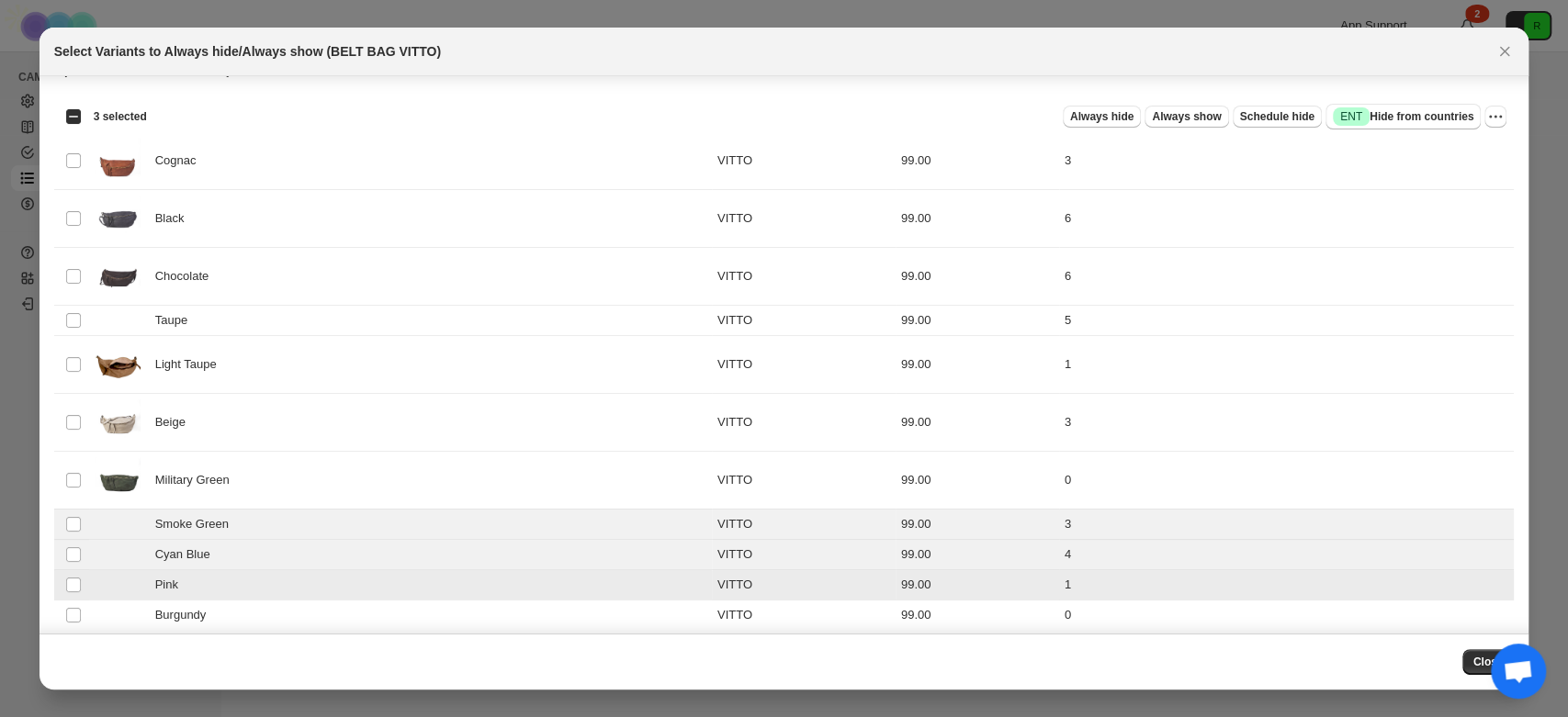 scroll, scrollTop: 38, scrollLeft: 0, axis: vertical 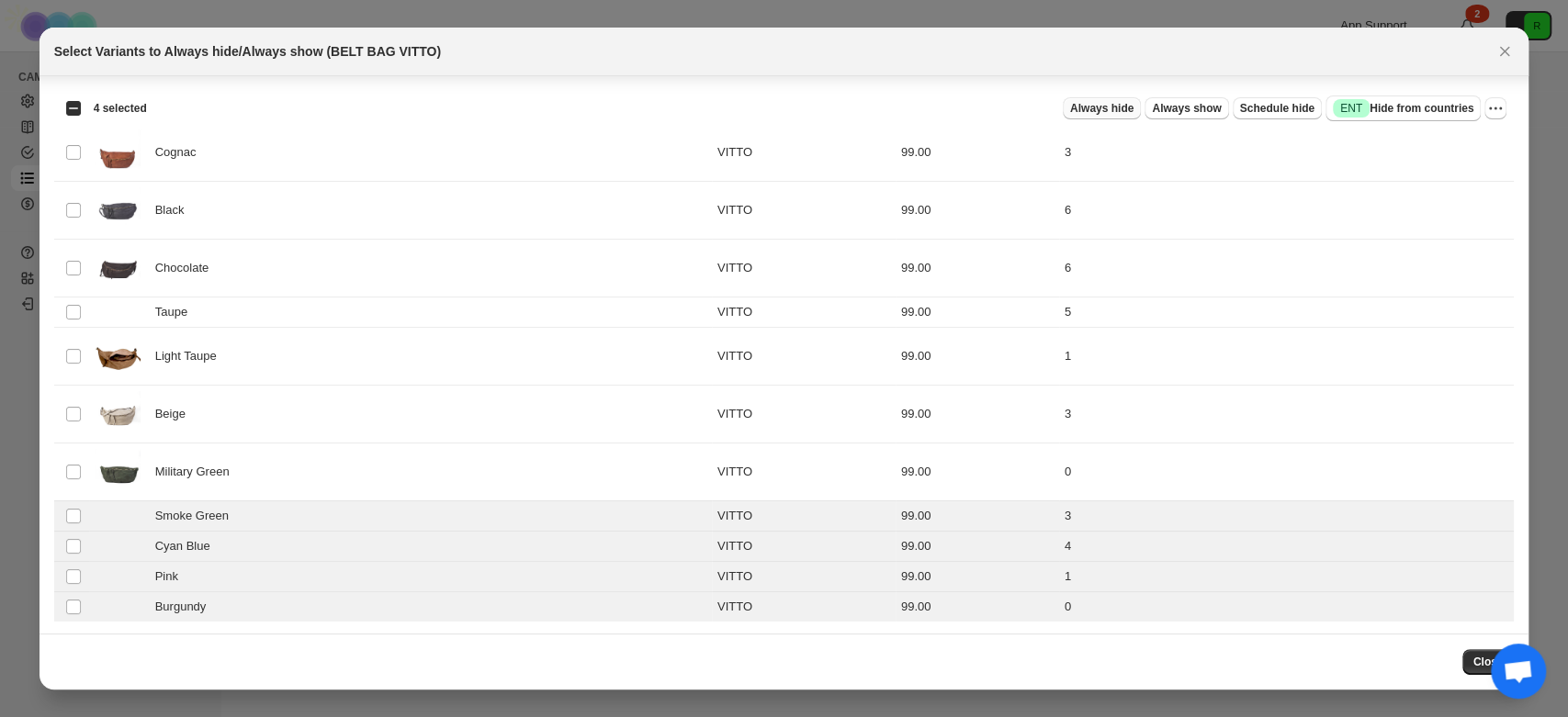 click on "Always hide" at bounding box center (1101, 108) 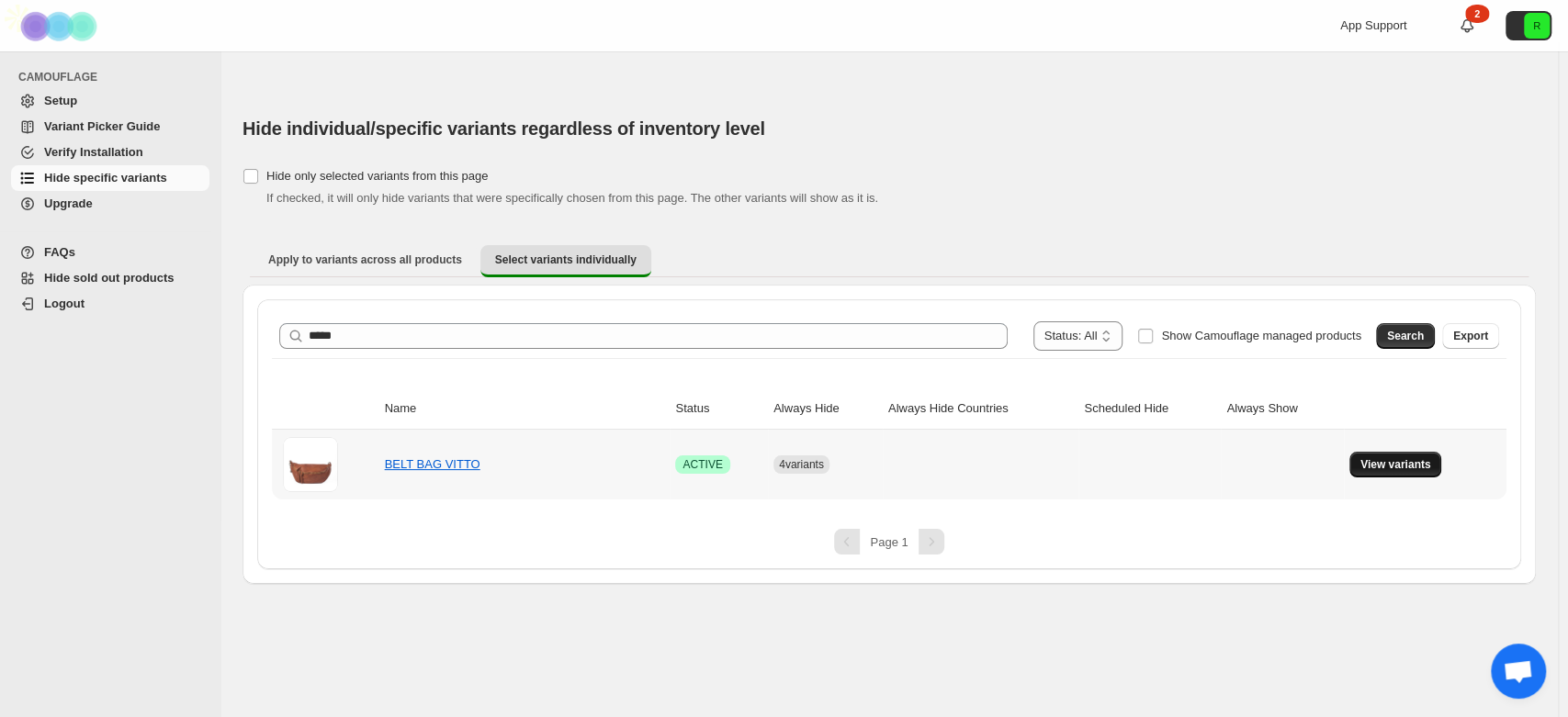 click on "View variants" at bounding box center [1395, 465] 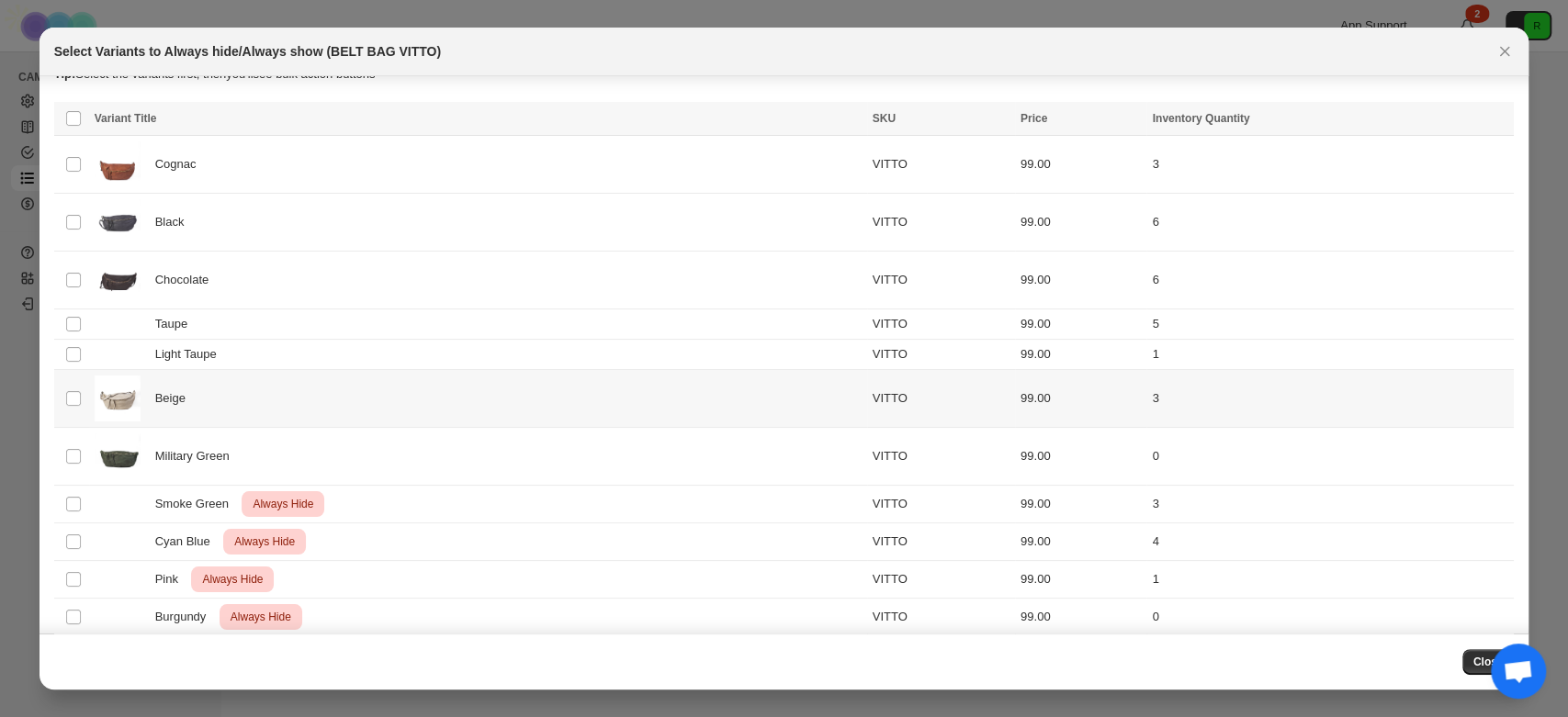 scroll, scrollTop: 39, scrollLeft: 0, axis: vertical 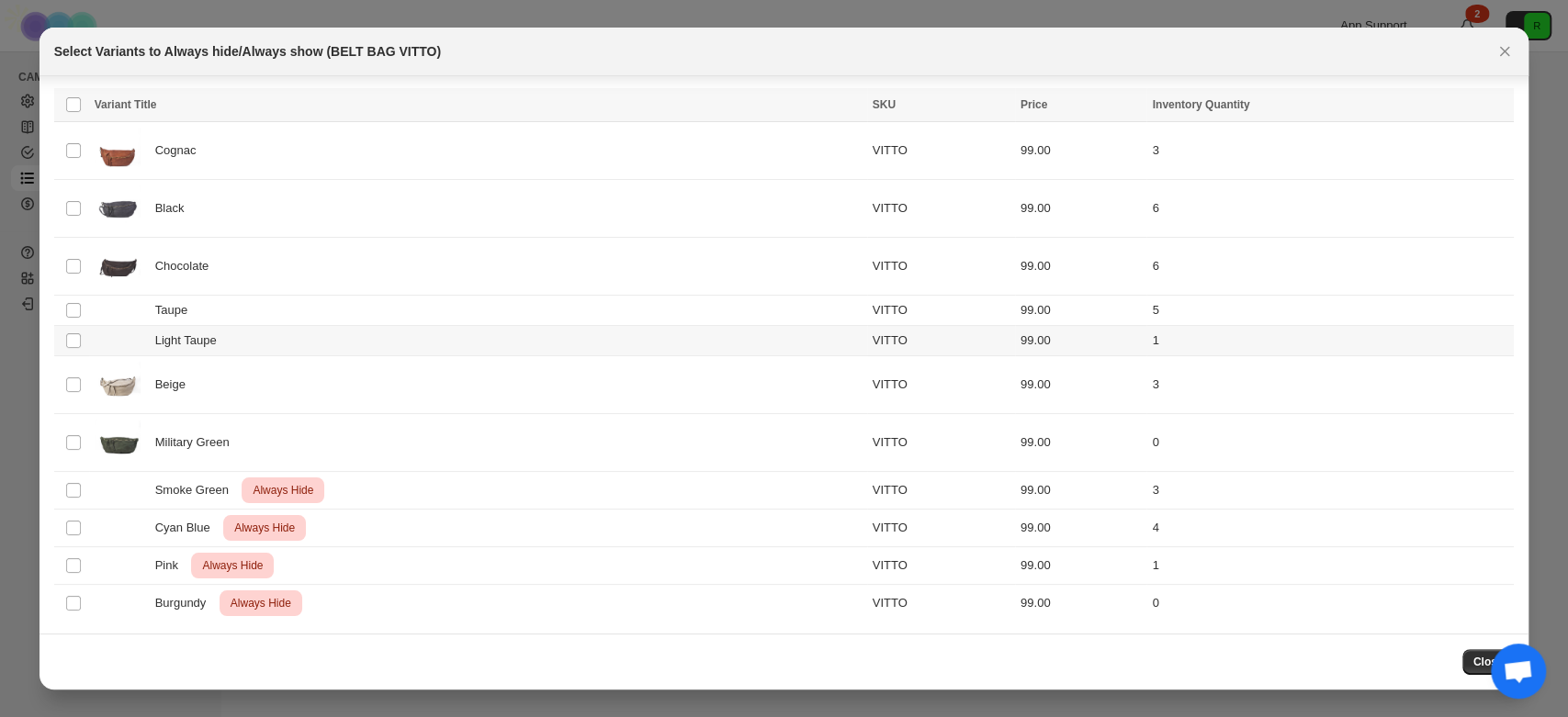 click on "Light Taupe" at bounding box center (65, 88) 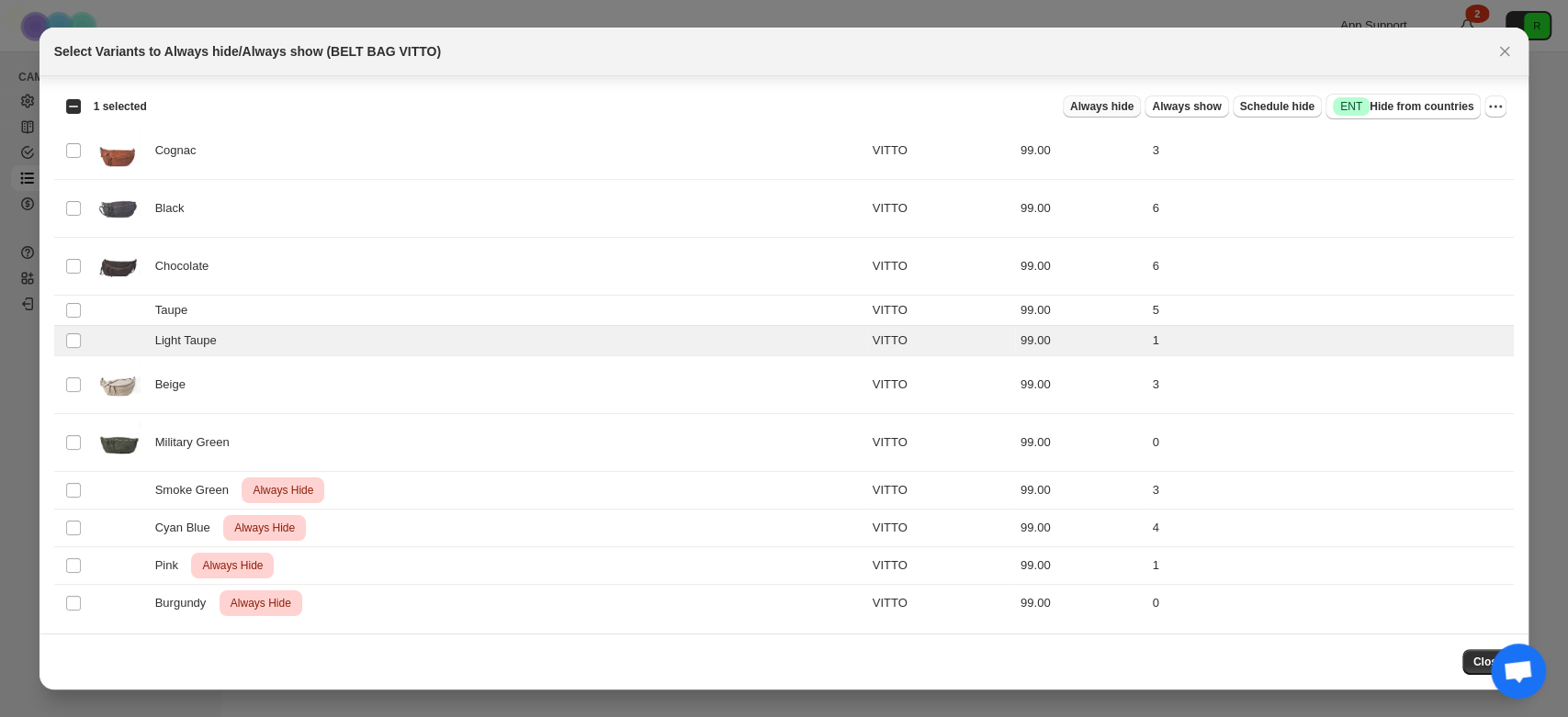 click on "Always hide" at bounding box center [1101, 106] 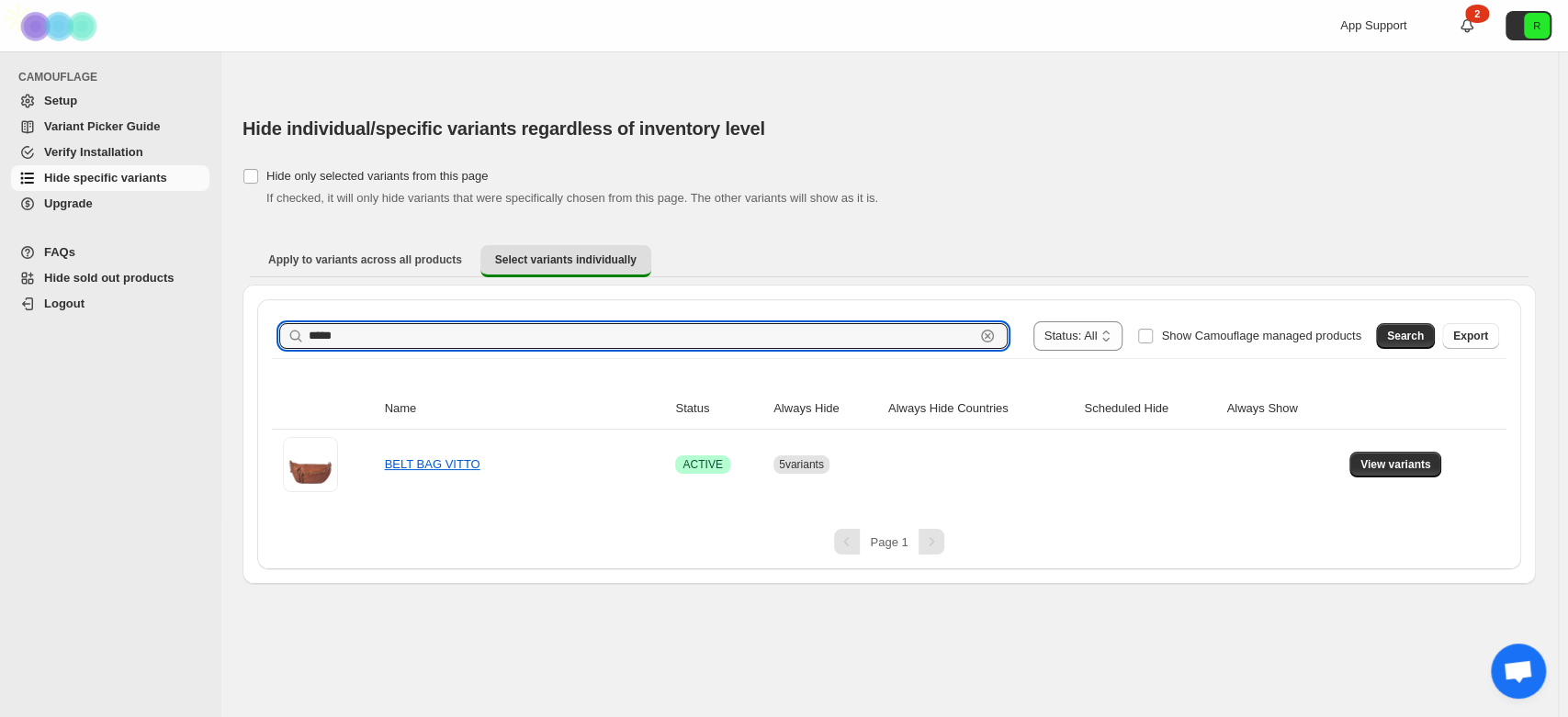 drag, startPoint x: 614, startPoint y: 287, endPoint x: 471, endPoint y: 307, distance: 144.3918 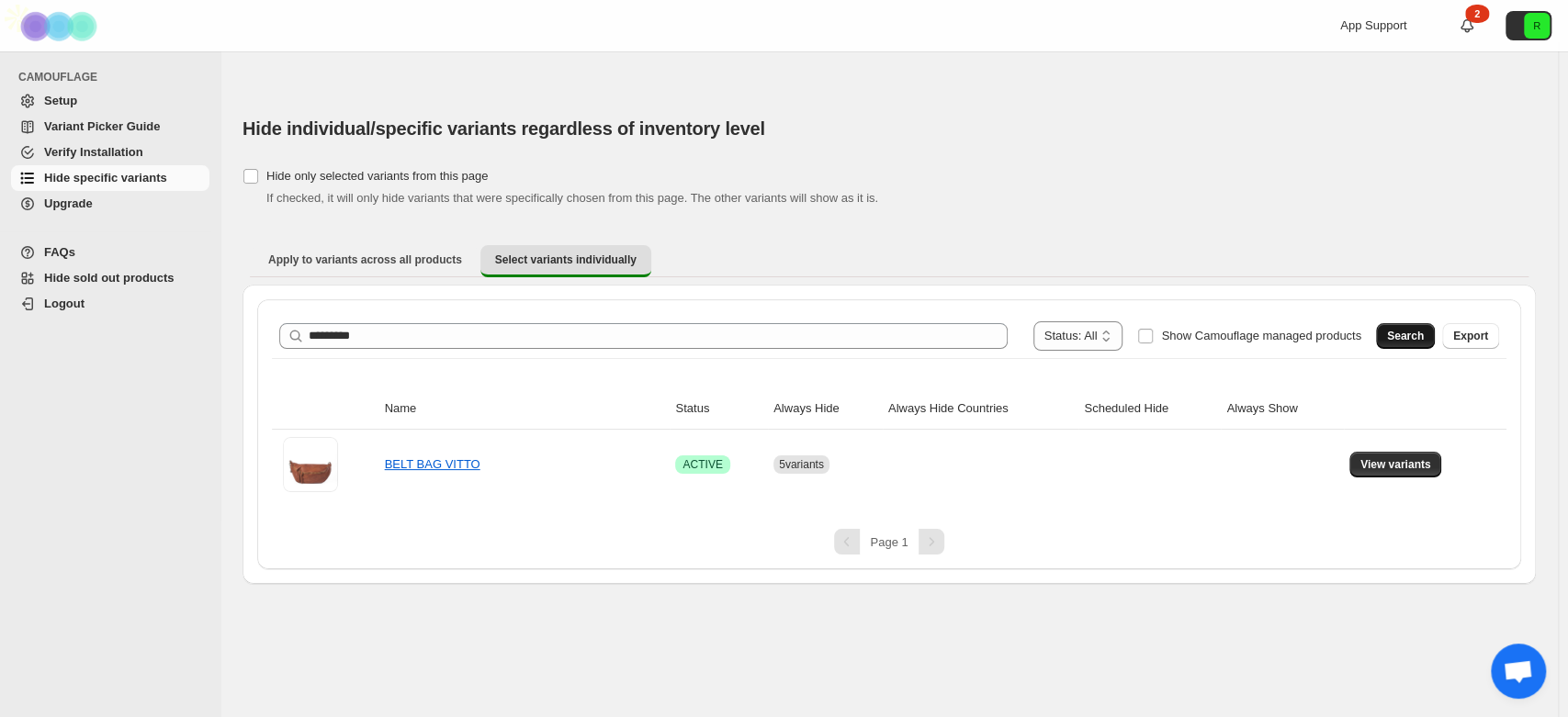 click on "Search" at bounding box center [1405, 336] 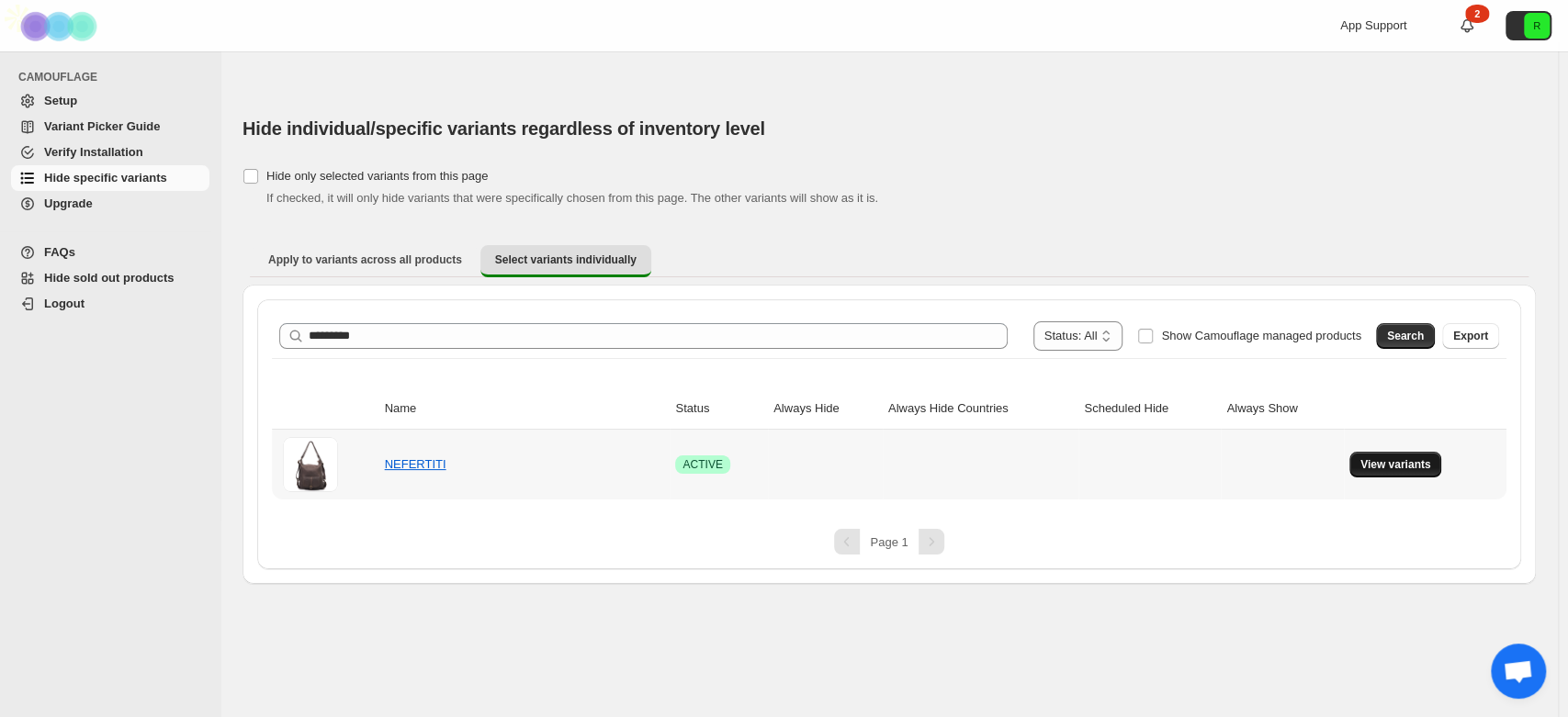 click on "View variants" at bounding box center (1395, 465) 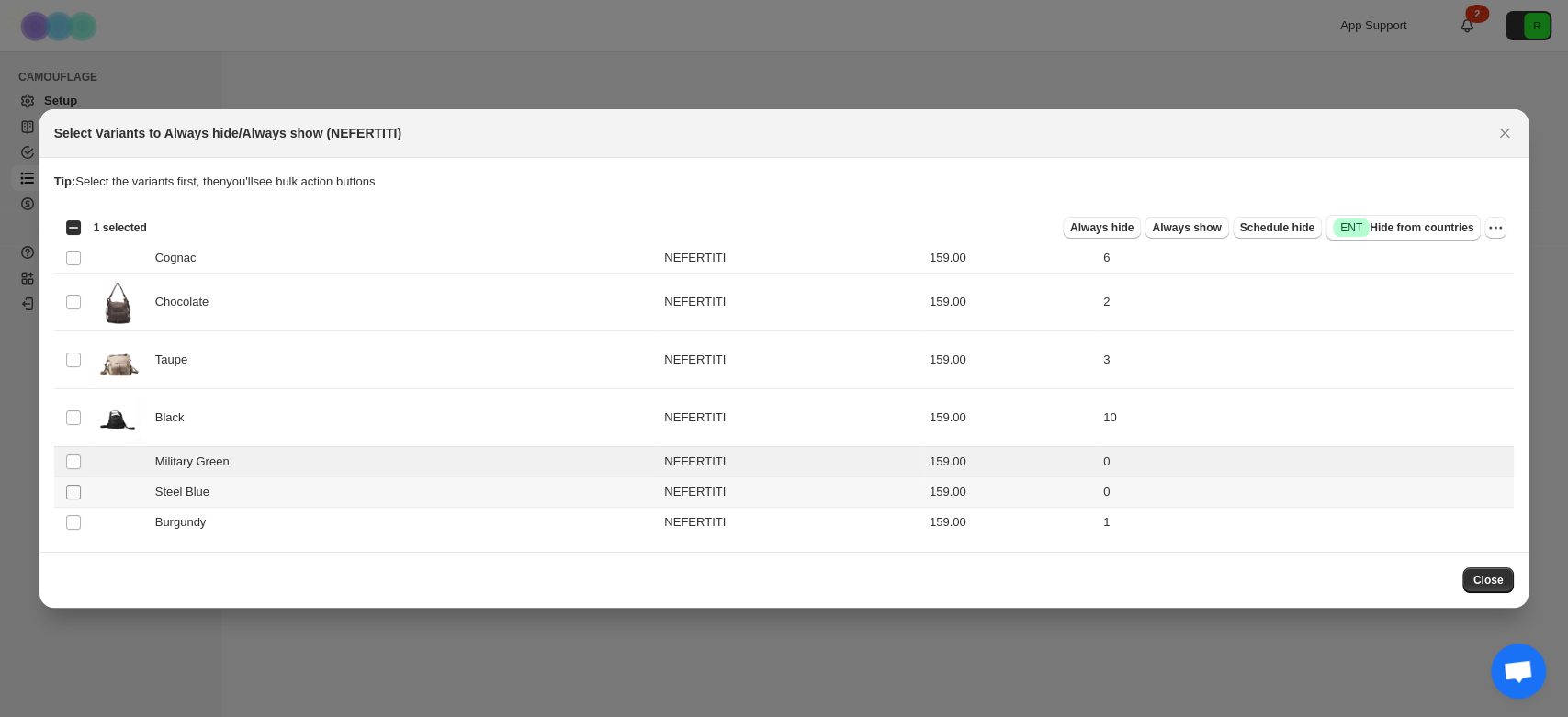click at bounding box center [73, 492] 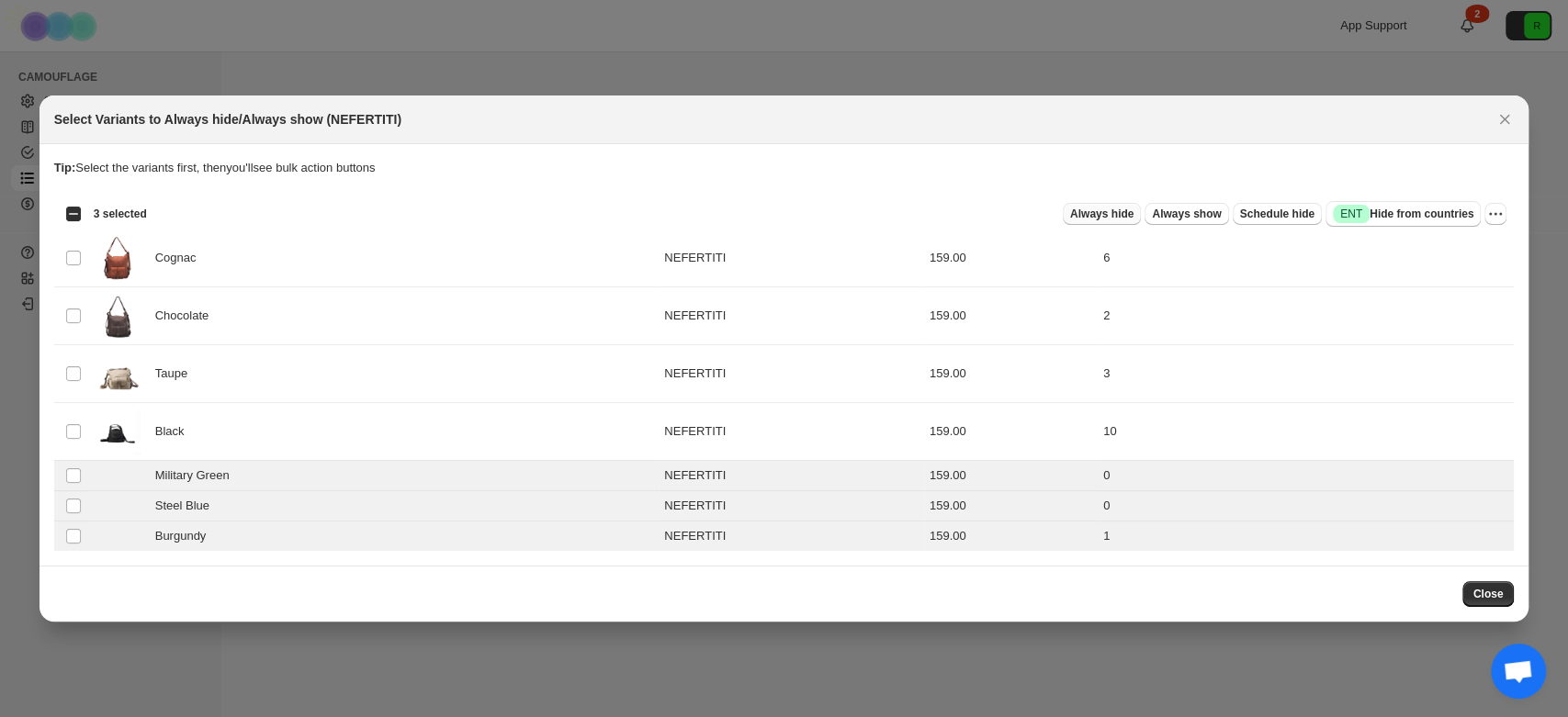 click on "Always hide" at bounding box center (1101, 214) 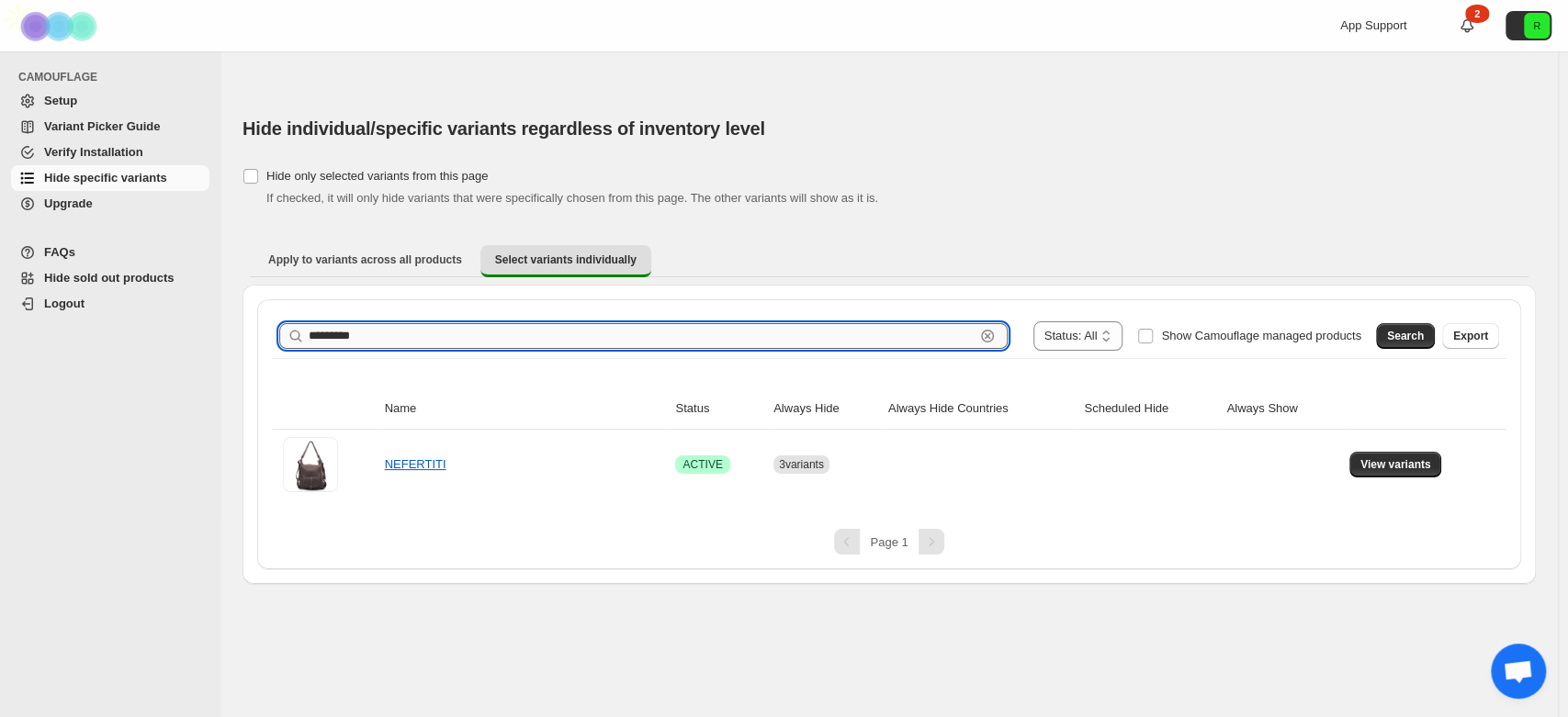 click on "*********" at bounding box center (641, 336) 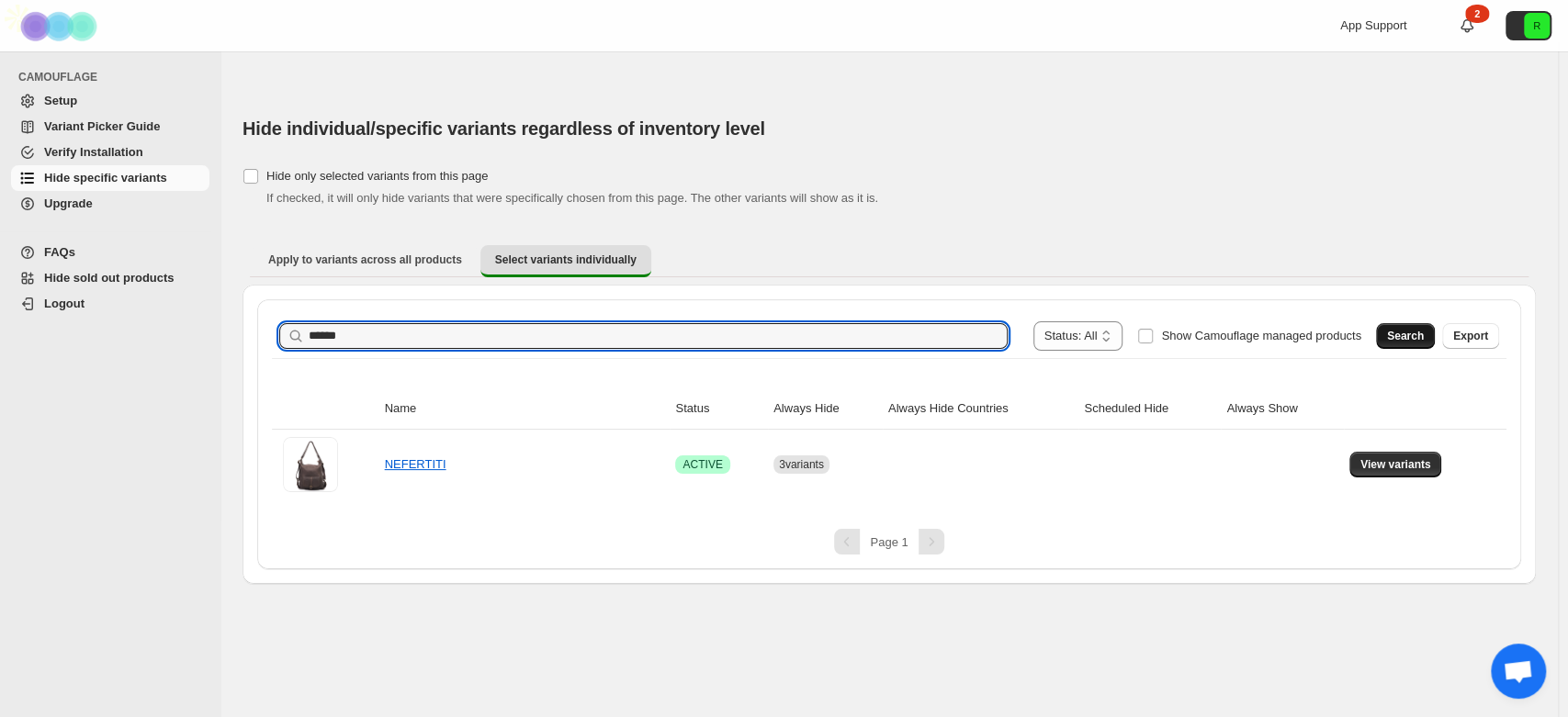 click on "Search" at bounding box center (1405, 336) 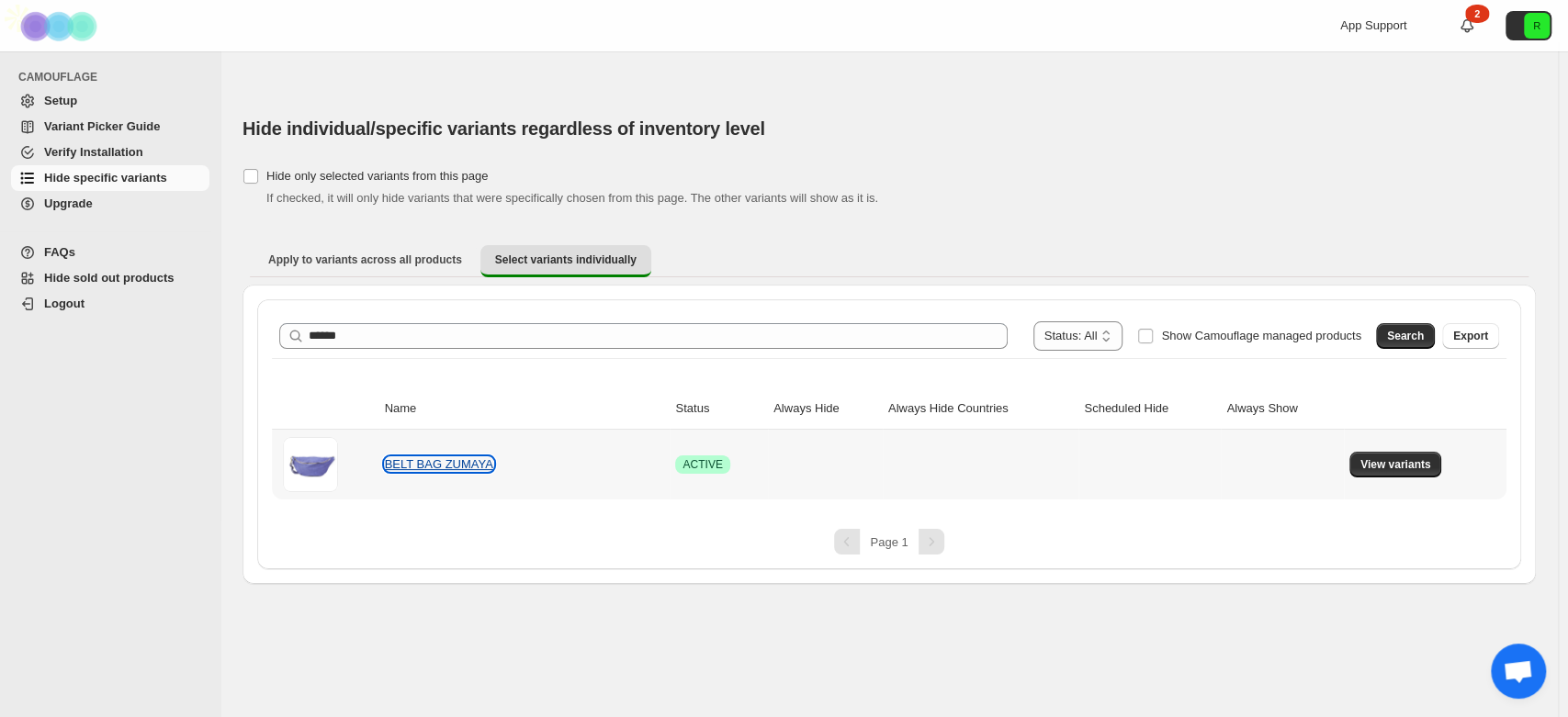 click on "BELT BAG ZUMAYA" at bounding box center [439, 464] 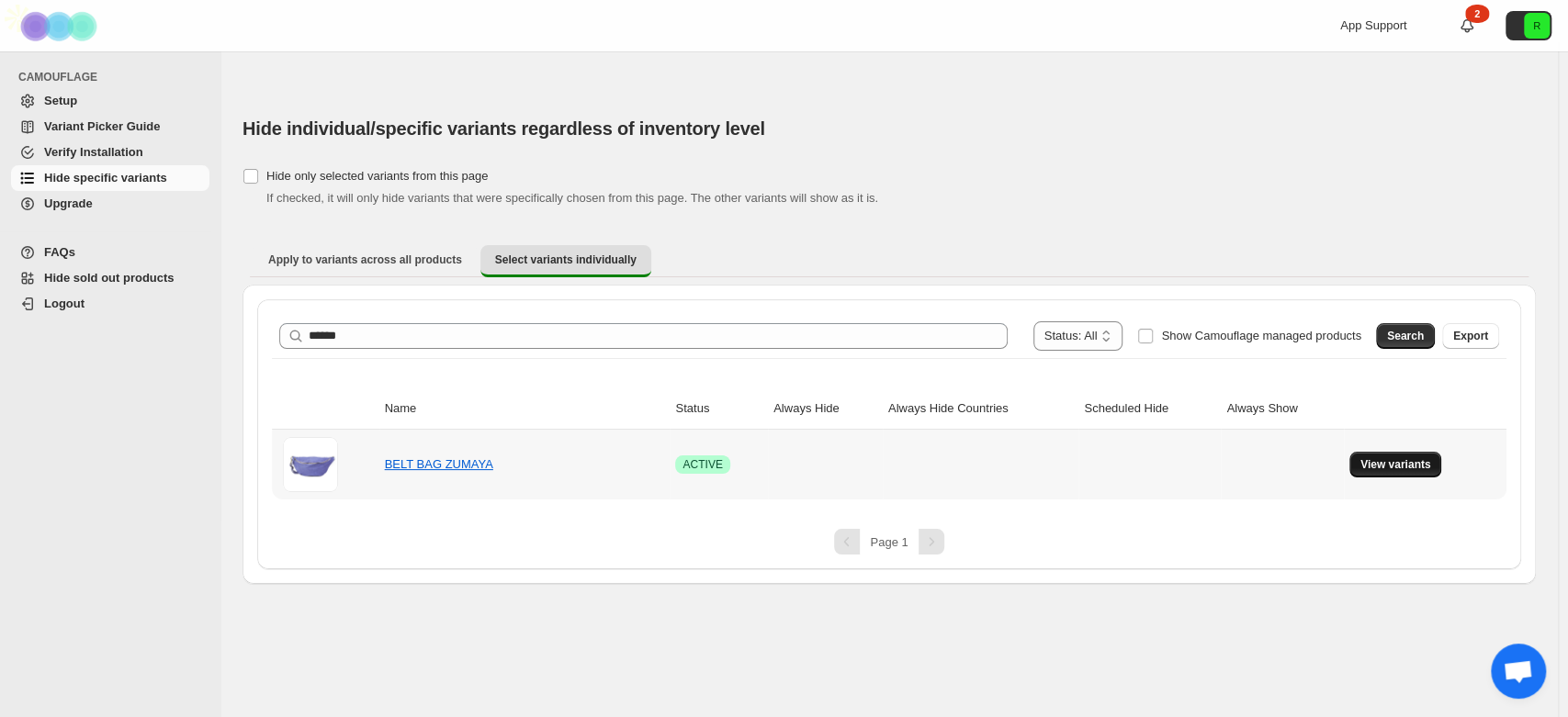 click on "View variants" at bounding box center (1395, 465) 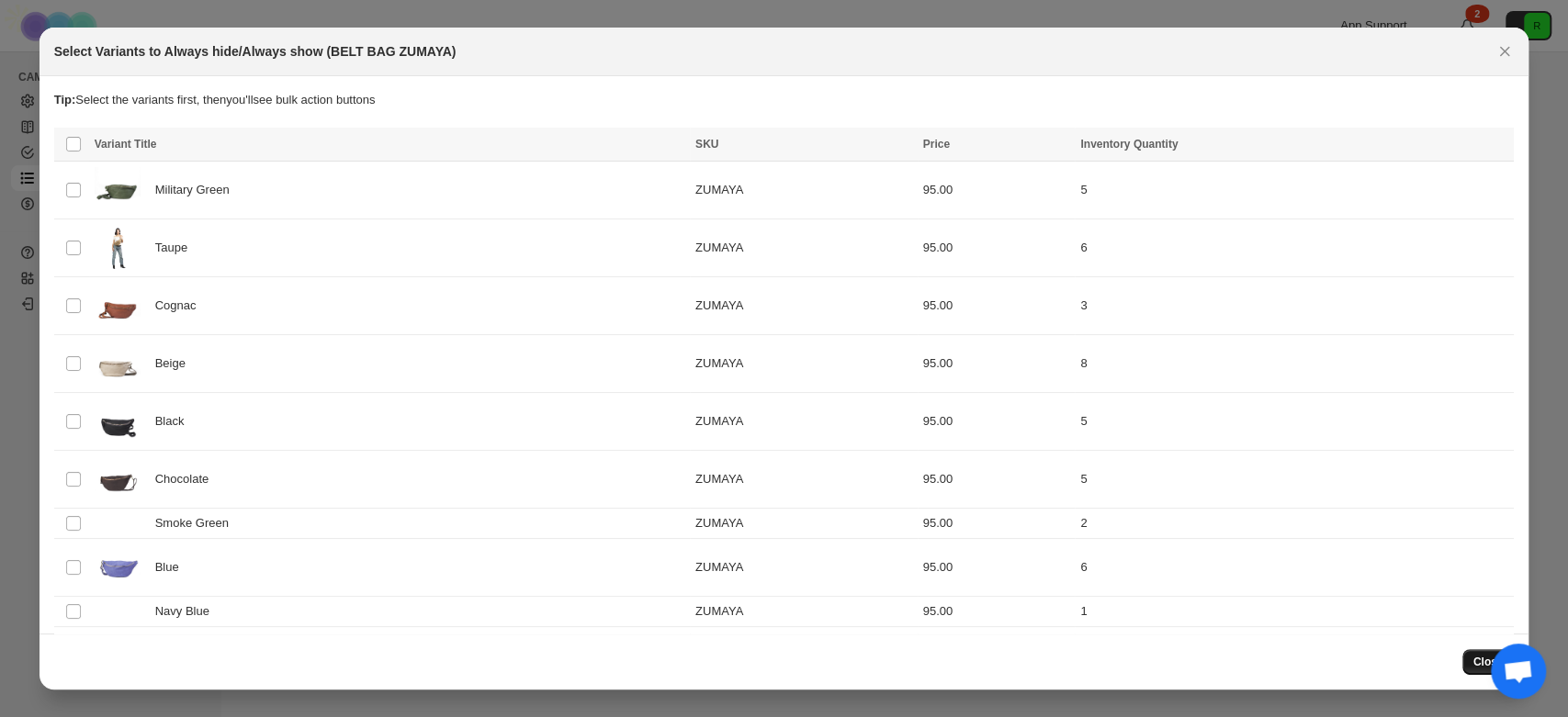 click on "Close" at bounding box center (1488, 662) 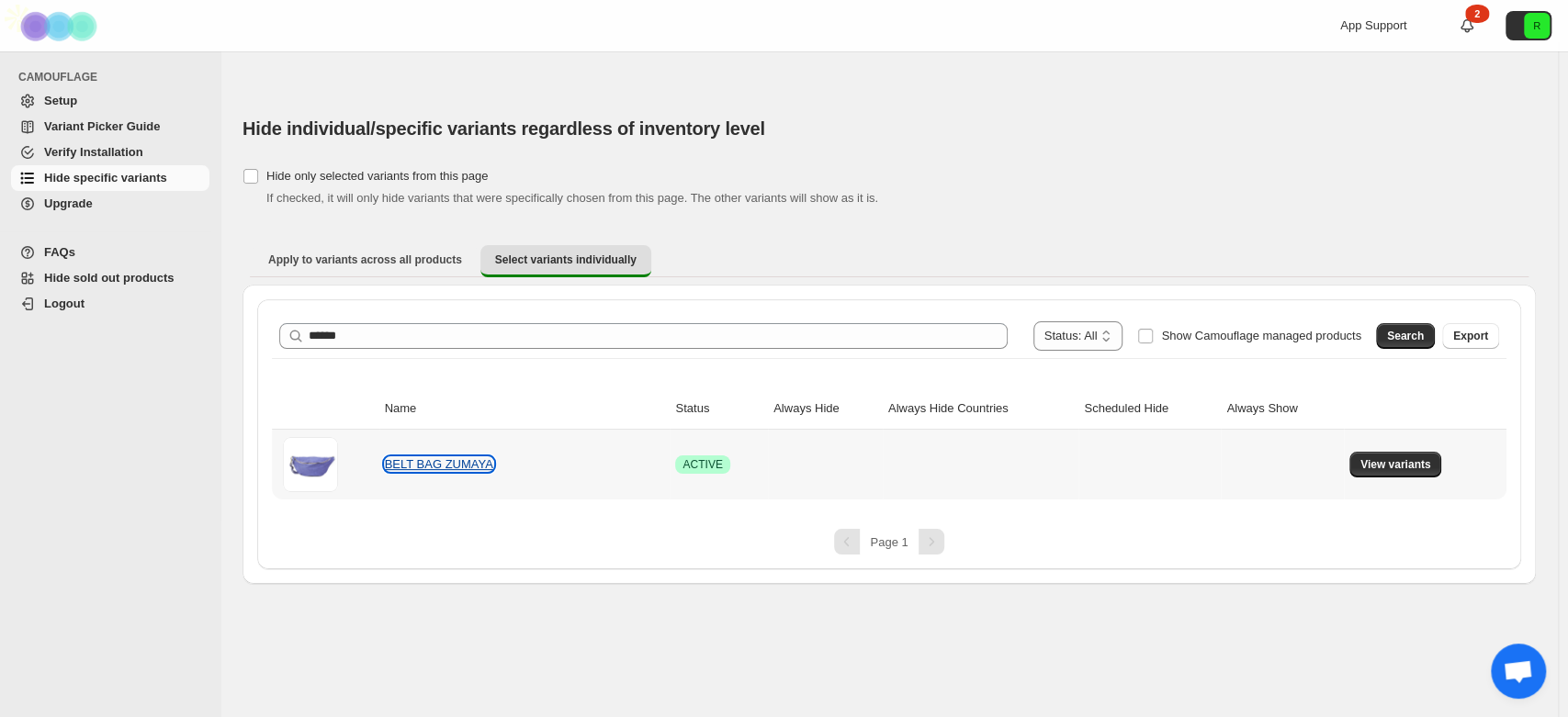 click on "BELT BAG ZUMAYA" at bounding box center [439, 464] 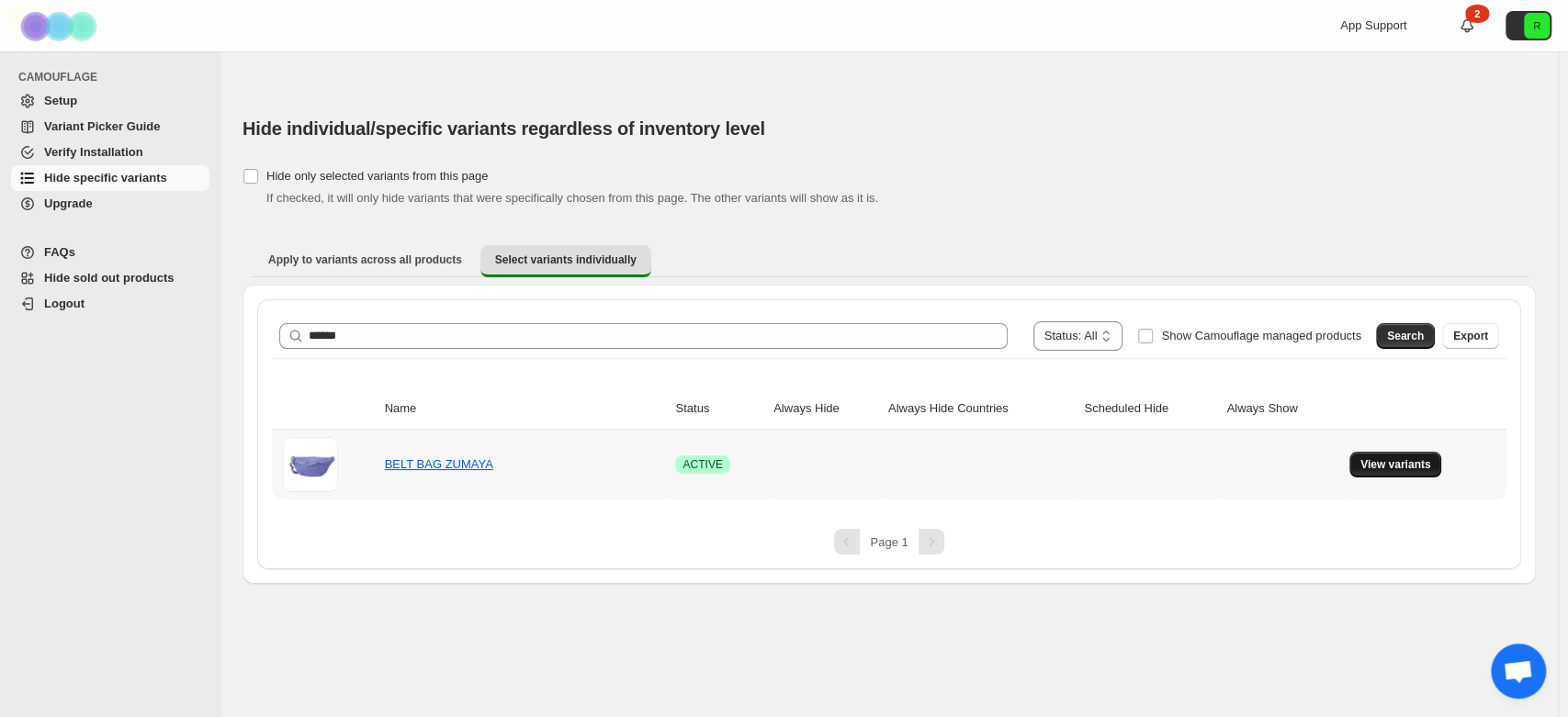 click on "View variants" at bounding box center (1395, 465) 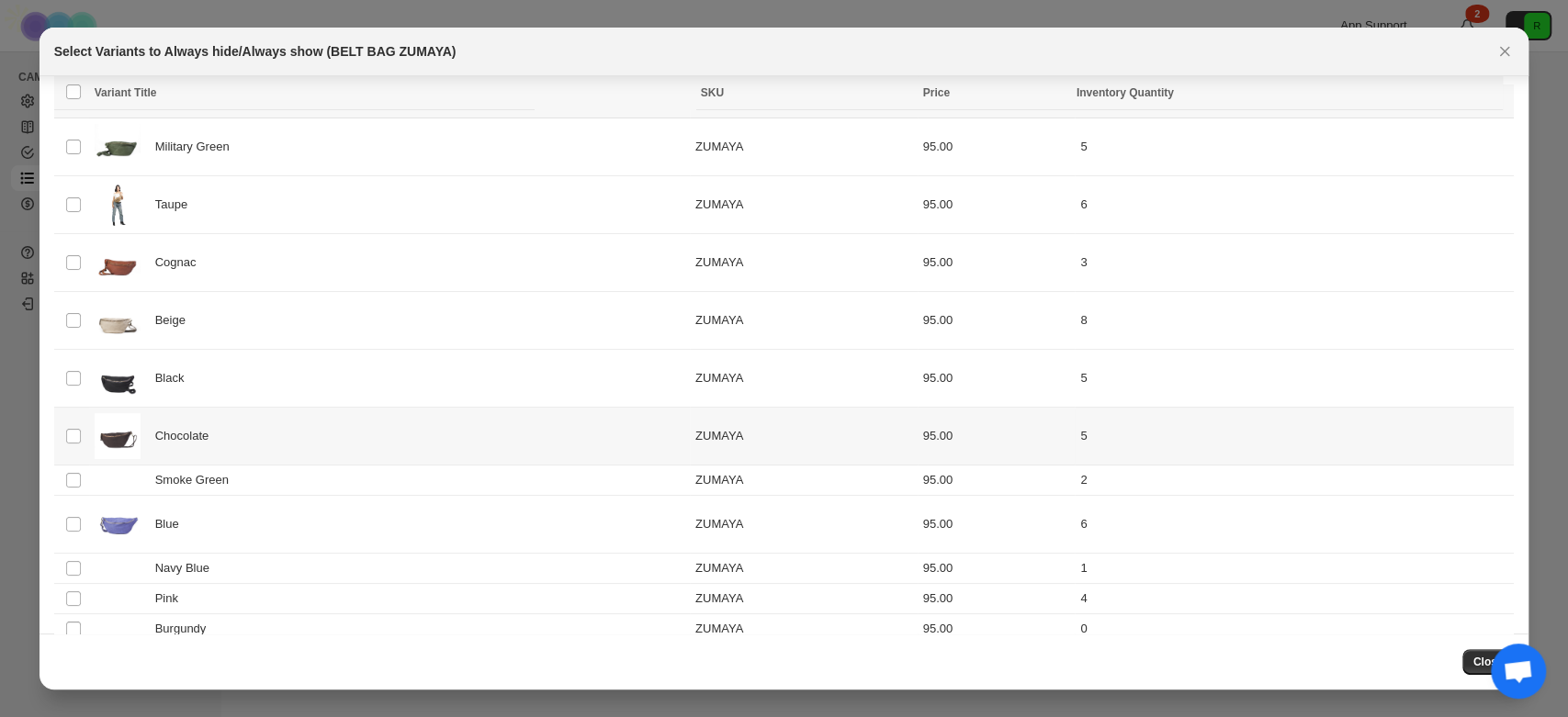 scroll, scrollTop: 66, scrollLeft: 0, axis: vertical 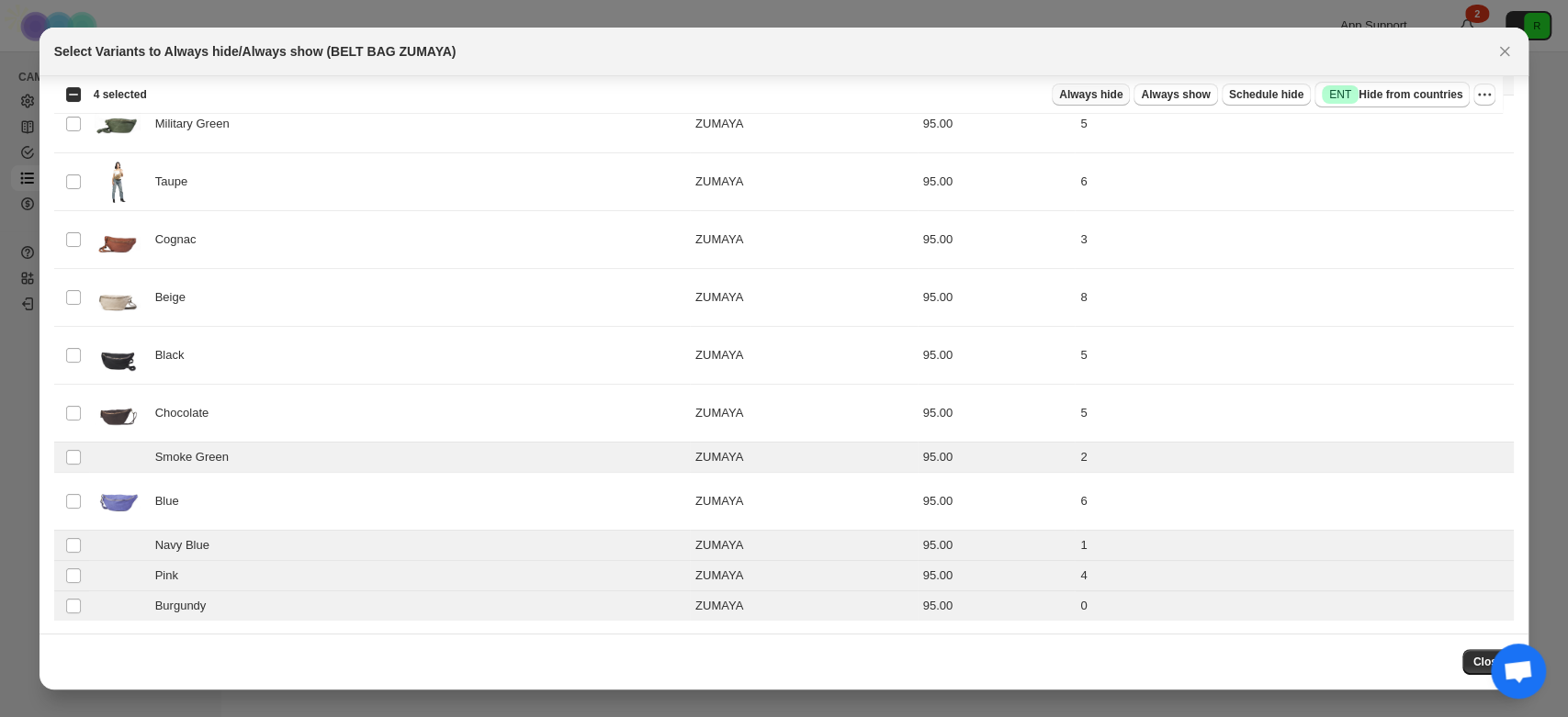 click on "Always hide" at bounding box center [1090, 95] 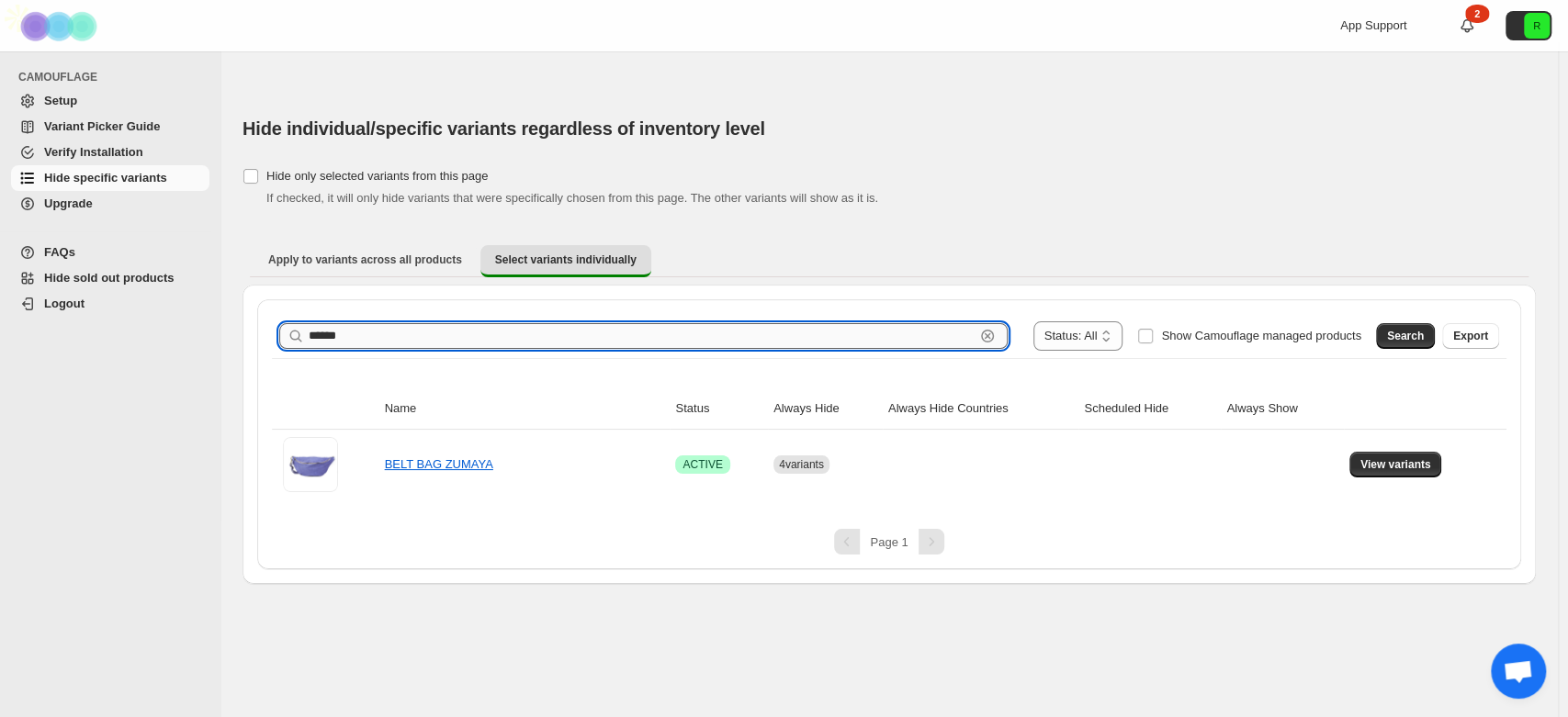click on "******" at bounding box center [641, 336] 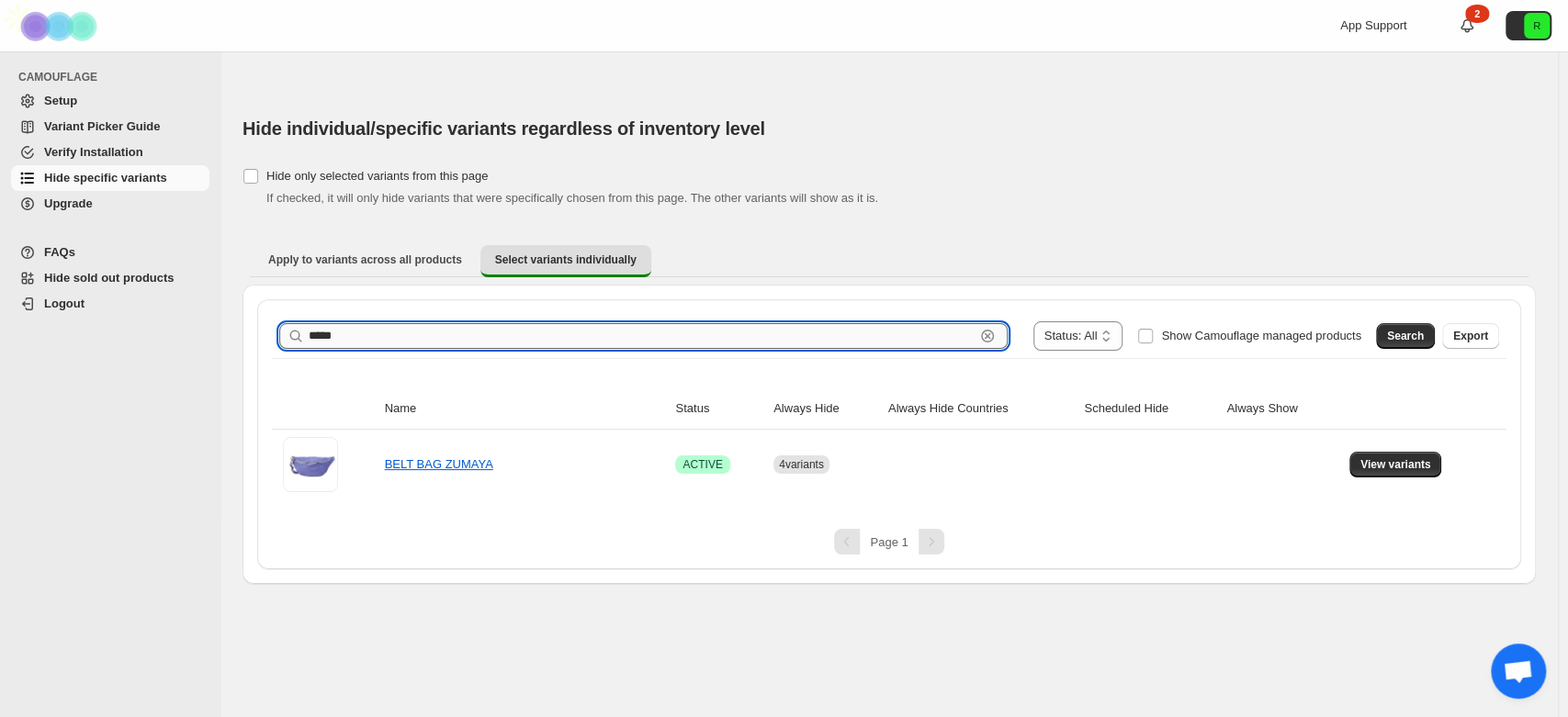 click on "*****" at bounding box center [641, 336] 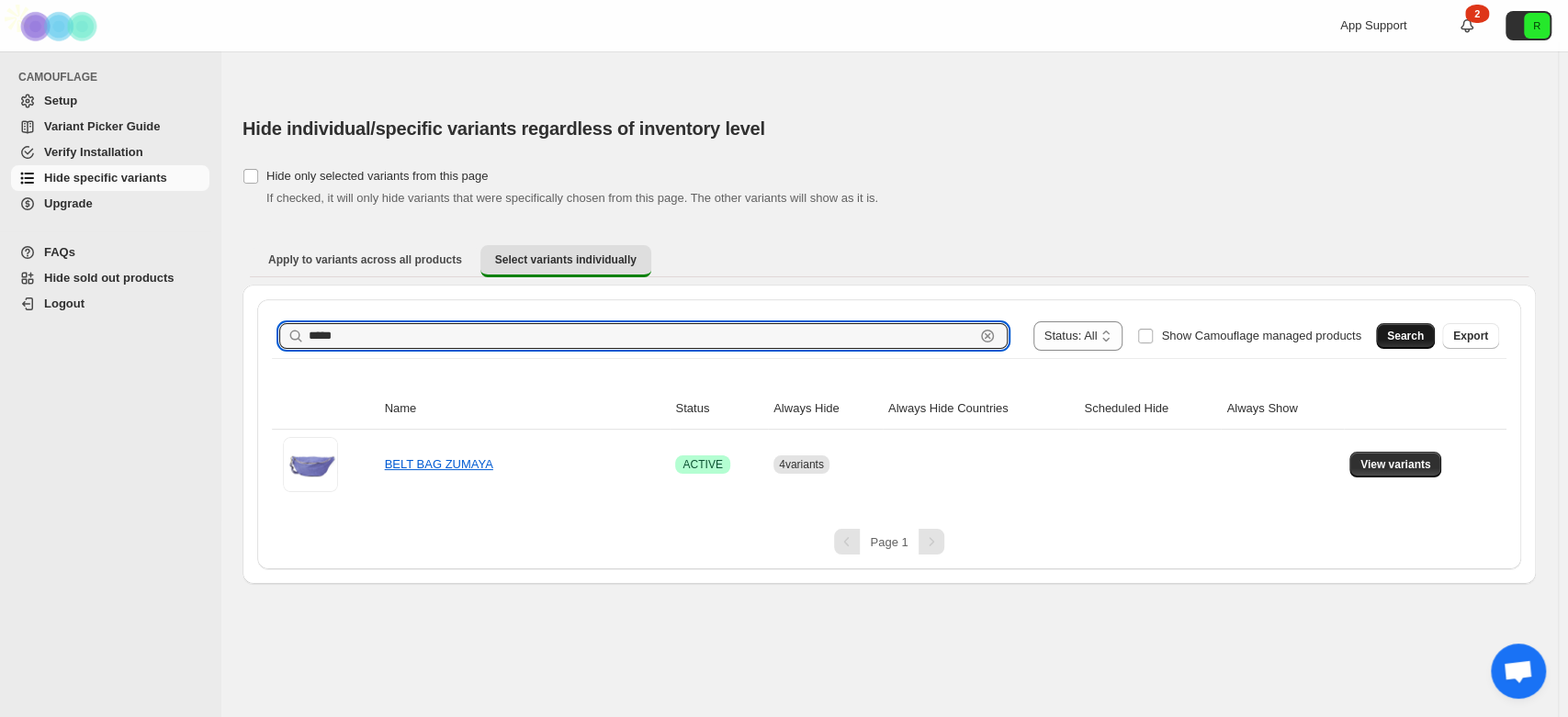 type on "*****" 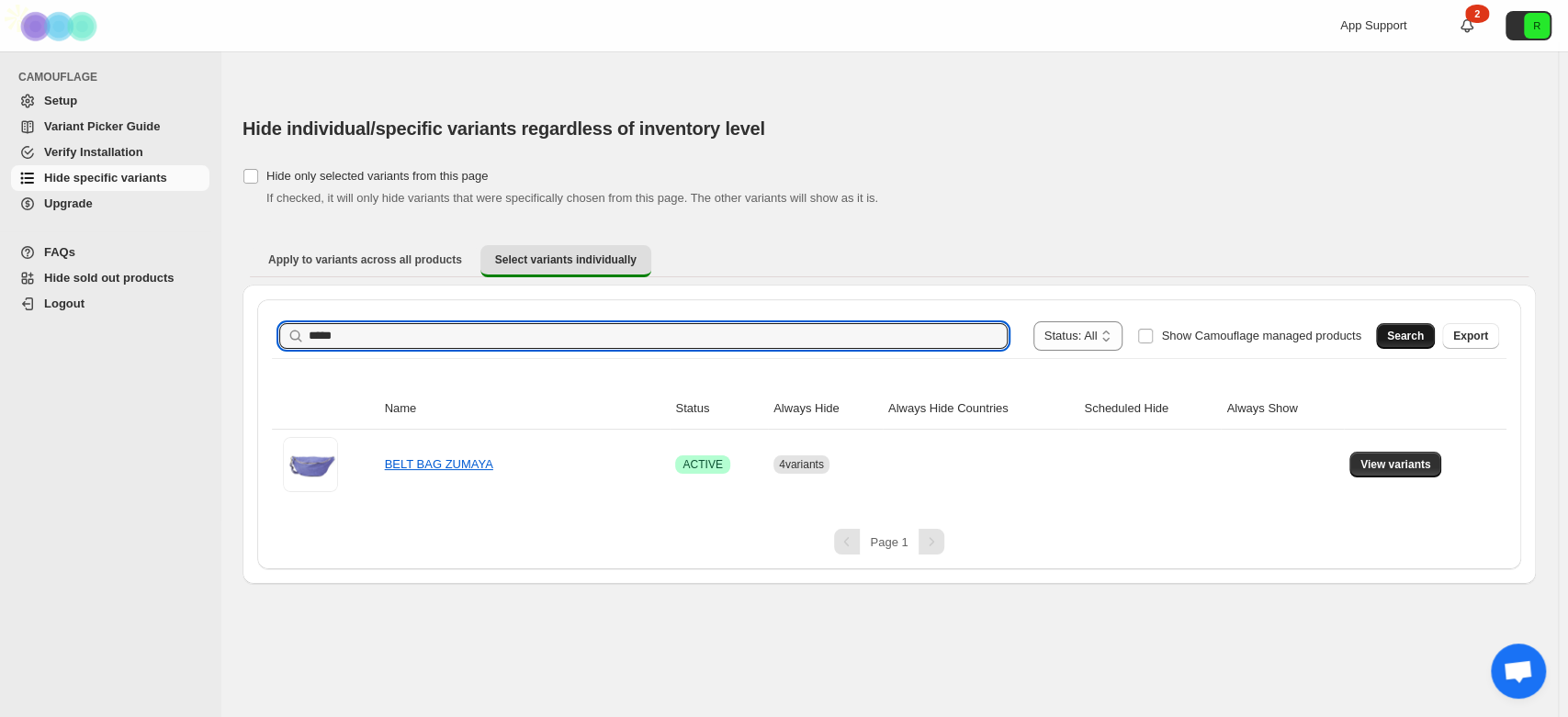 click on "Search" at bounding box center [1405, 336] 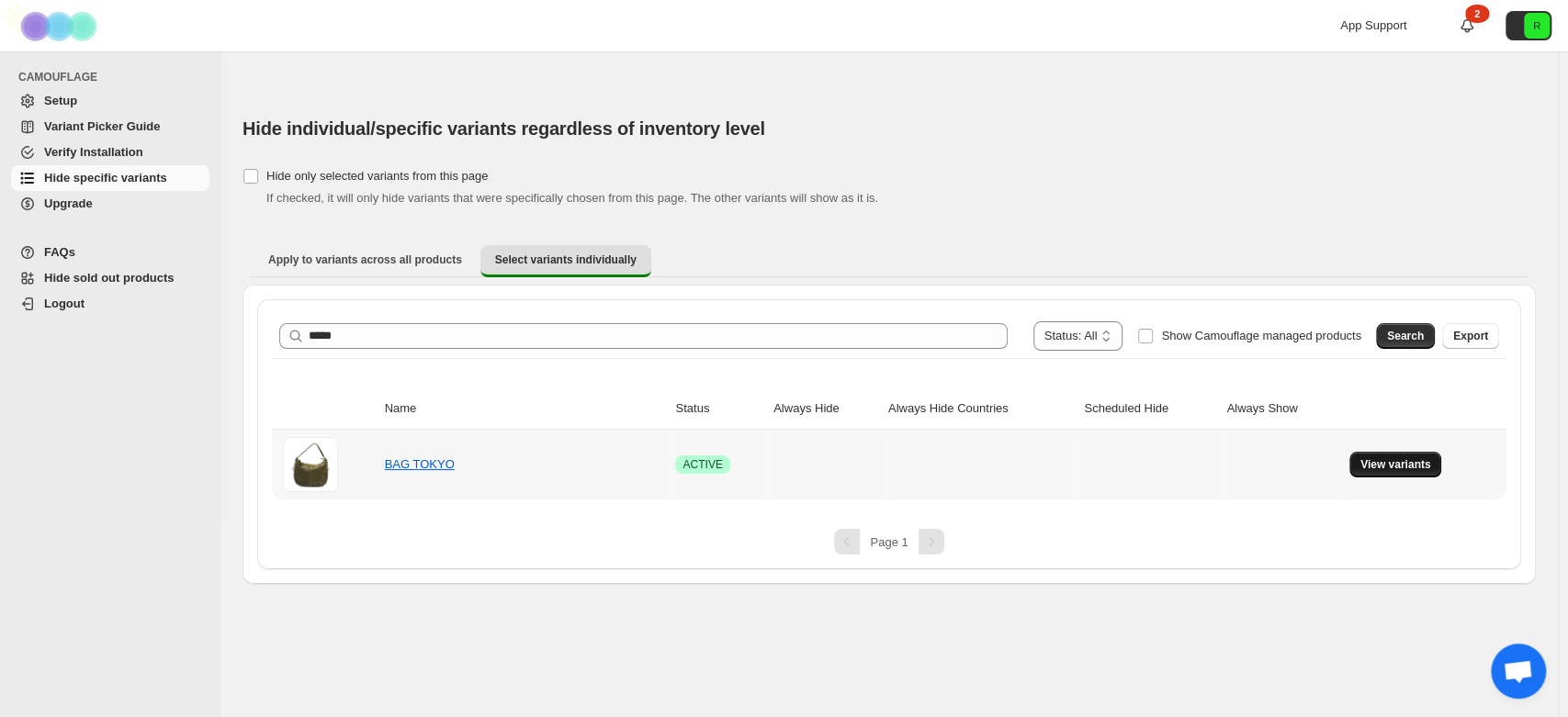 click on "View variants" at bounding box center [1395, 465] 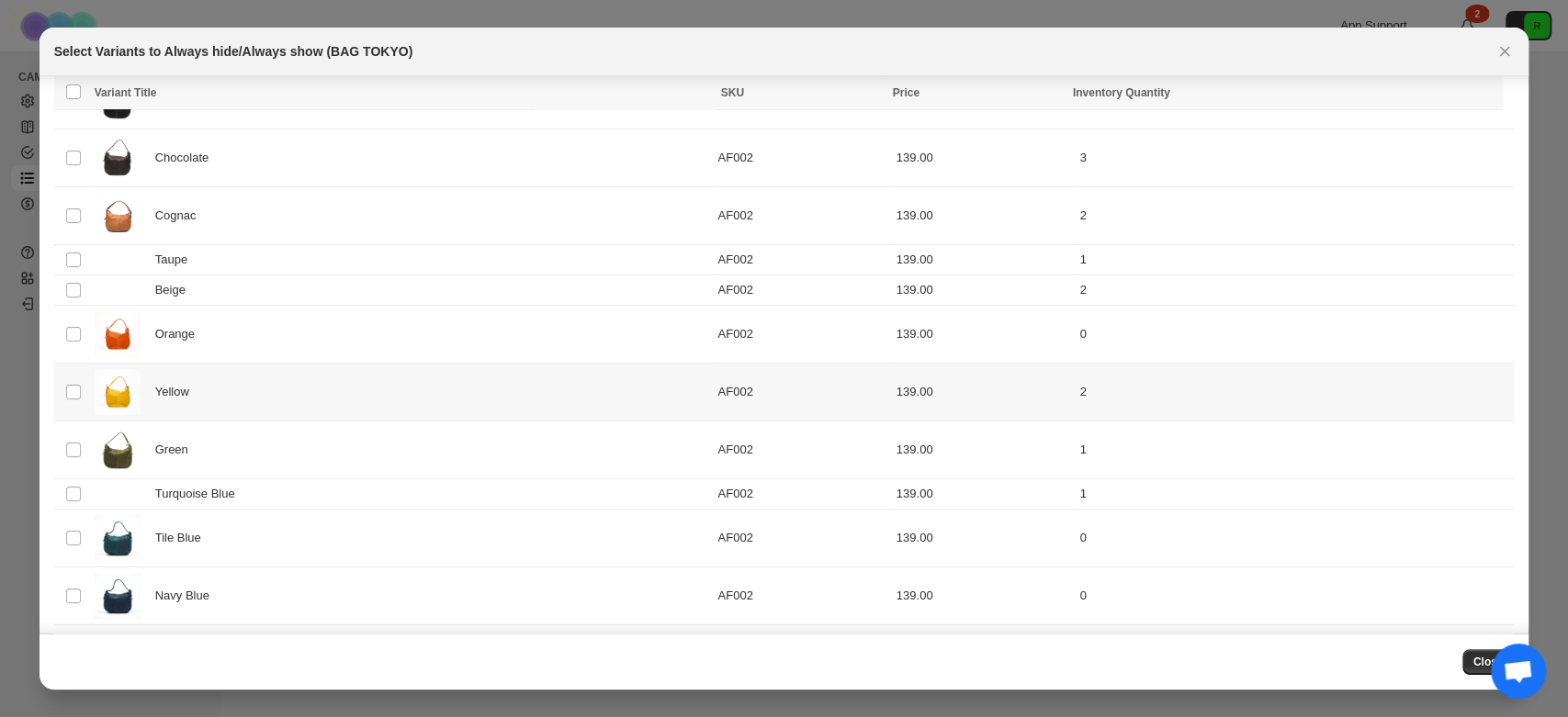 scroll, scrollTop: 135, scrollLeft: 0, axis: vertical 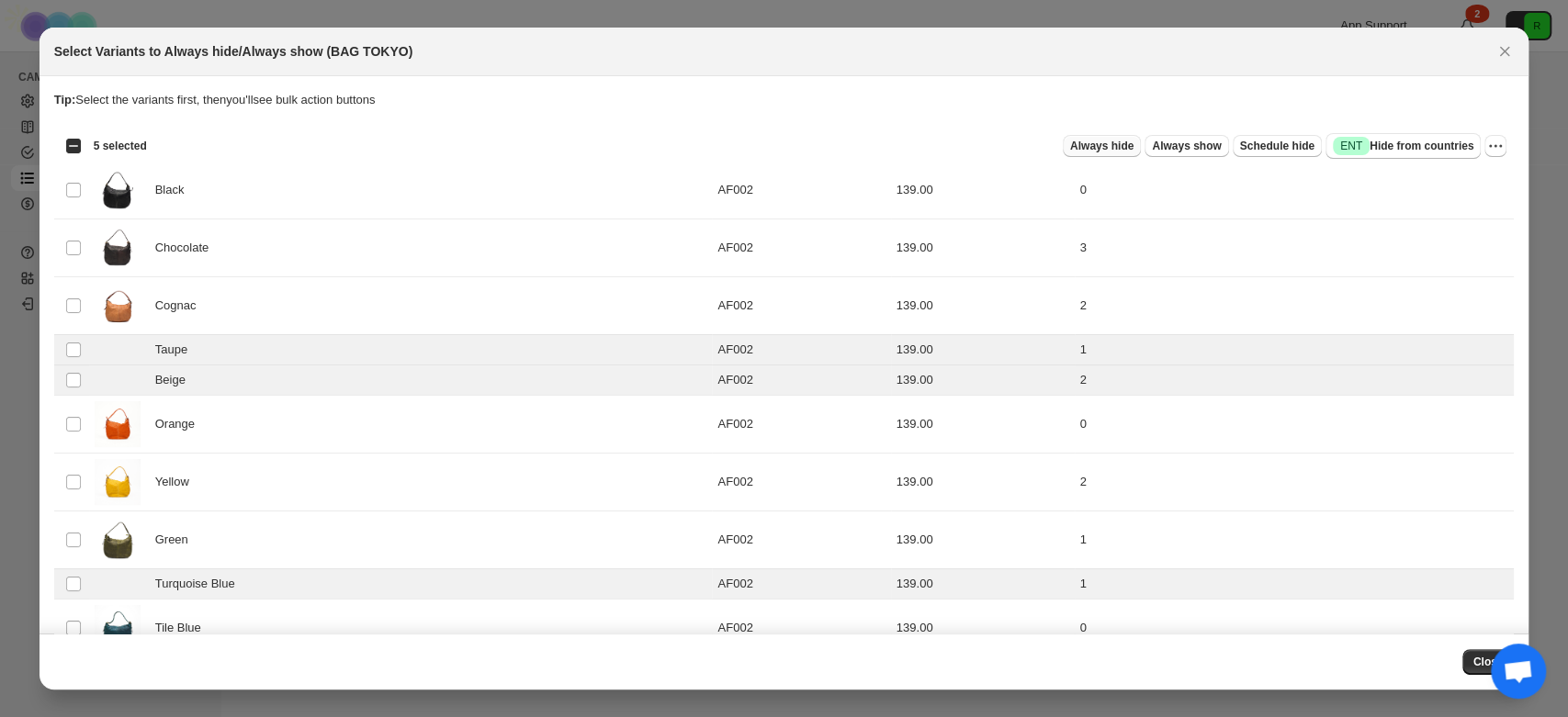 click on "Always hide" at bounding box center [1101, 146] 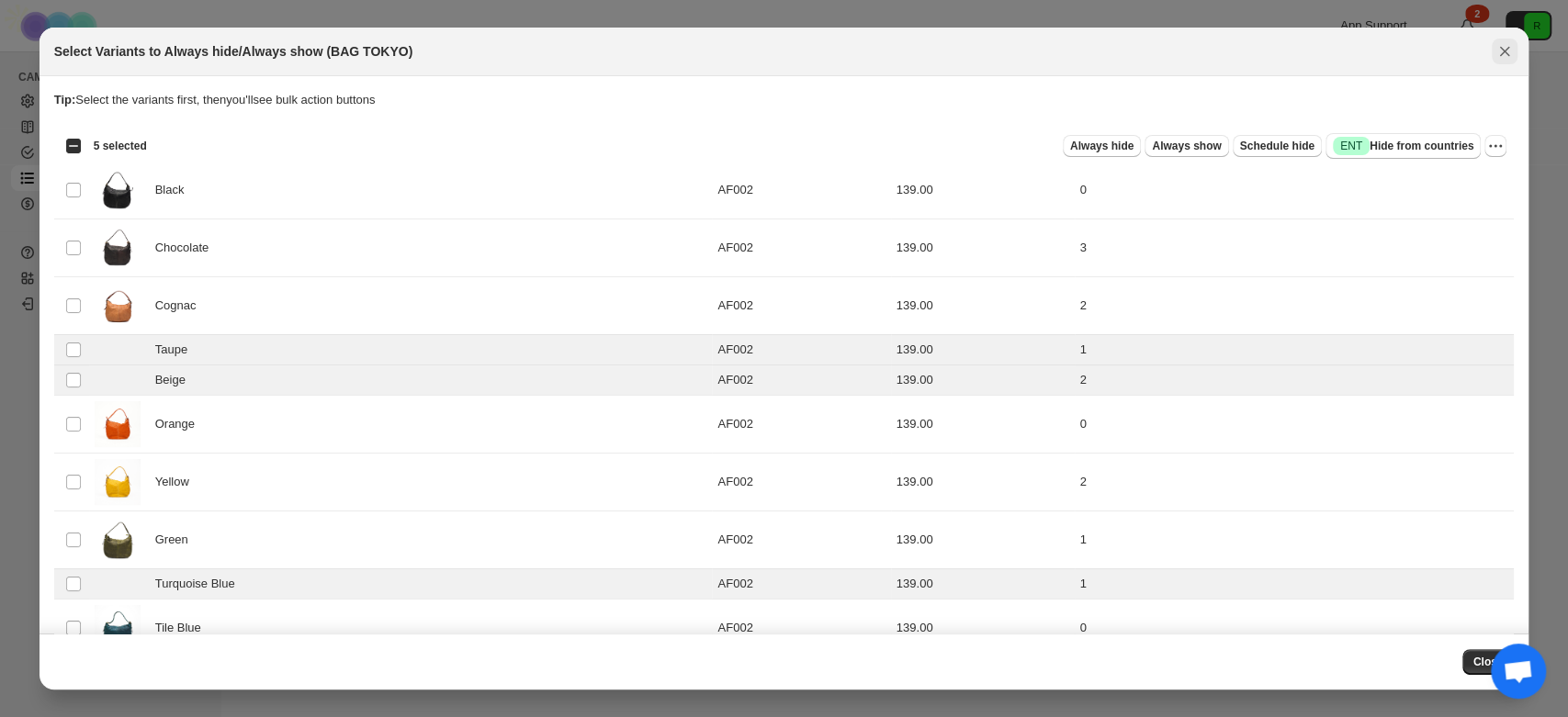 click at bounding box center (1505, 51) 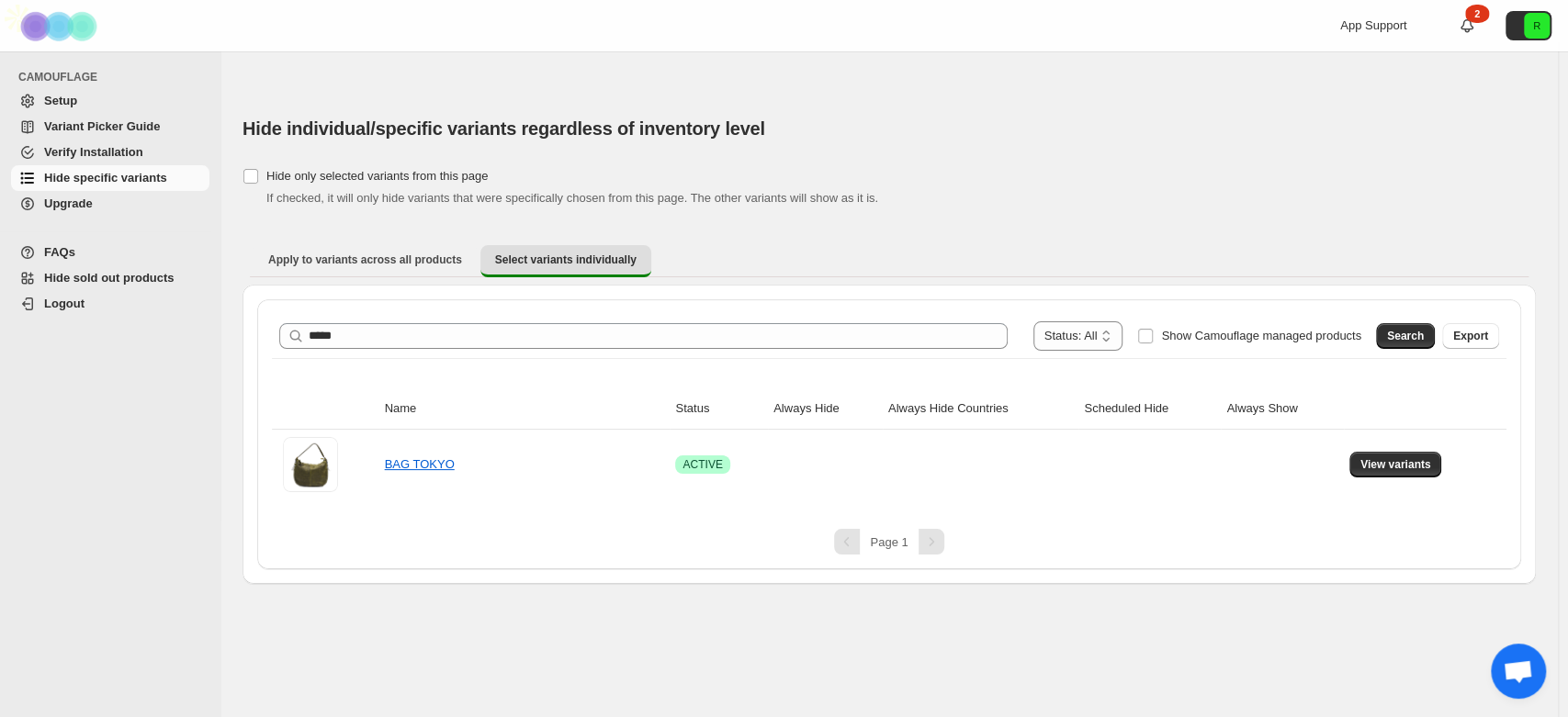 click on "Upgrade" at bounding box center [125, 204] 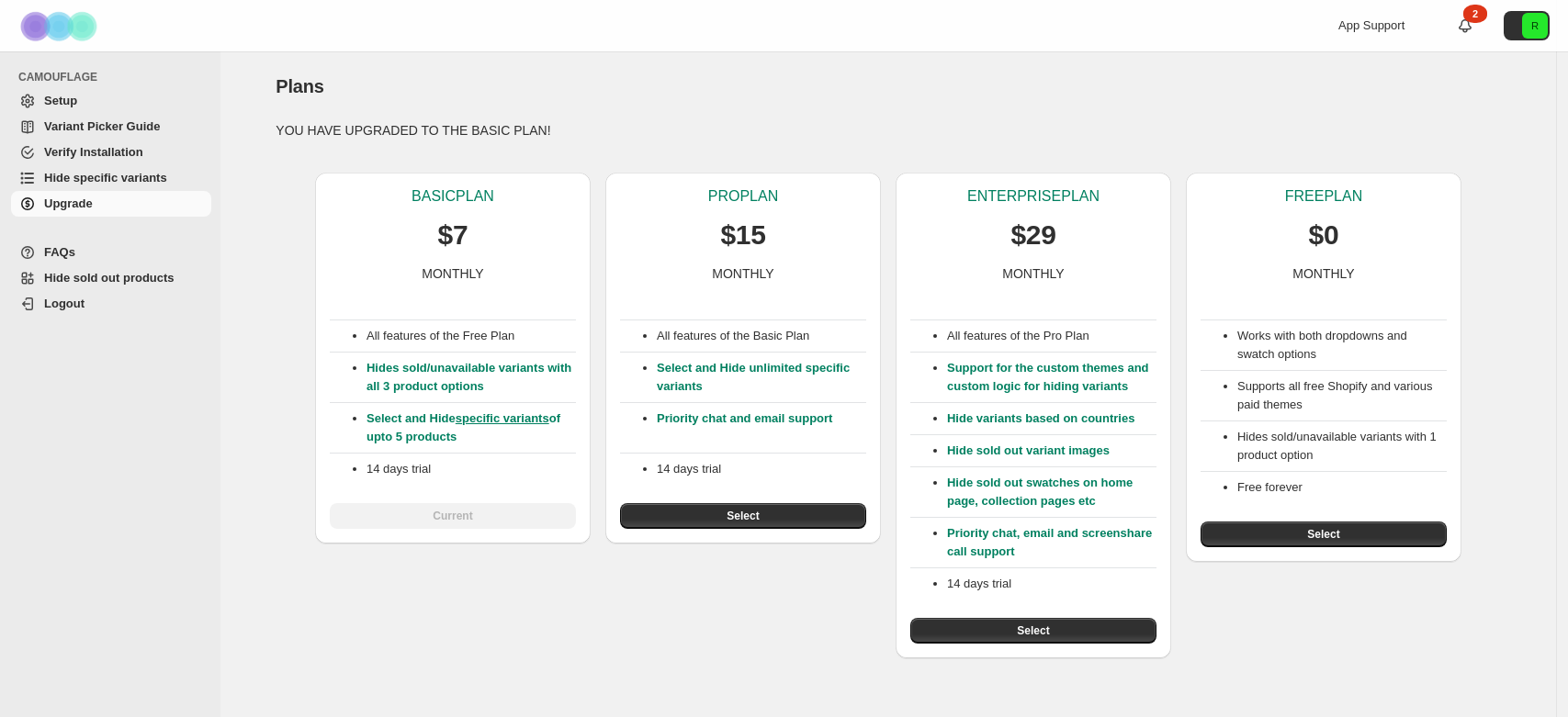 scroll, scrollTop: 0, scrollLeft: 0, axis: both 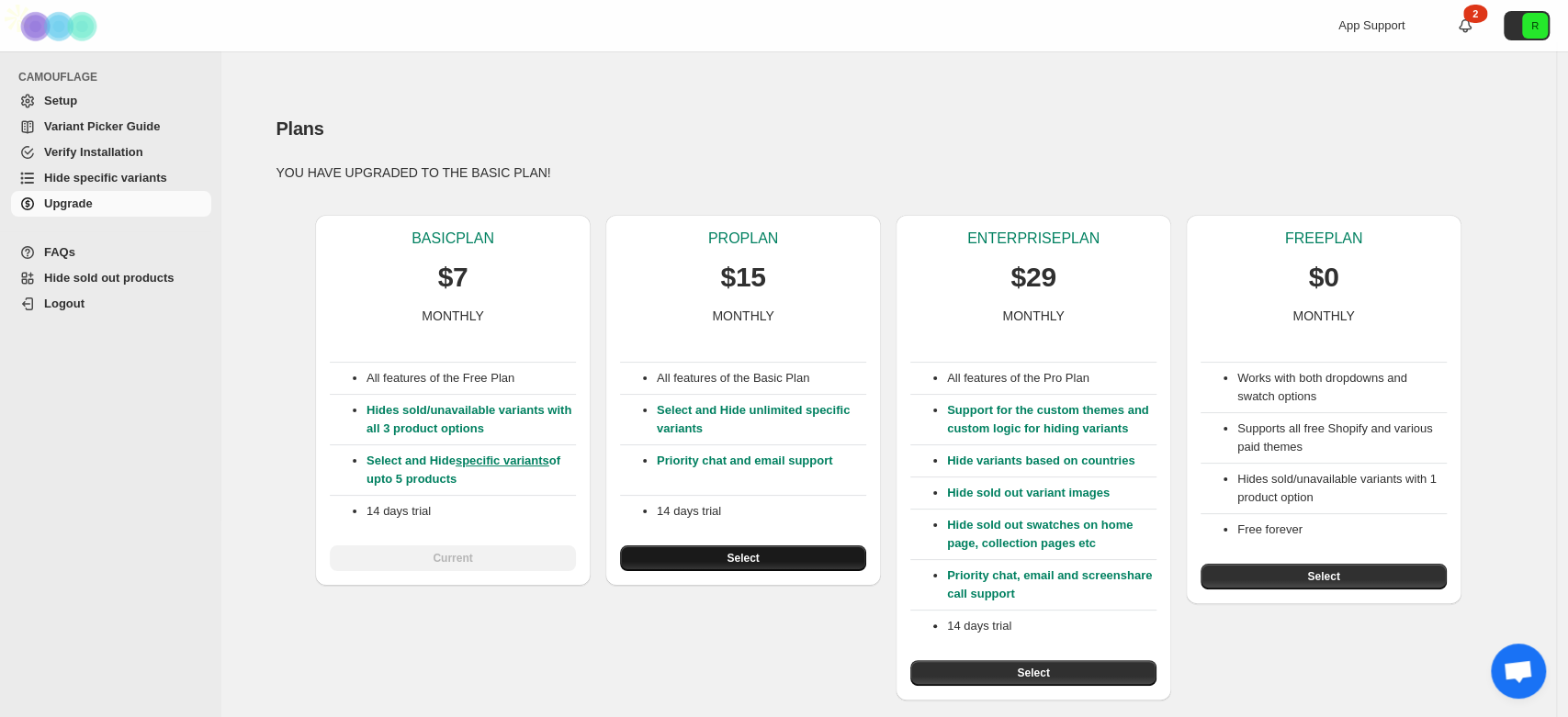 click on "Select" at bounding box center [743, 558] 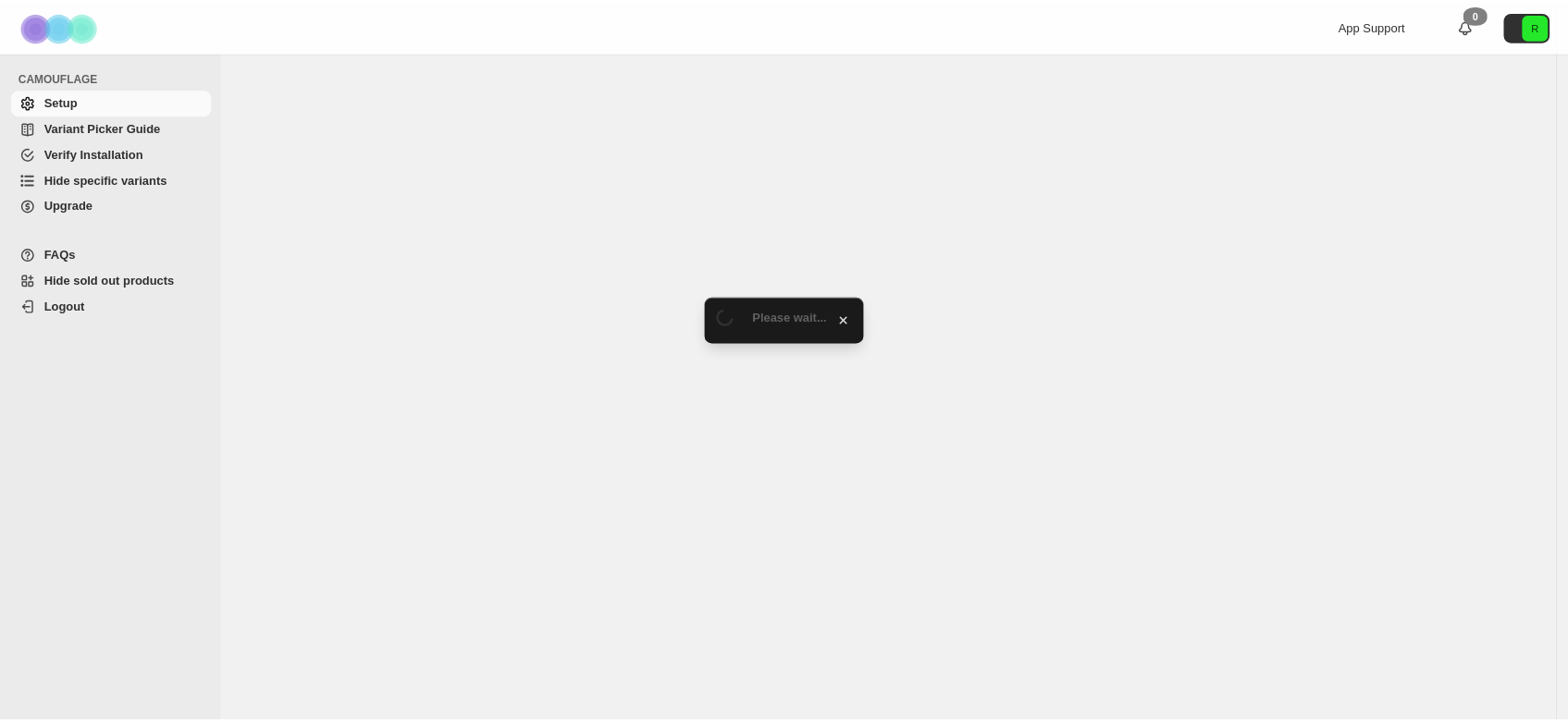 scroll, scrollTop: 0, scrollLeft: 0, axis: both 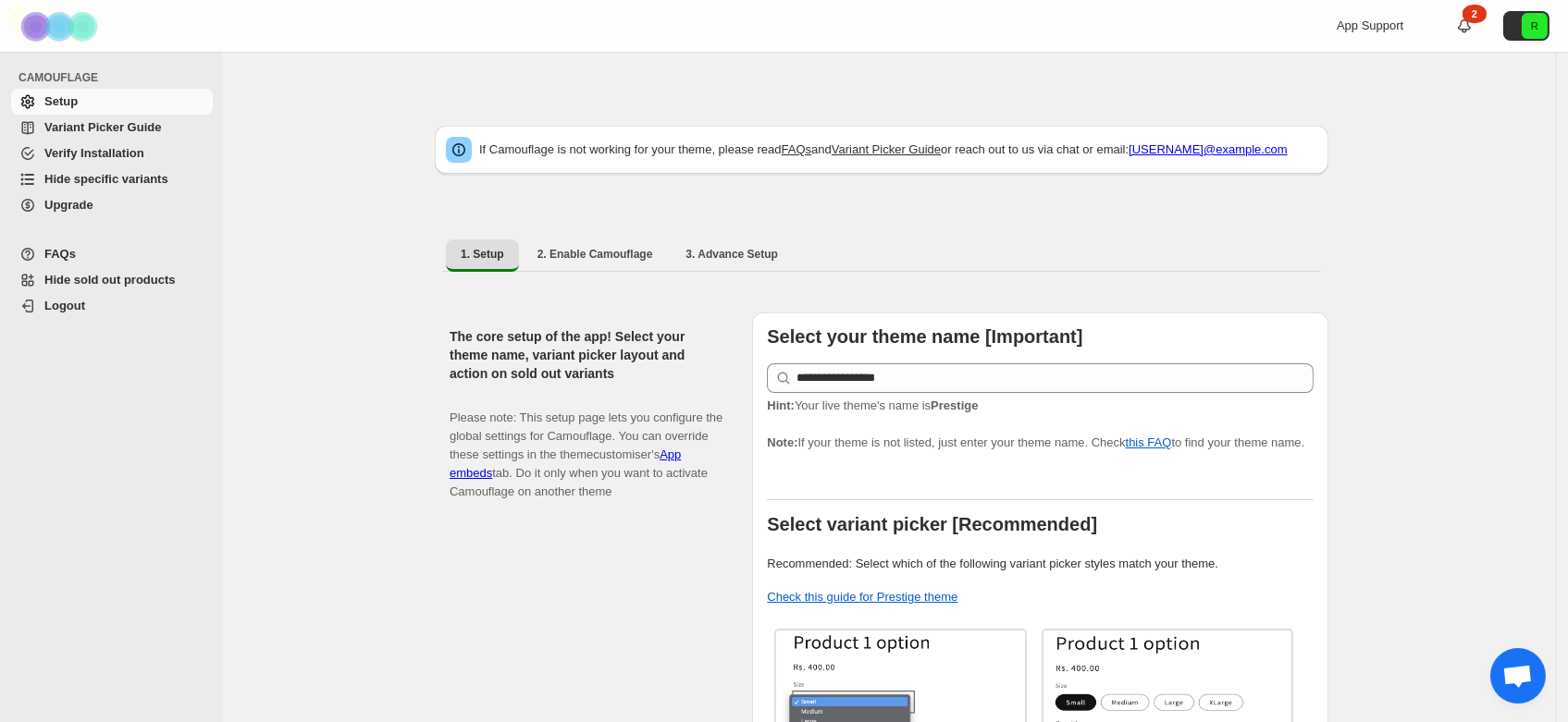 click on "Hide specific variants" at bounding box center [106, 178] 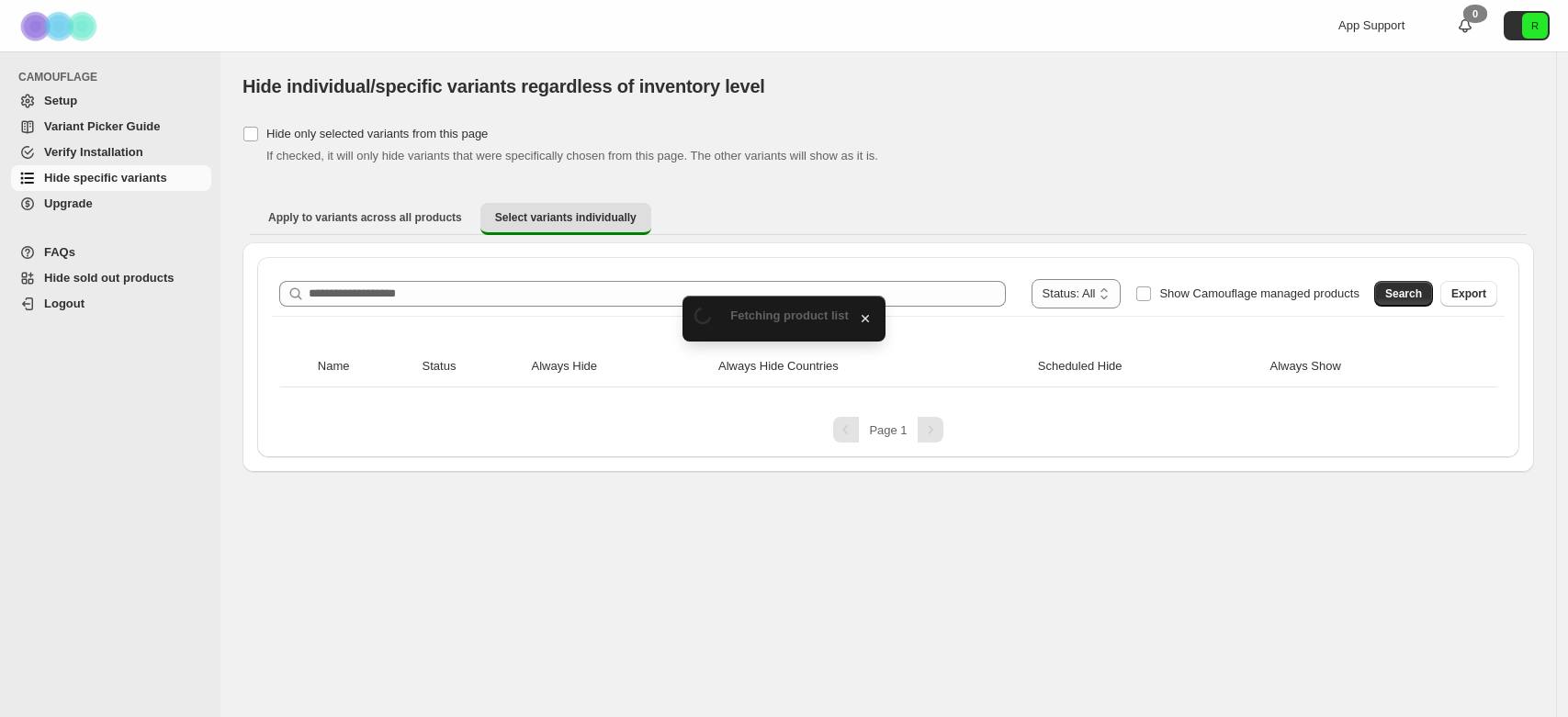 scroll, scrollTop: 0, scrollLeft: 0, axis: both 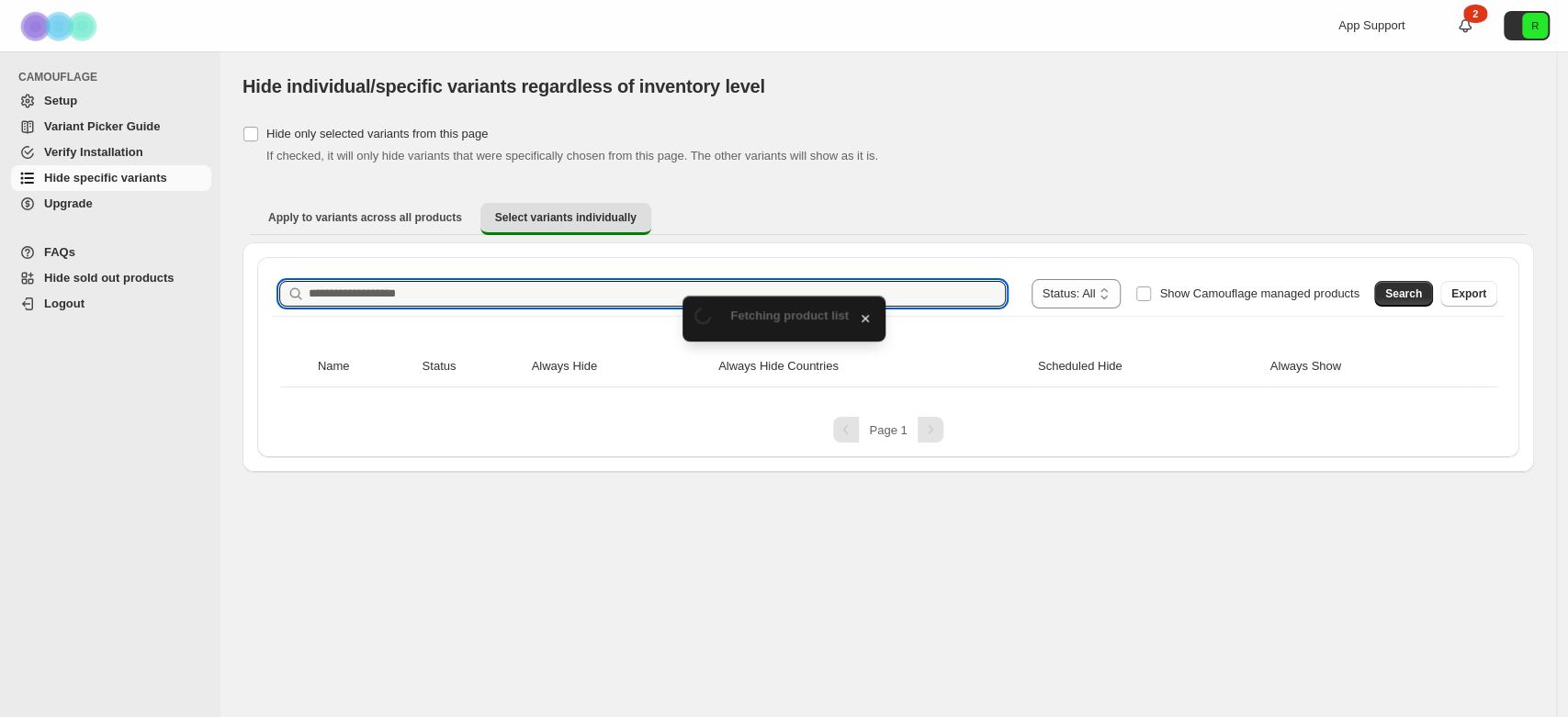 click on "Search product name" at bounding box center [657, 294] 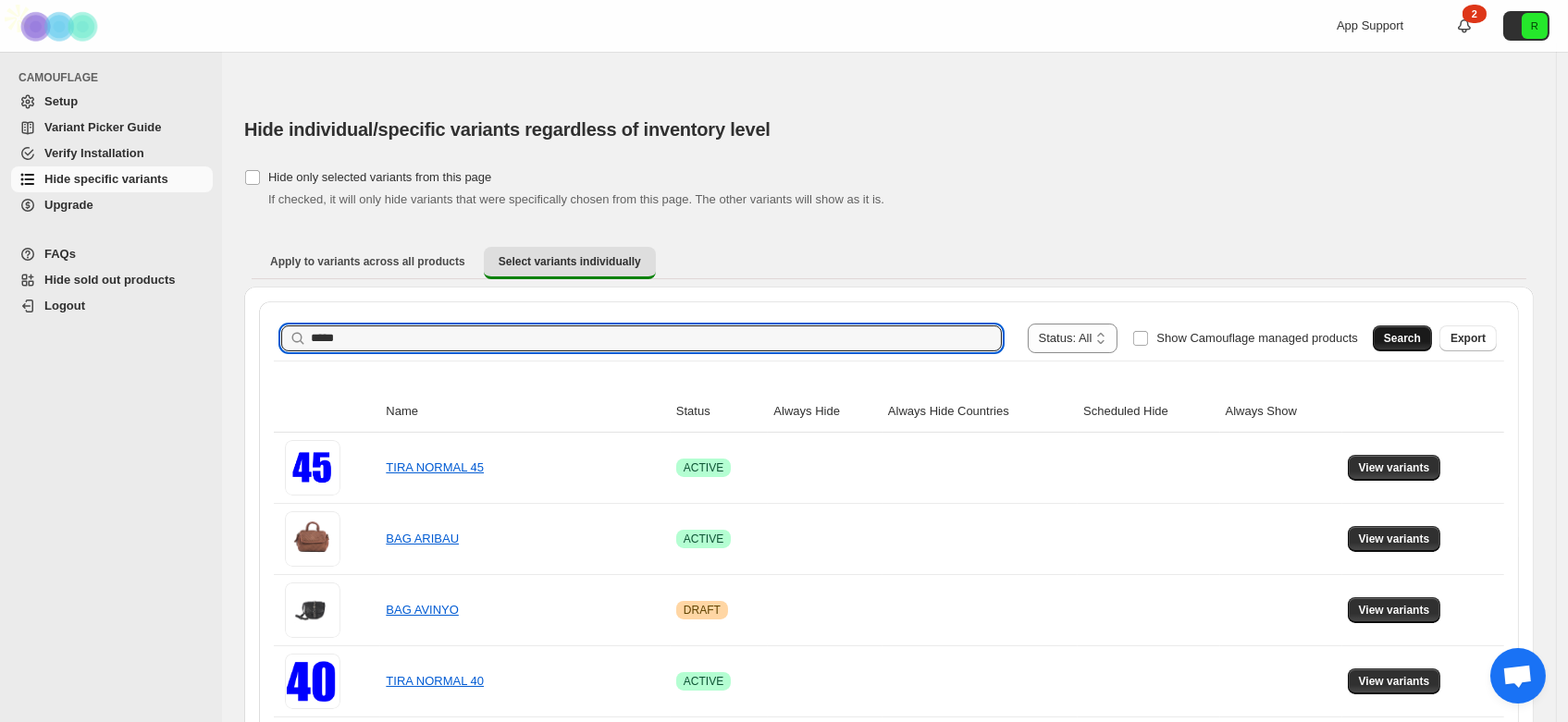 click on "Search" at bounding box center (1402, 338) 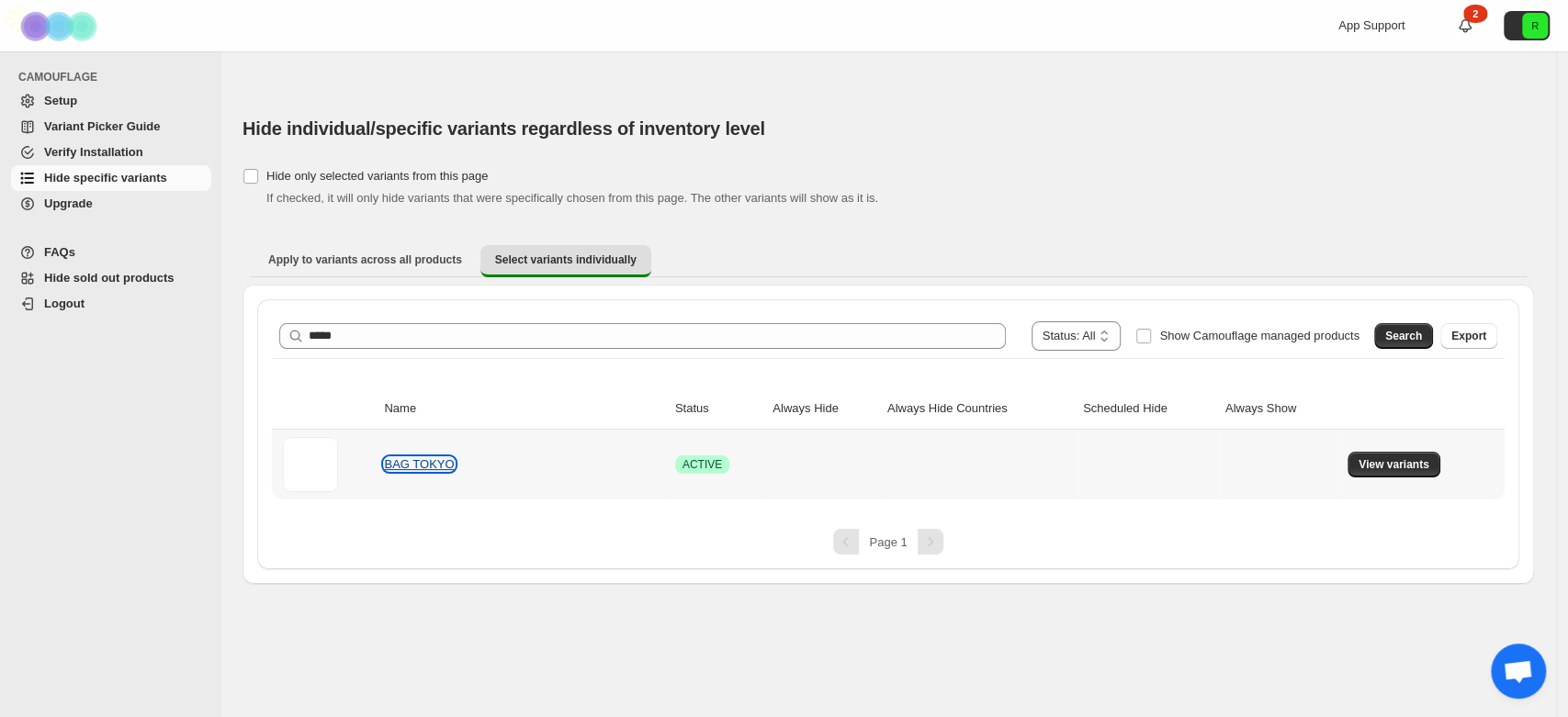 click on "BAG TOKYO" at bounding box center (419, 464) 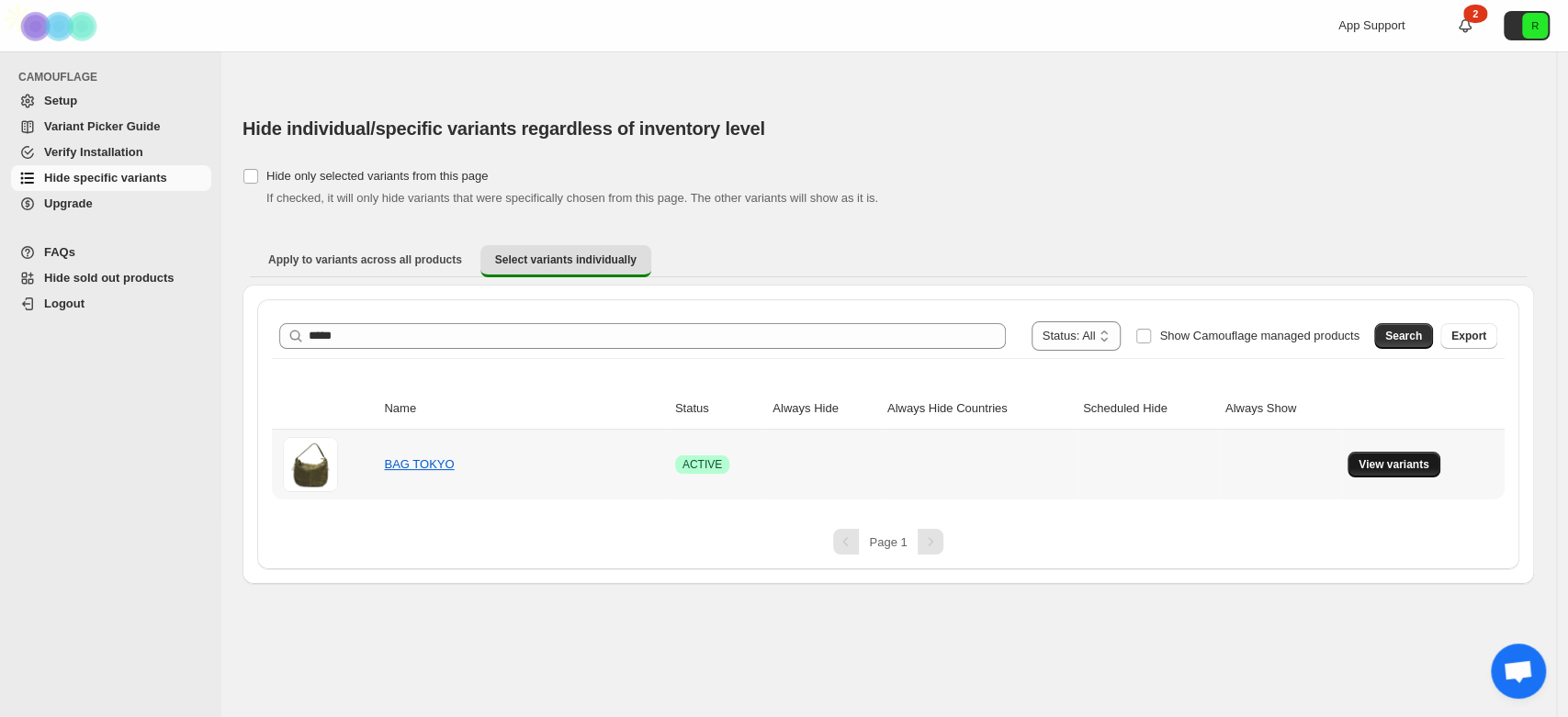 click on "View variants" at bounding box center (1393, 465) 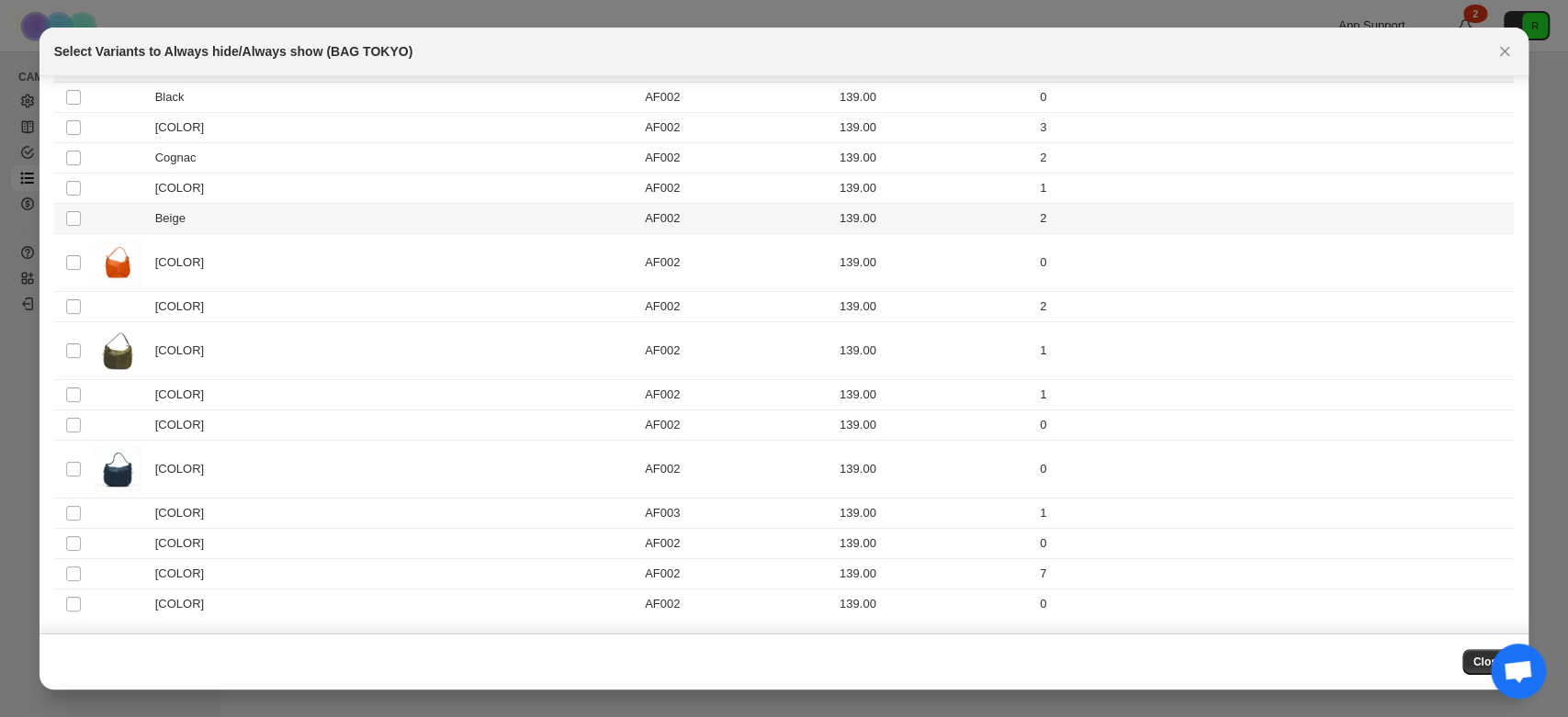 scroll, scrollTop: 0, scrollLeft: 0, axis: both 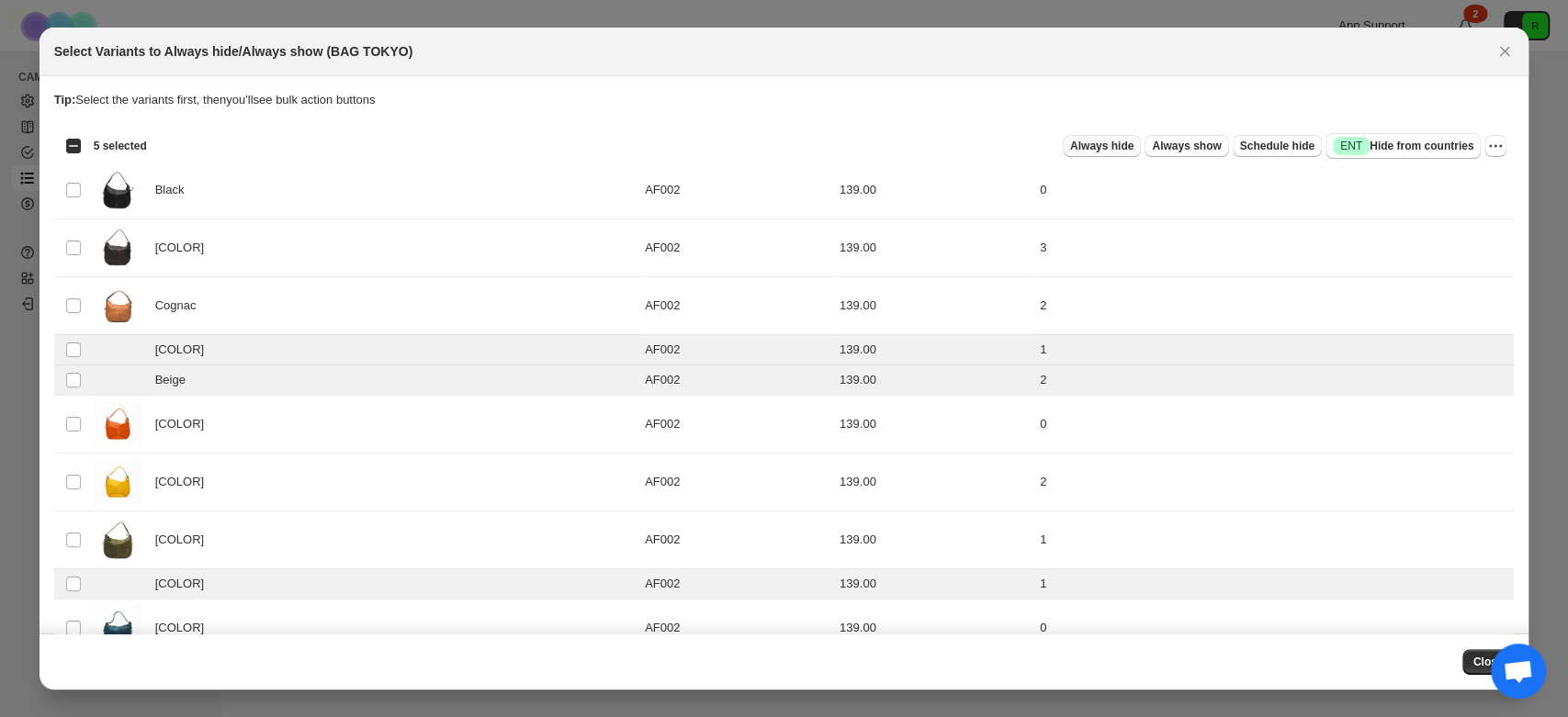 click on "Always hide" at bounding box center (1101, 146) 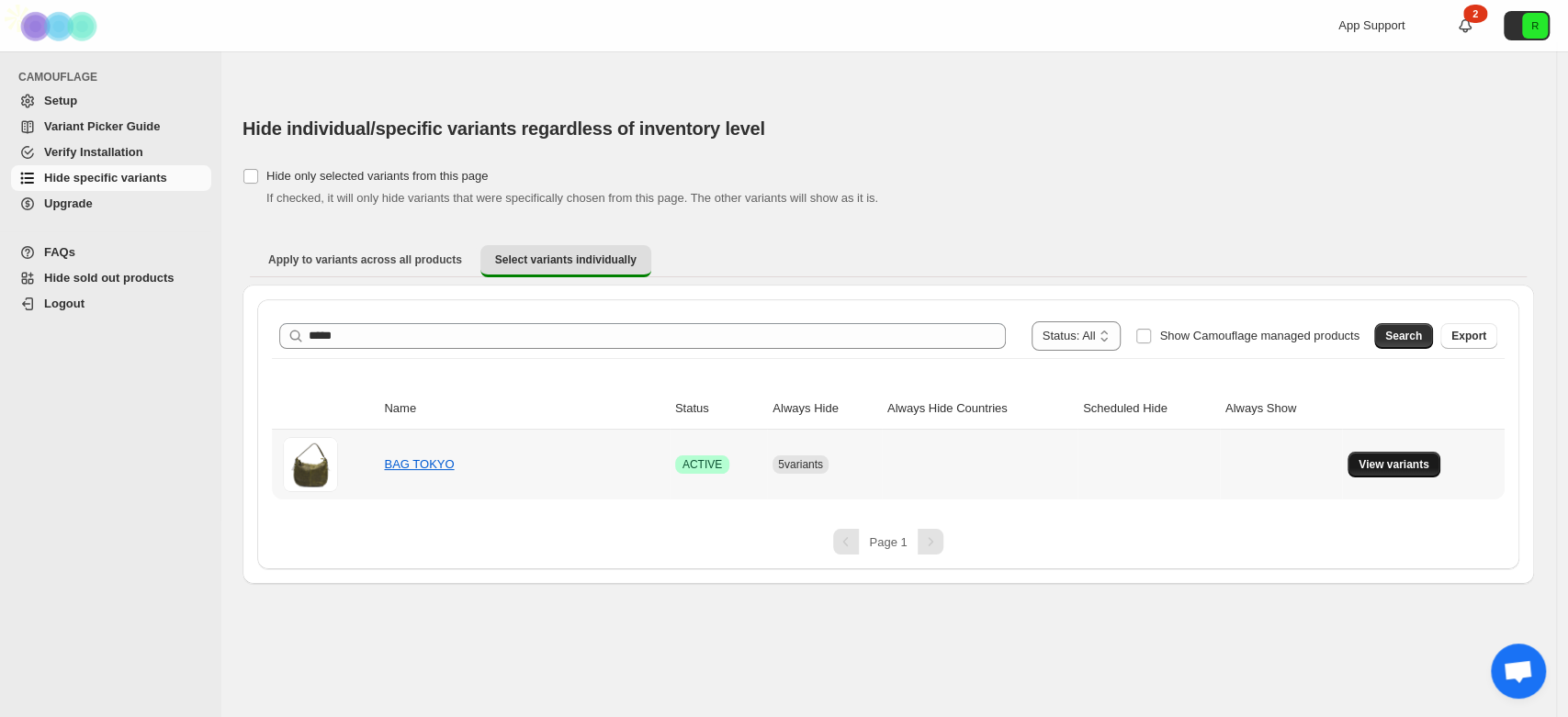 click on "View variants" at bounding box center (1393, 465) 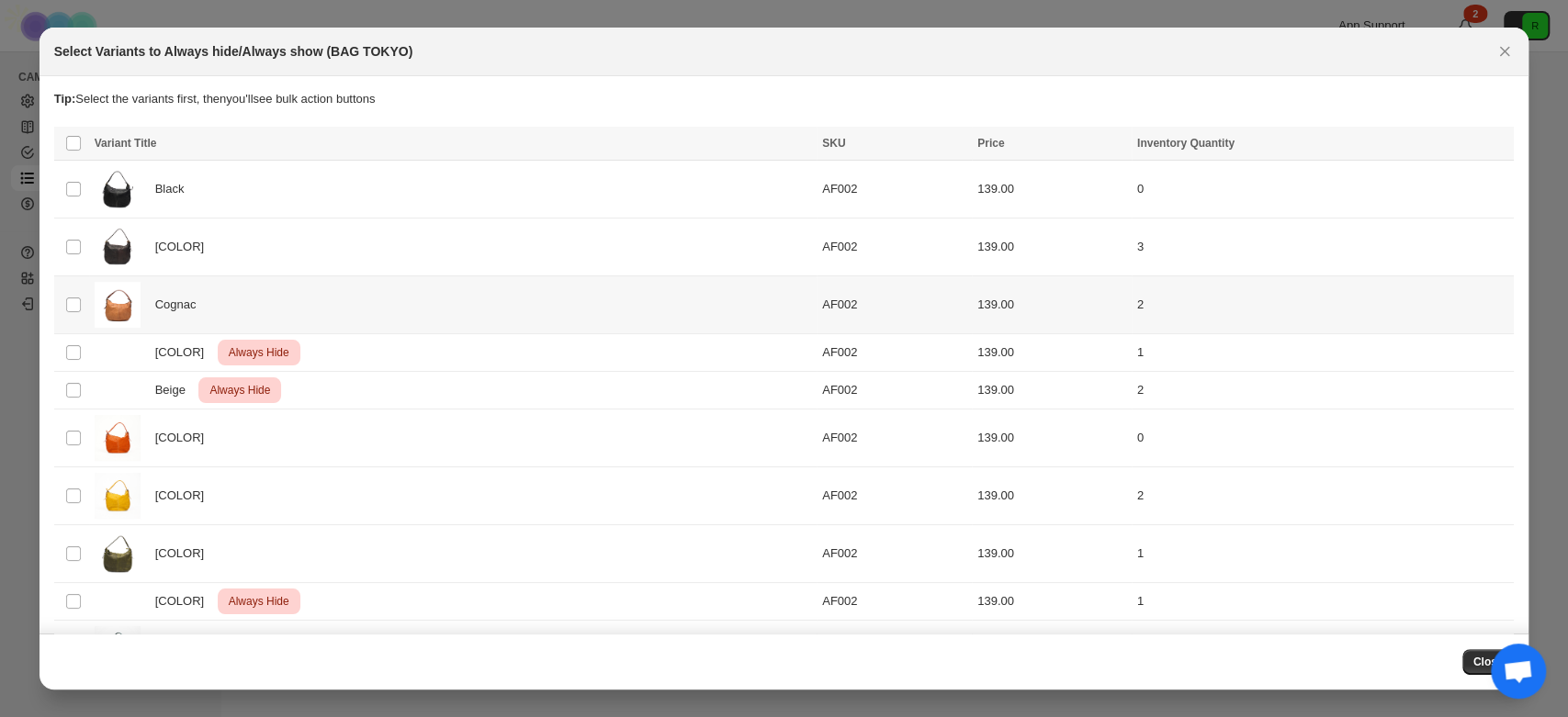 scroll, scrollTop: 0, scrollLeft: 0, axis: both 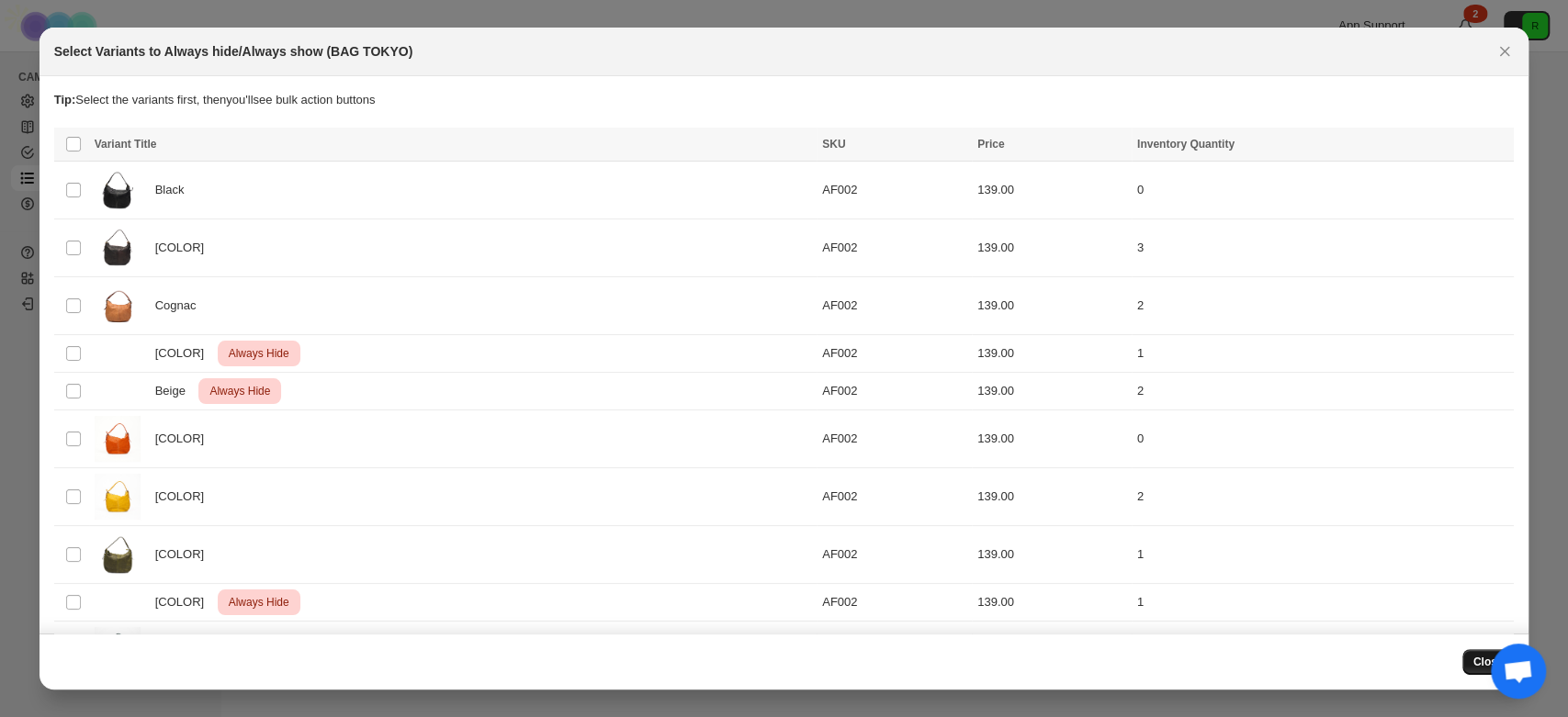 click on "Close" at bounding box center (1488, 662) 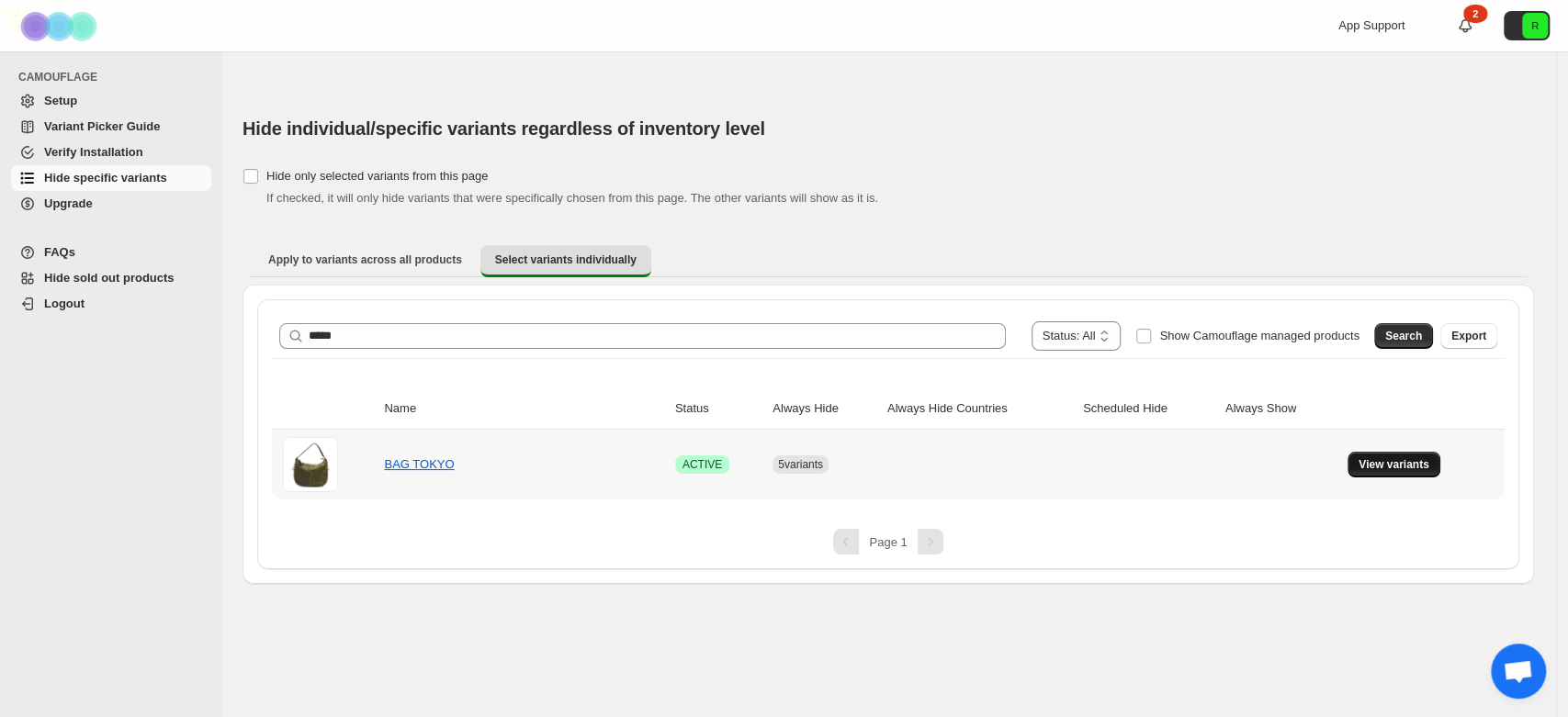 click on "View variants" at bounding box center [1393, 465] 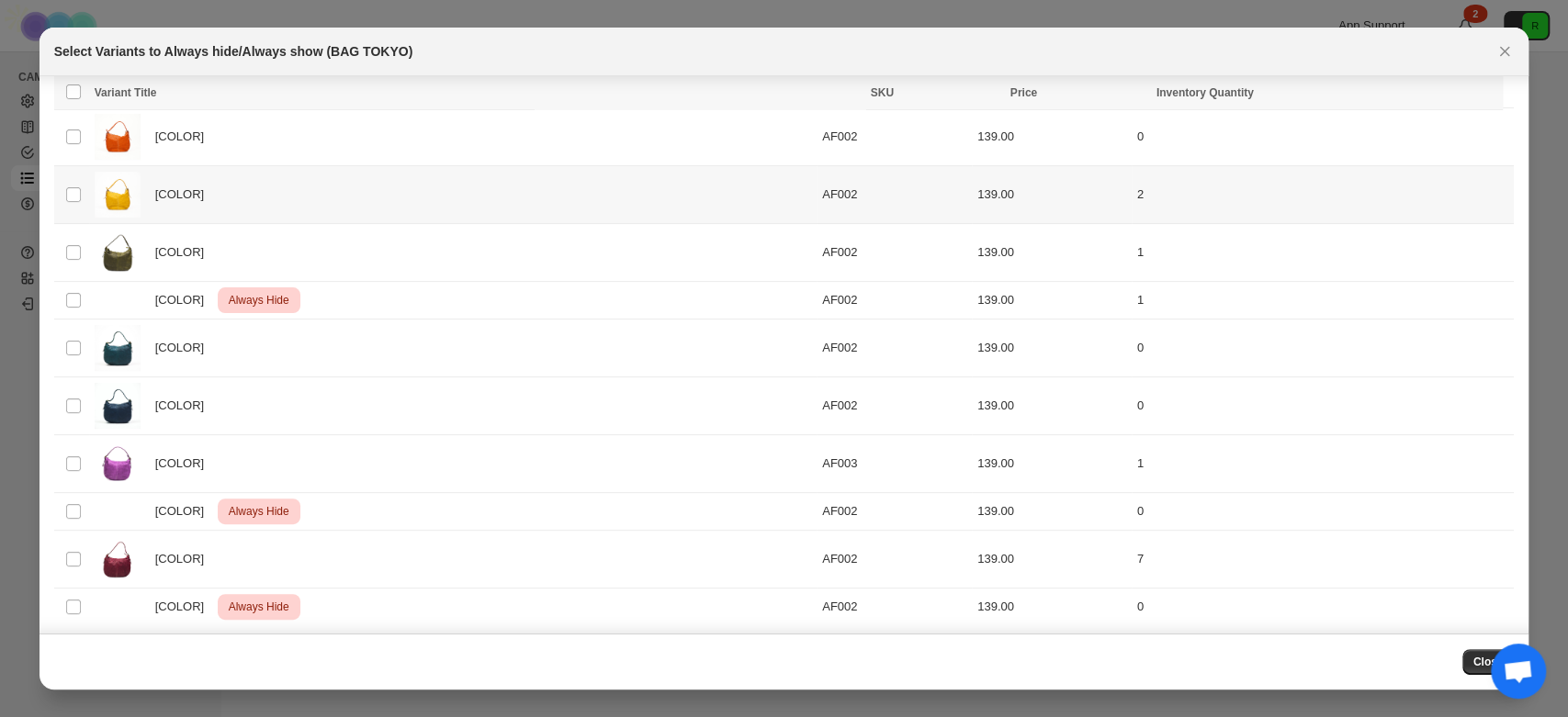 scroll, scrollTop: 306, scrollLeft: 0, axis: vertical 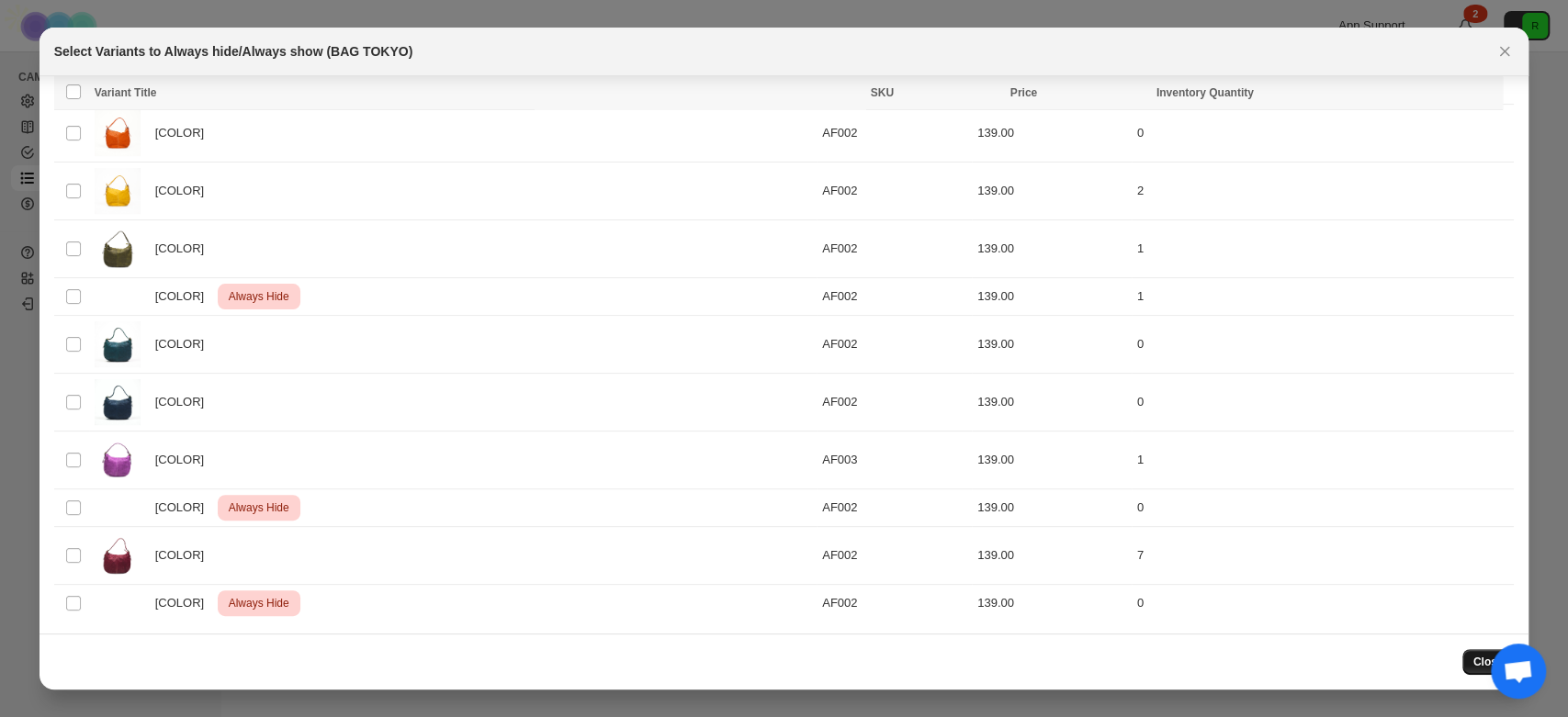 click on "Close" at bounding box center (1488, 662) 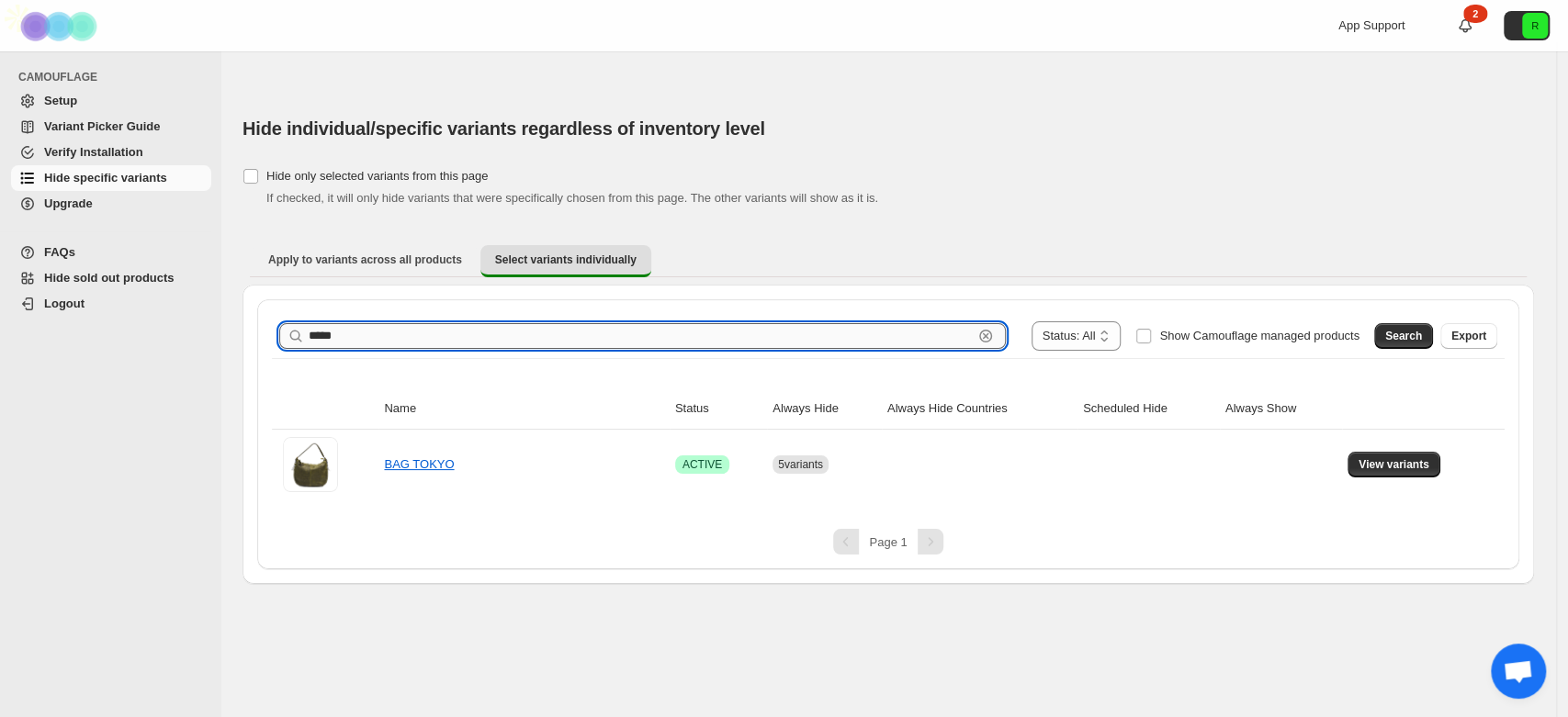 click on "*****" at bounding box center [640, 336] 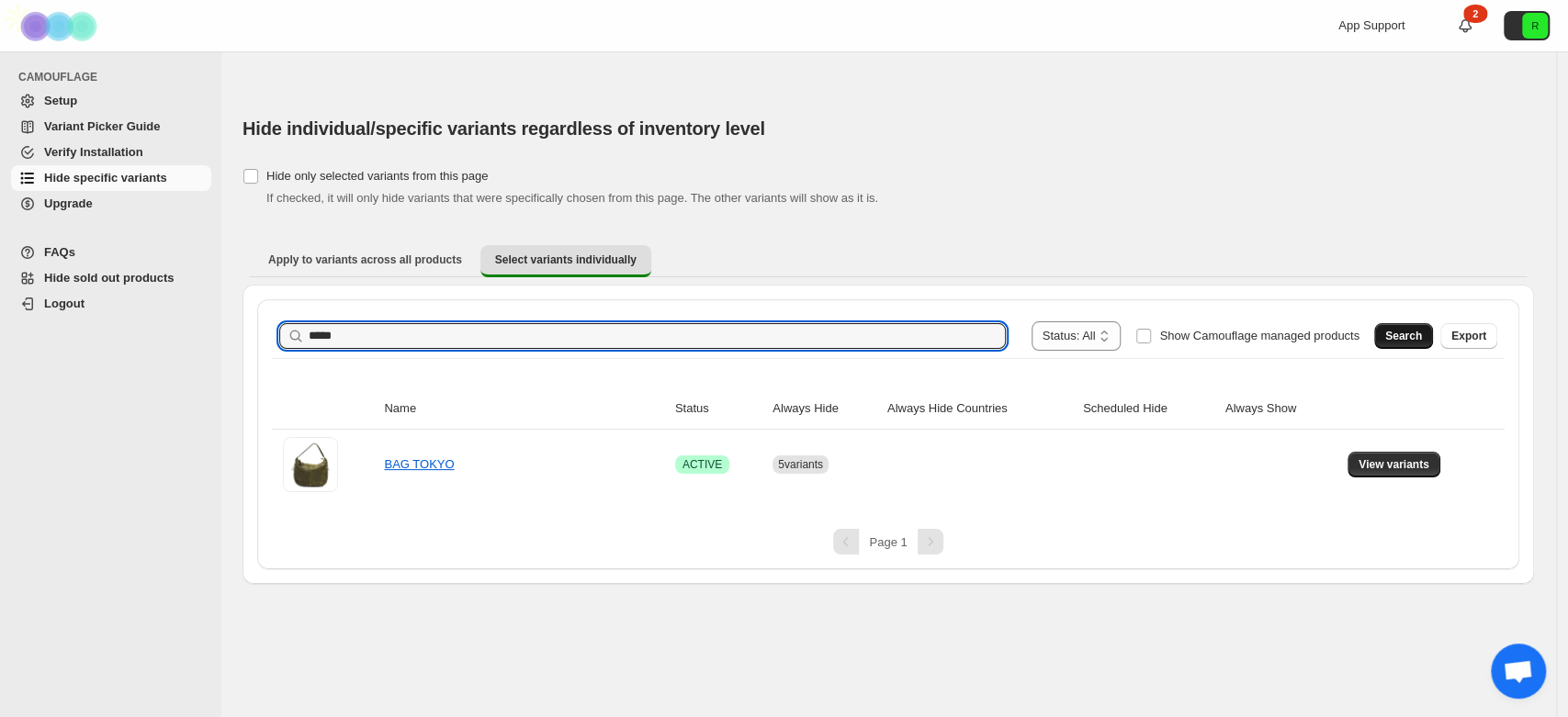 click on "Search" at bounding box center (1404, 336) 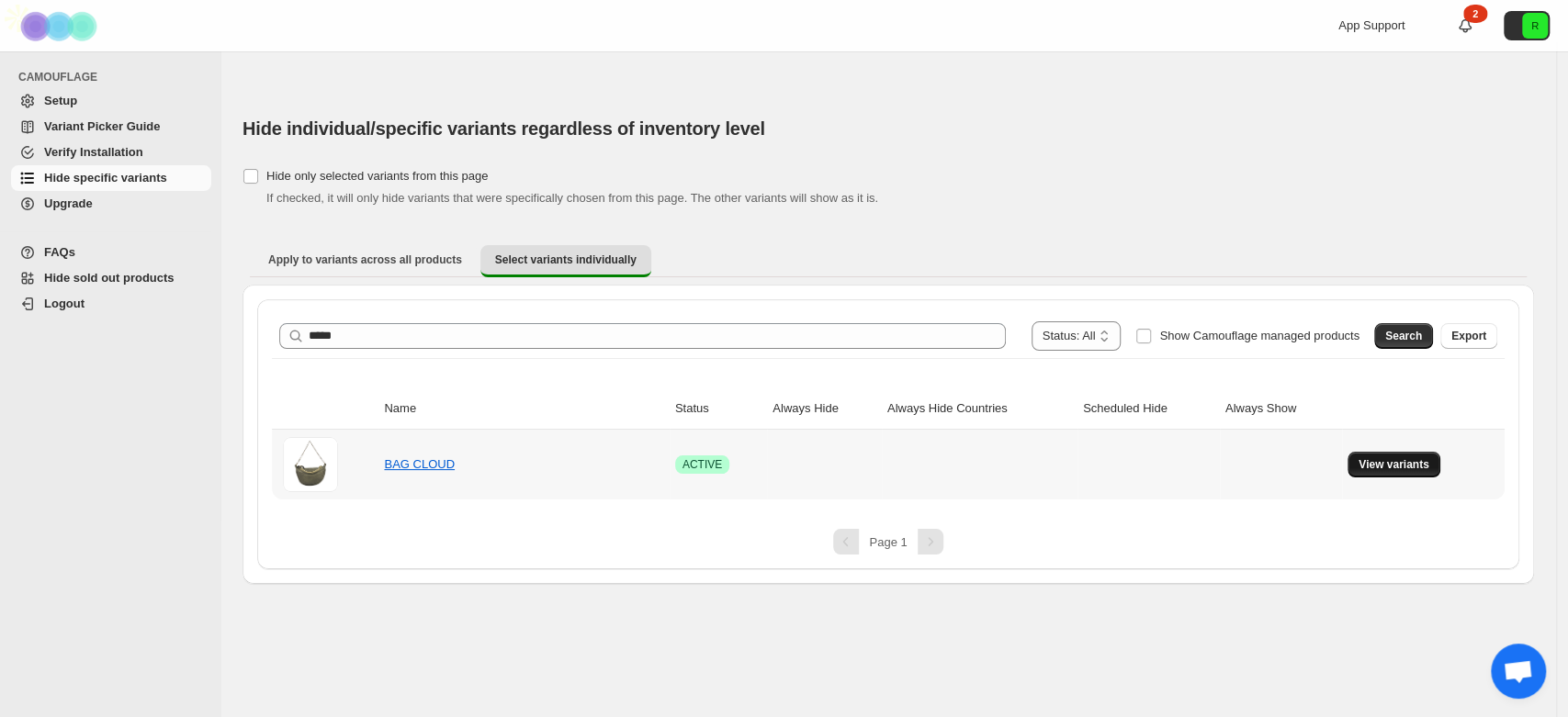 click on "View variants" at bounding box center (1393, 465) 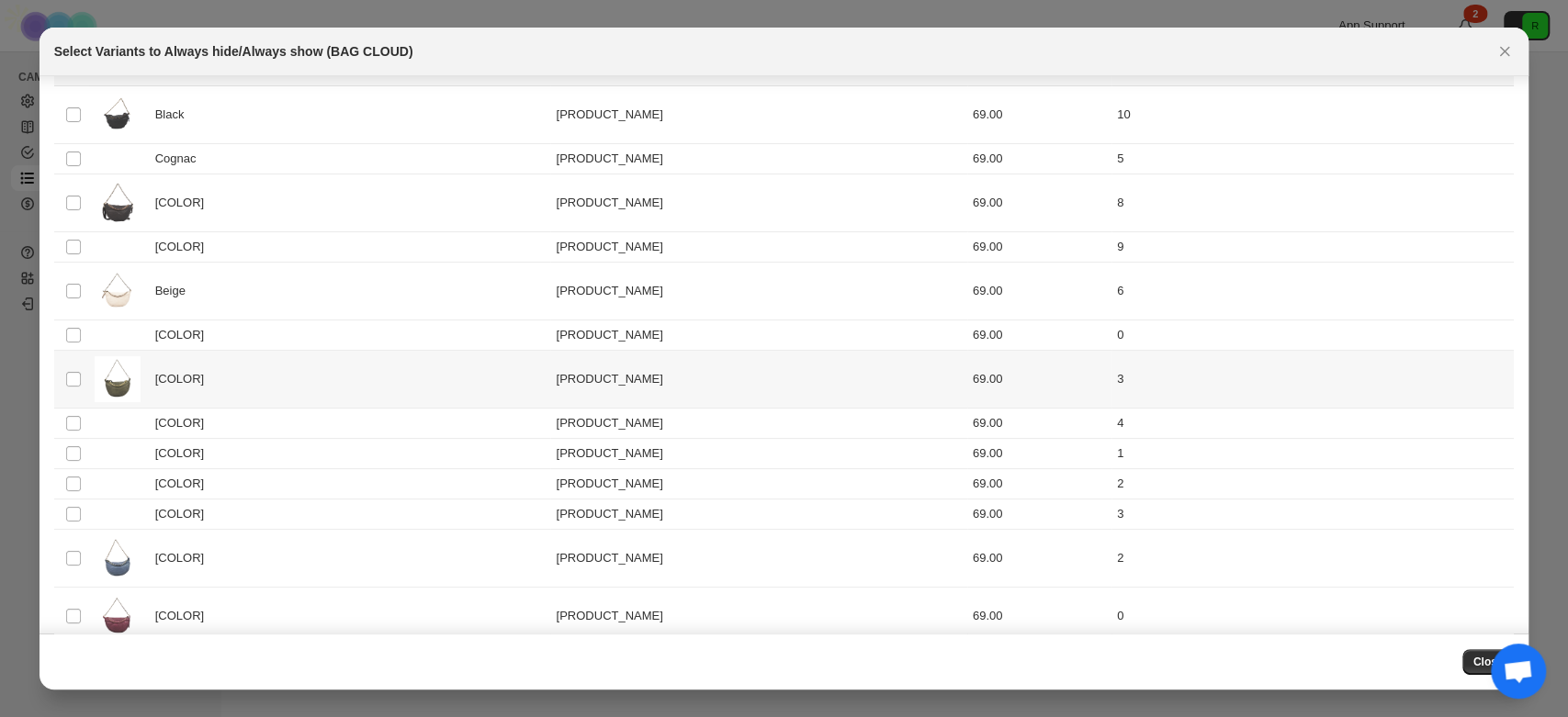 scroll, scrollTop: 0, scrollLeft: 0, axis: both 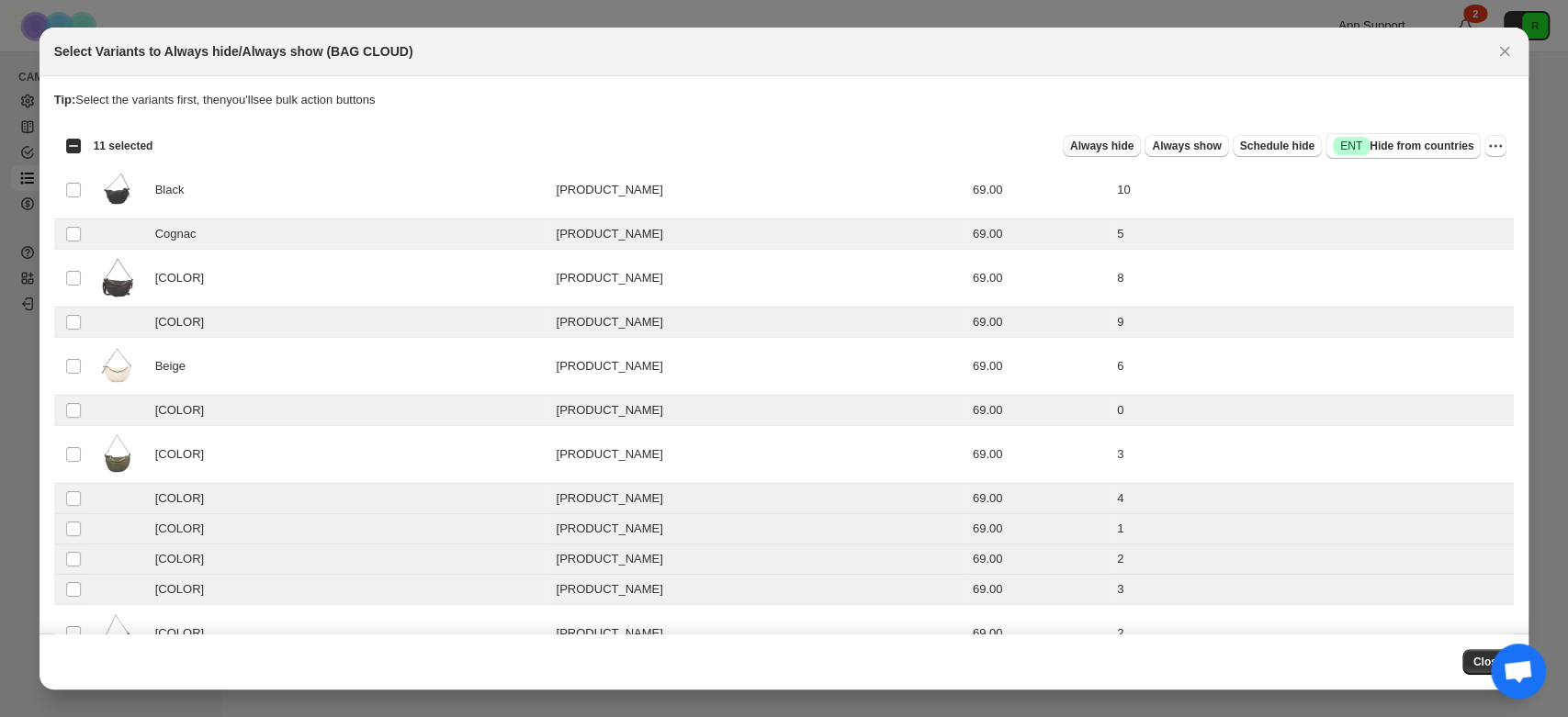 click on "Always hide" at bounding box center (1101, 146) 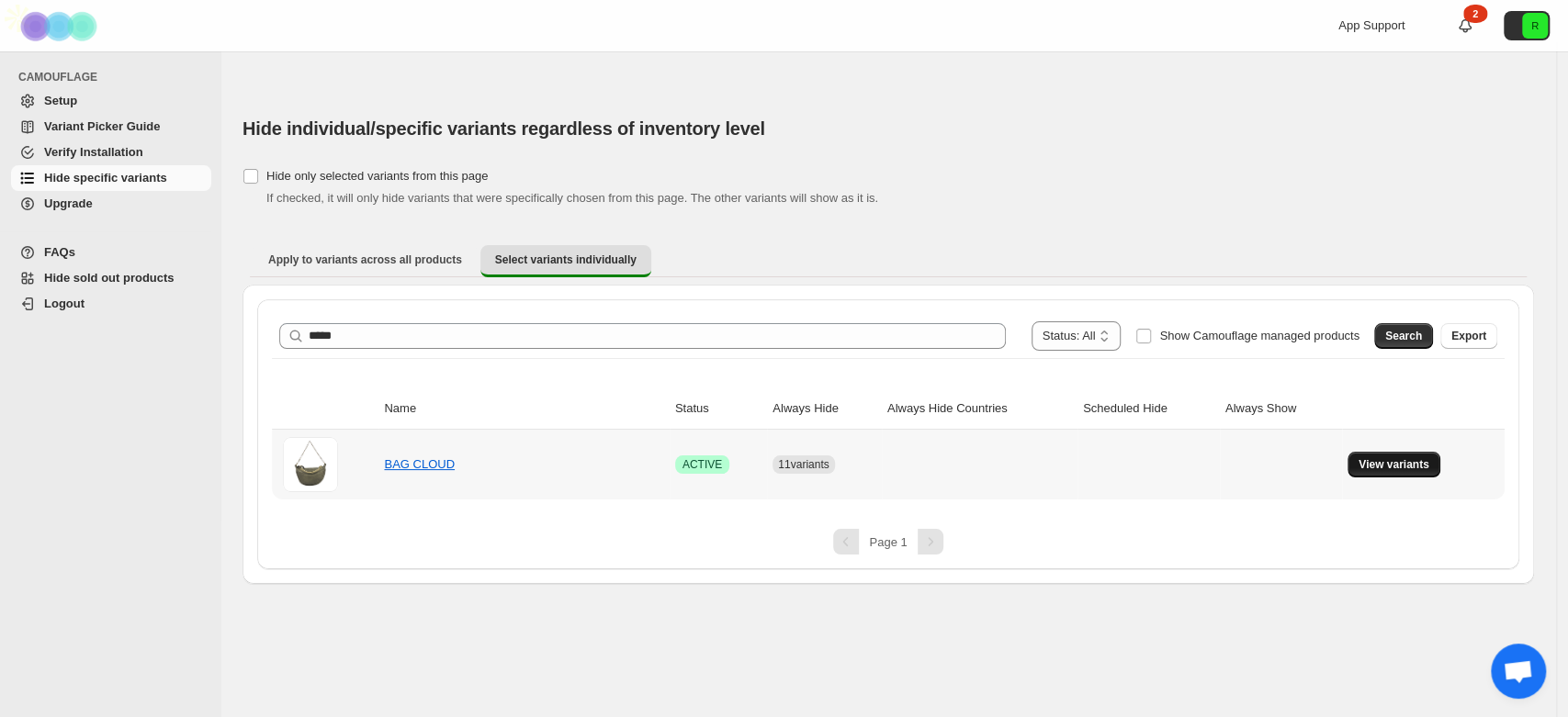 click on "View variants" at bounding box center [1393, 465] 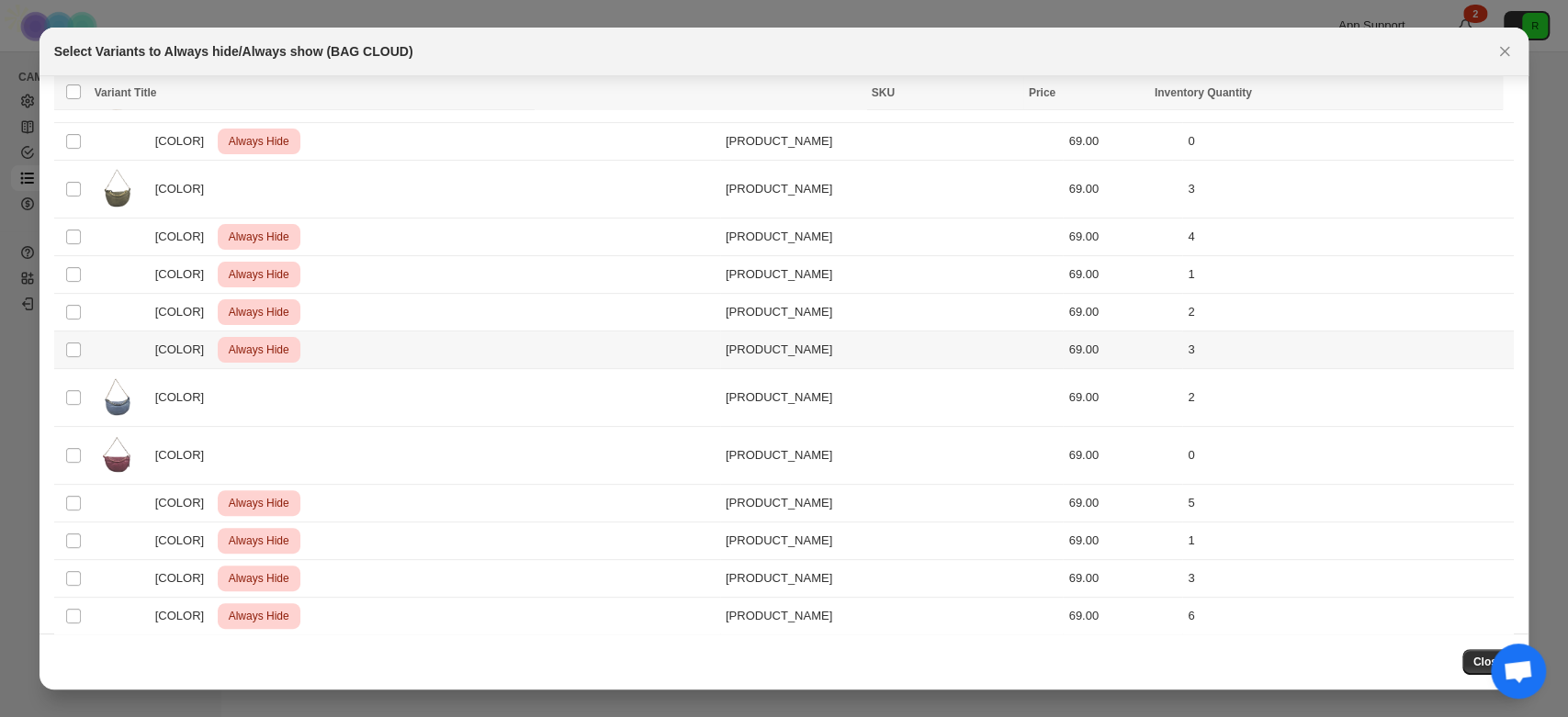 scroll, scrollTop: 300, scrollLeft: 0, axis: vertical 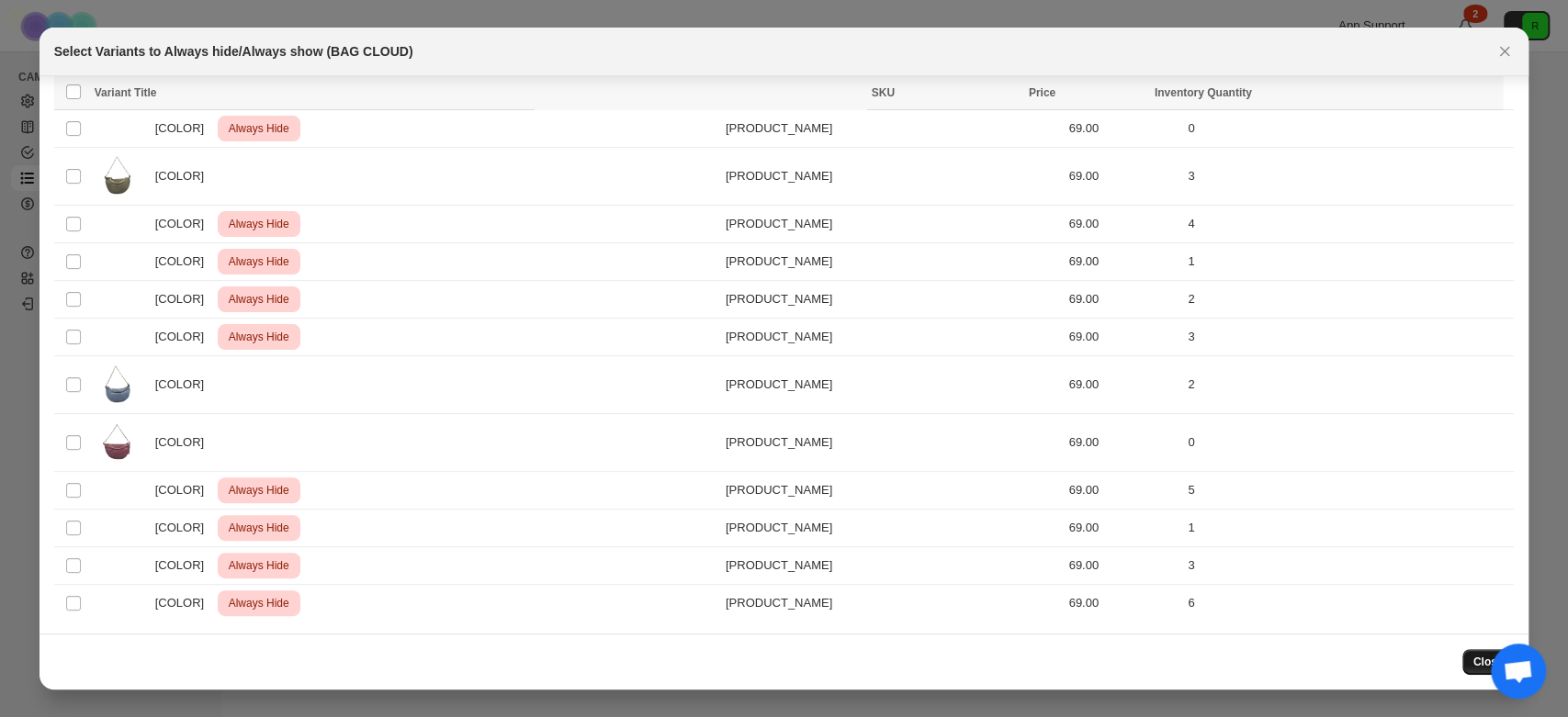 click on "Close" at bounding box center (1488, 662) 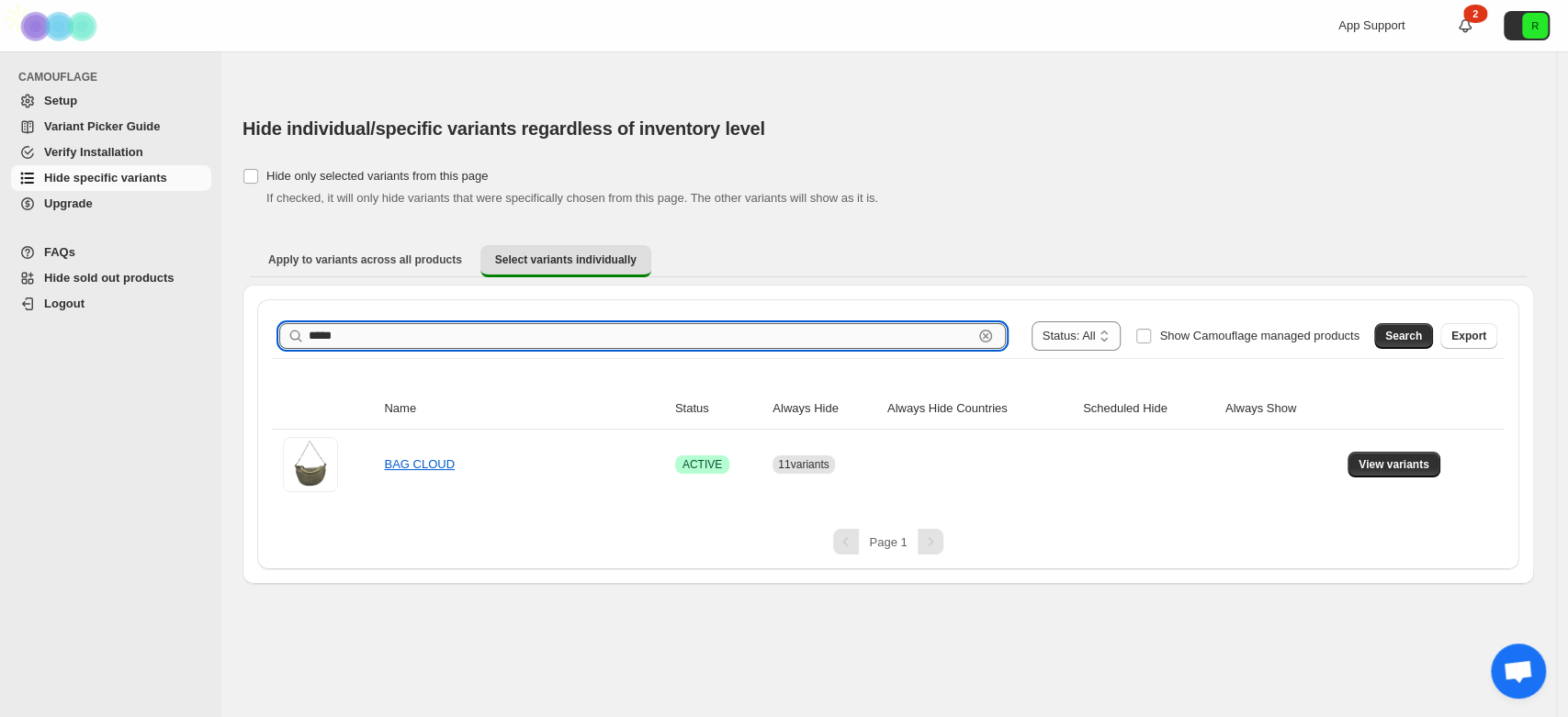 click on "*****" at bounding box center (640, 336) 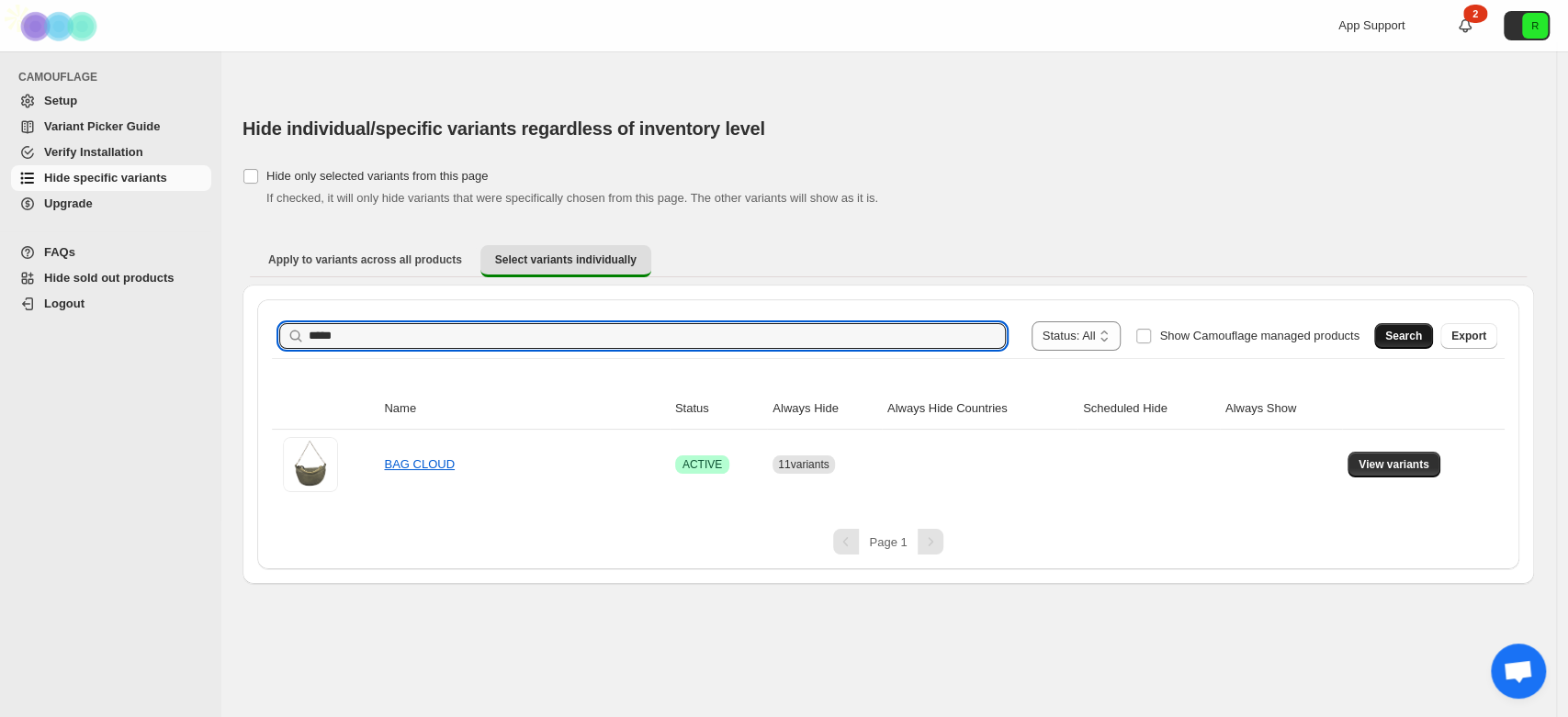 click on "Search" at bounding box center (1404, 336) 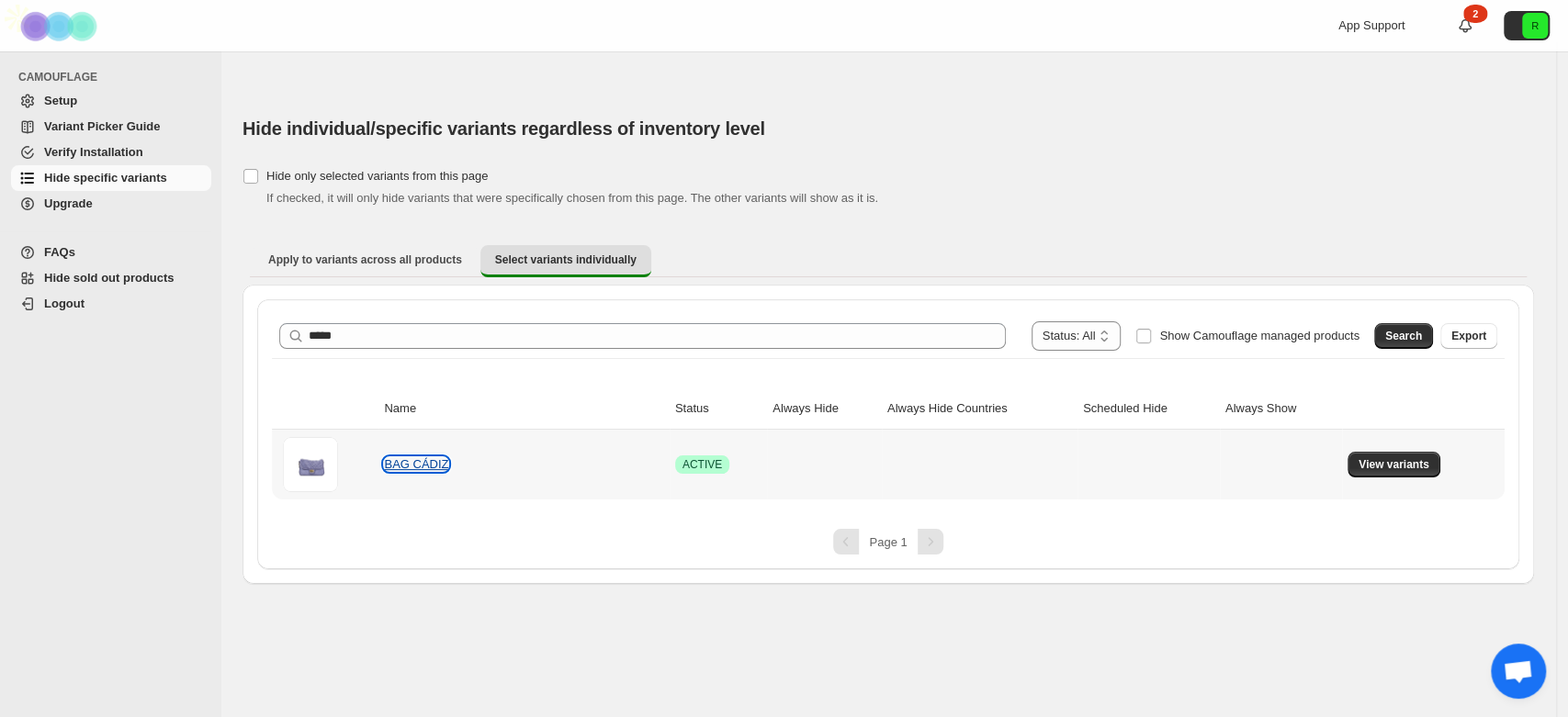 click on "BAG CÁDIZ" at bounding box center [416, 464] 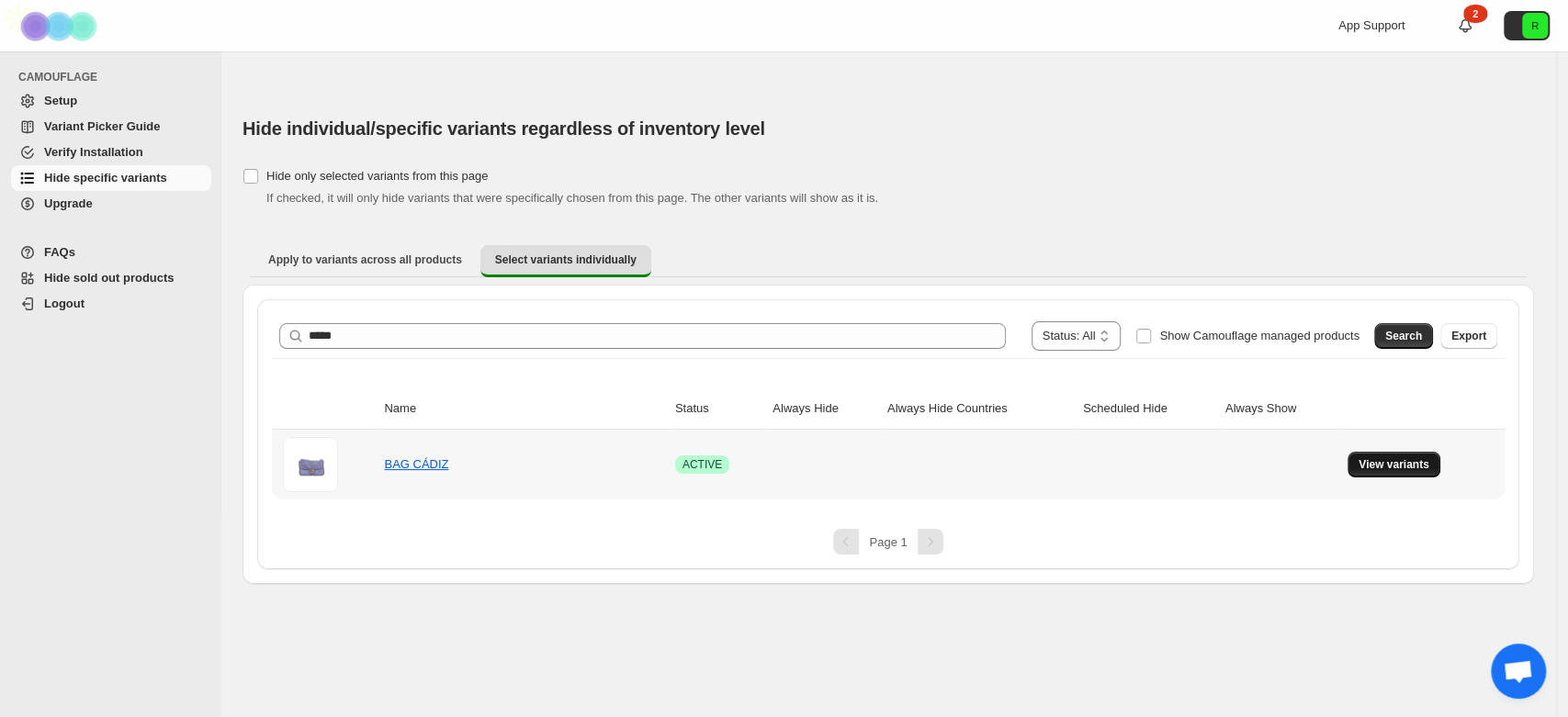 click on "View variants" at bounding box center [1393, 465] 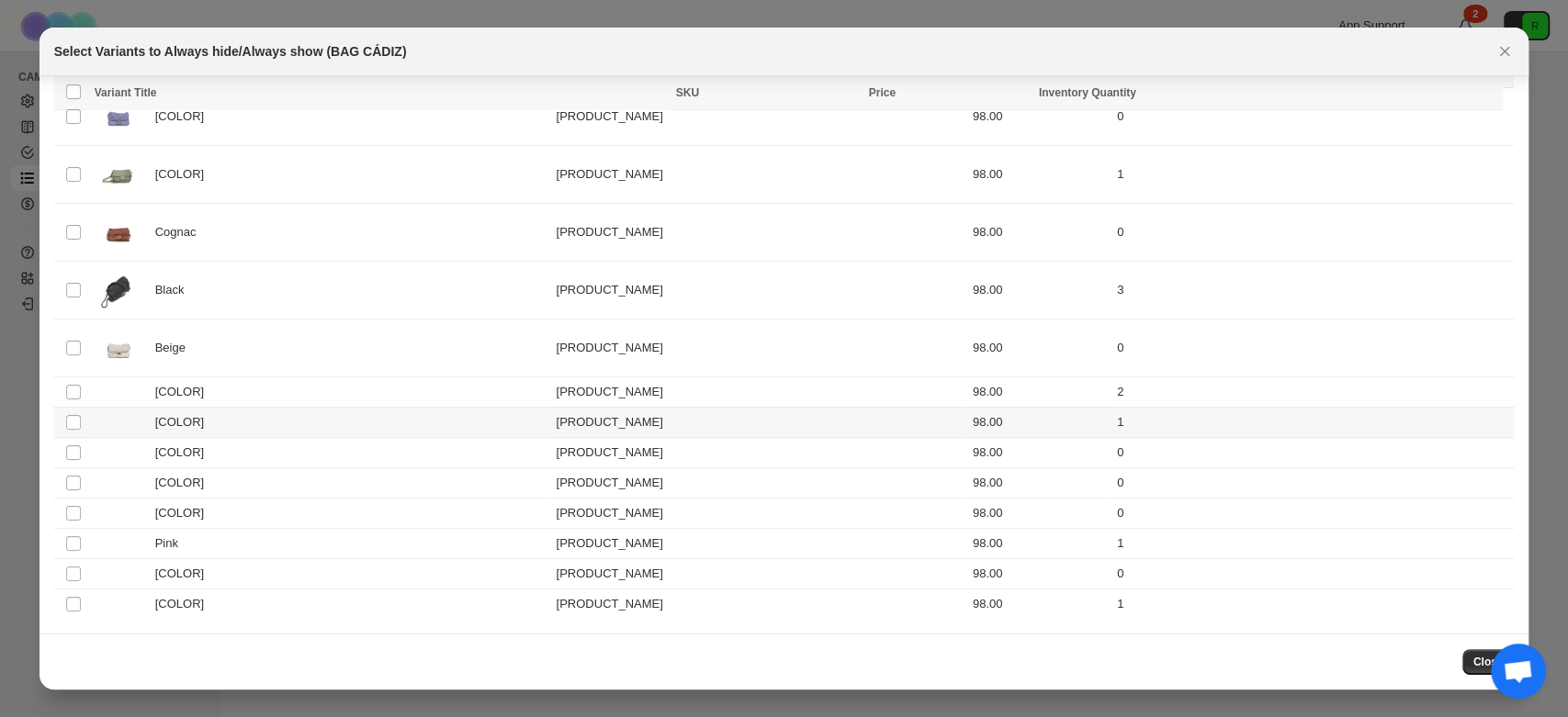 scroll, scrollTop: 98, scrollLeft: 0, axis: vertical 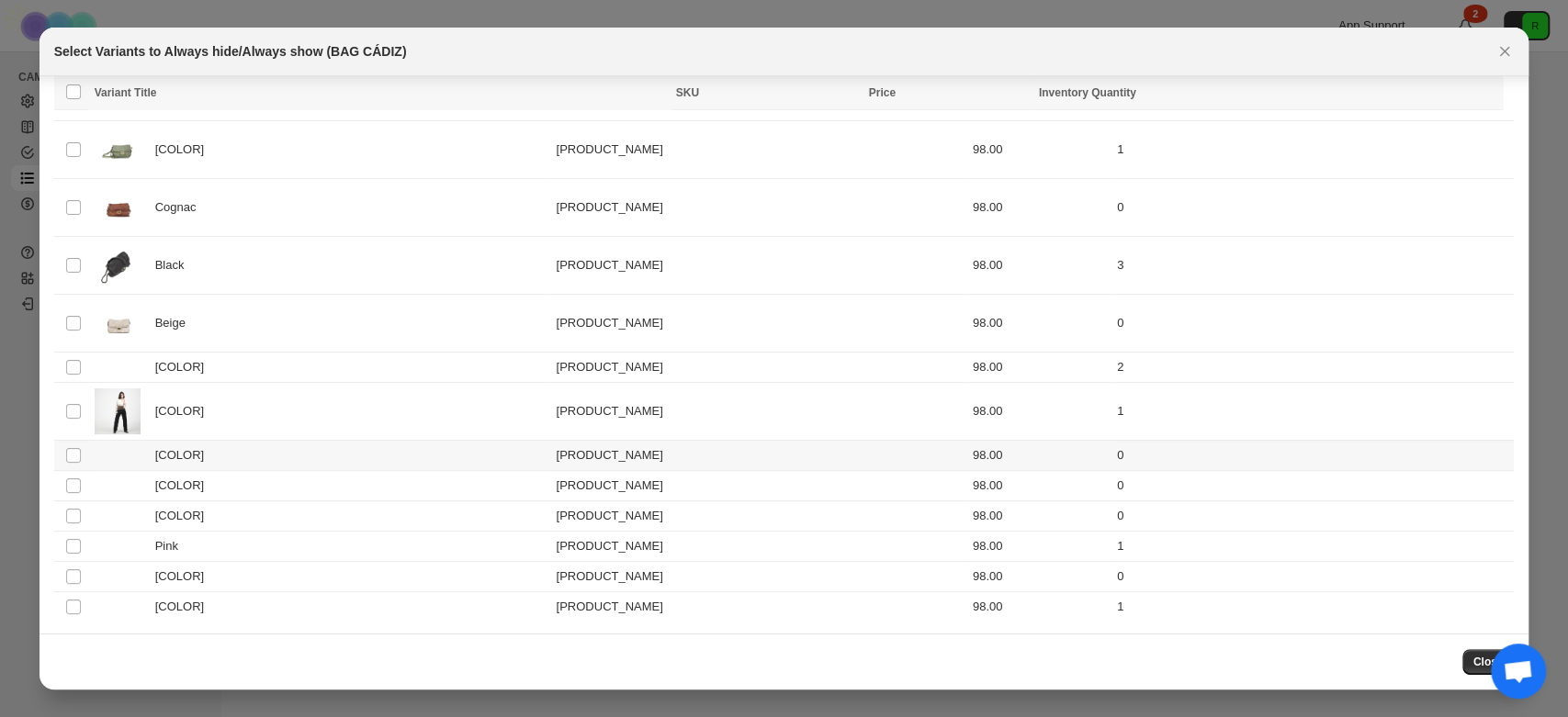 click on "Select product variant" at bounding box center (72, 455) 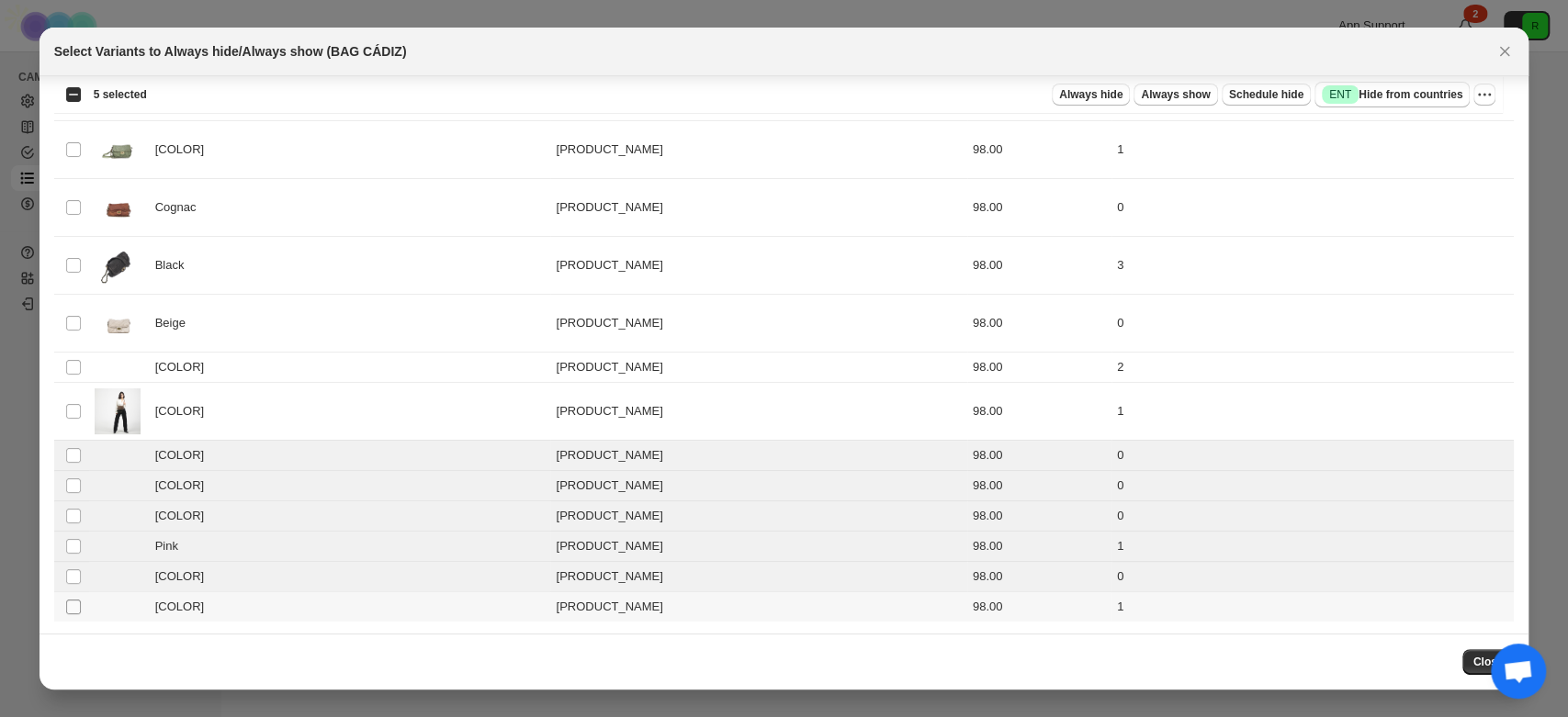 click at bounding box center [73, 607] 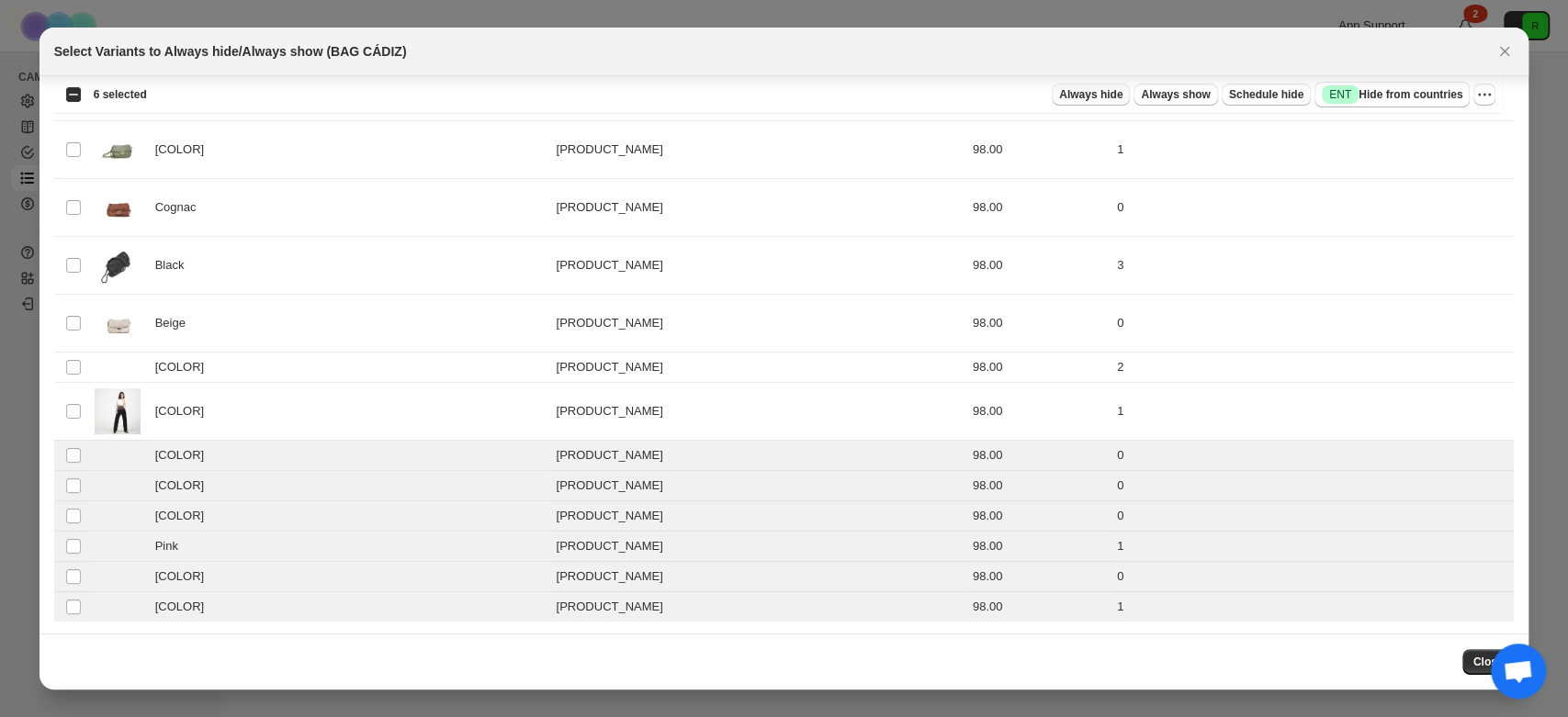 click on "Always hide" at bounding box center (1090, 95) 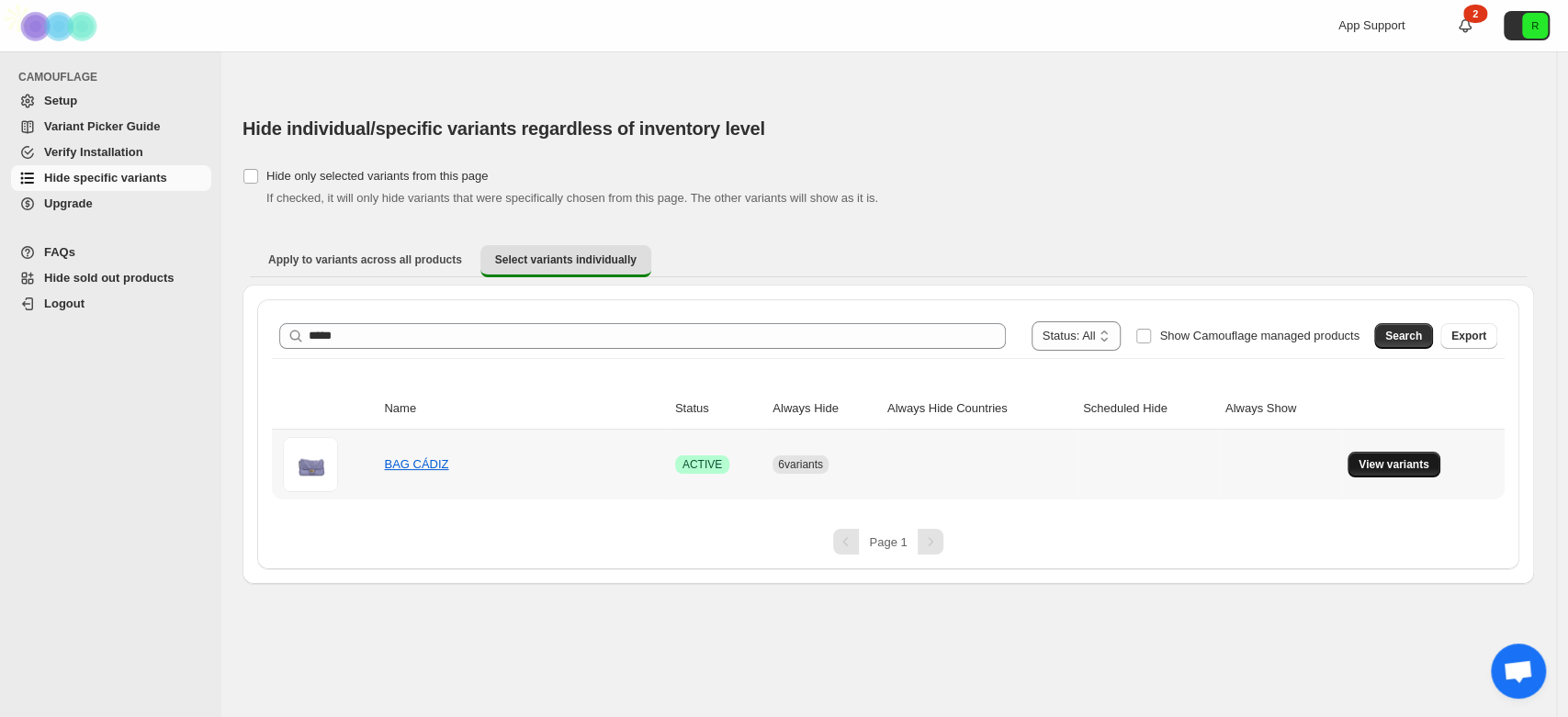 click on "View variants" at bounding box center [1393, 465] 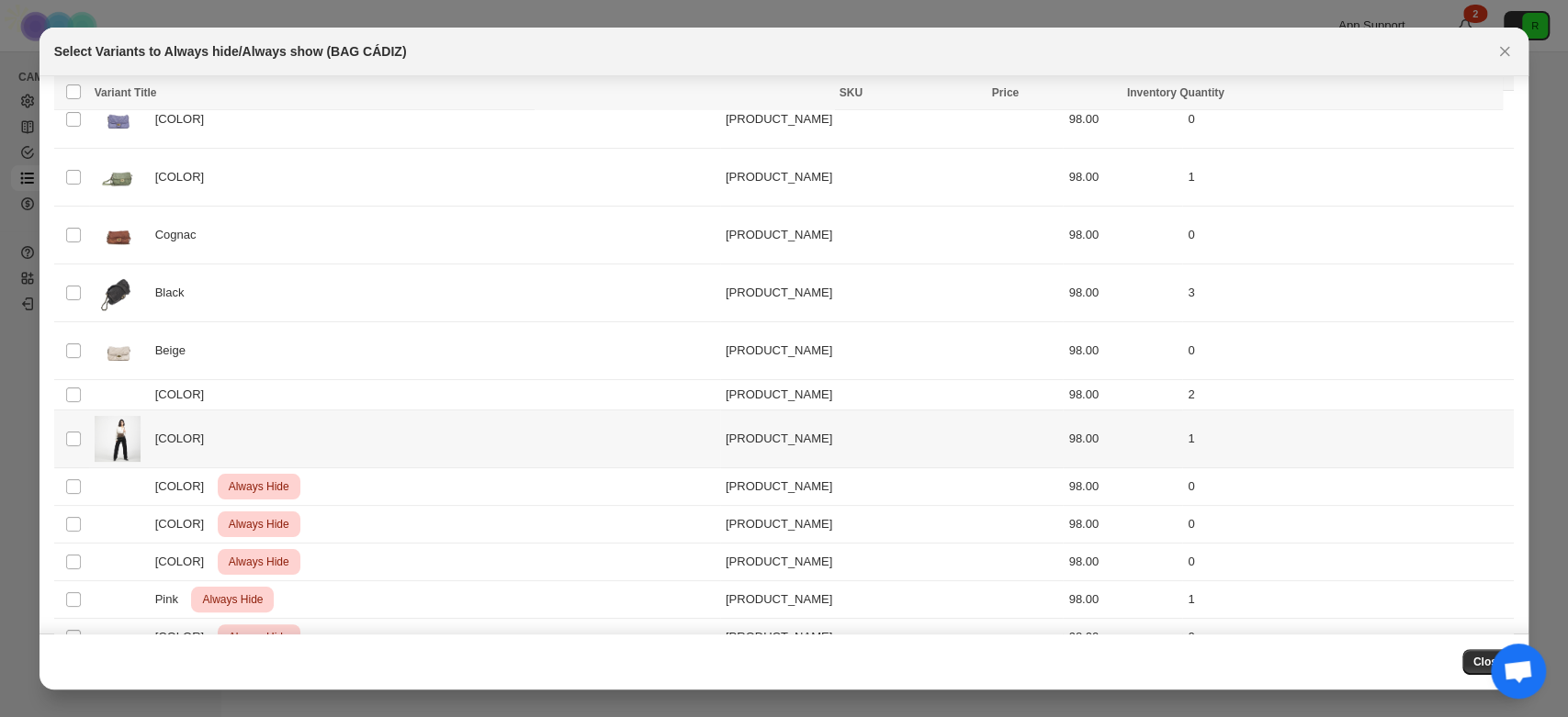 scroll, scrollTop: 102, scrollLeft: 0, axis: vertical 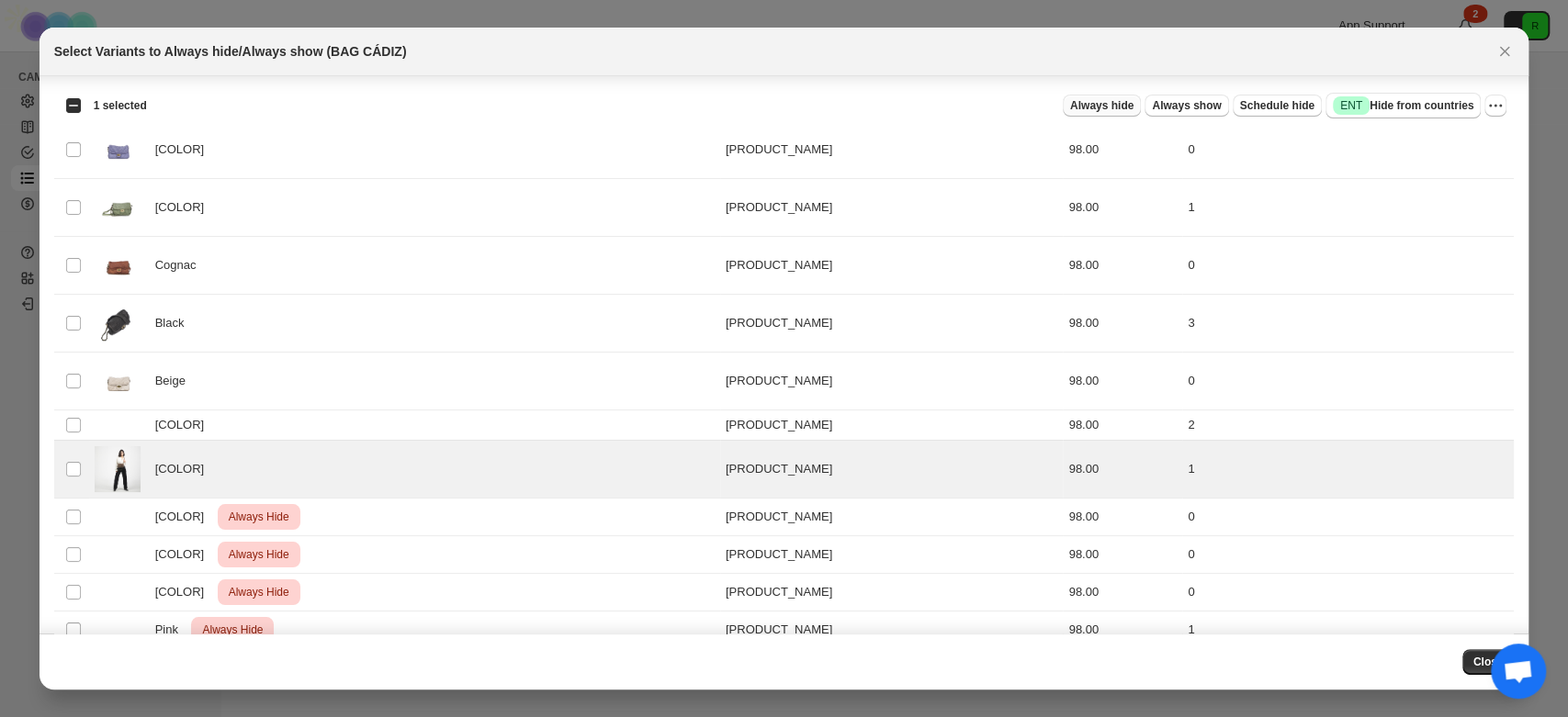 click on "Always hide" at bounding box center (1101, 106) 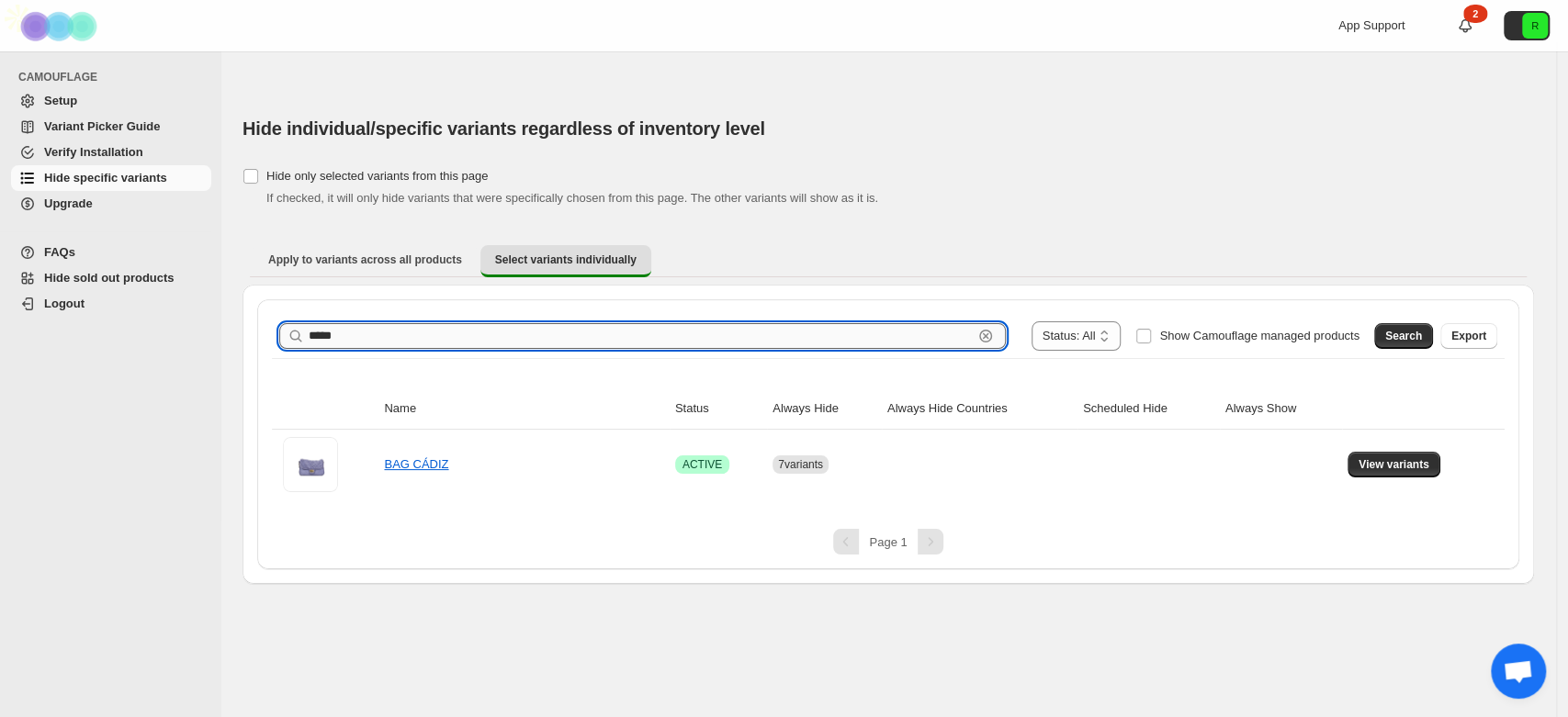 click on "*****" at bounding box center [640, 336] 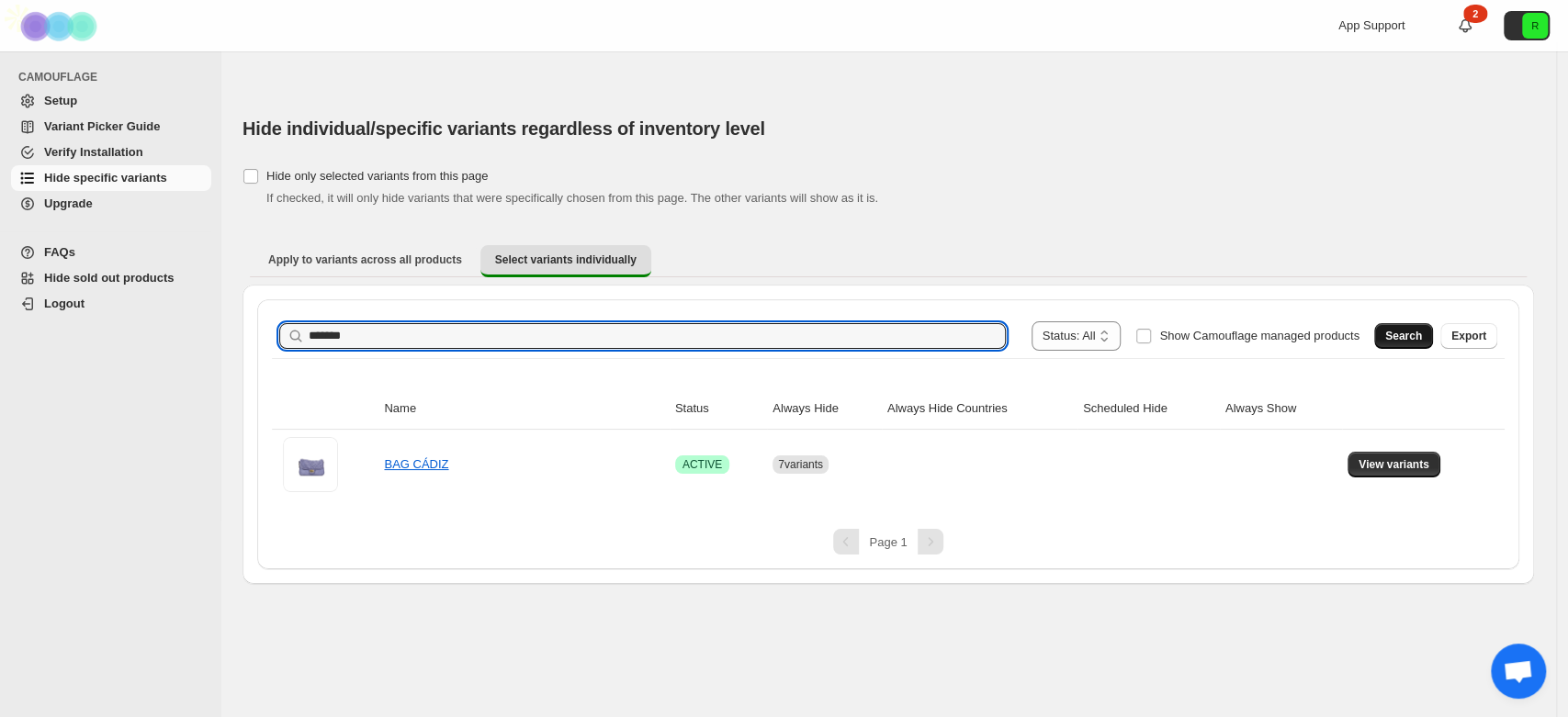 click on "Search" at bounding box center [1404, 336] 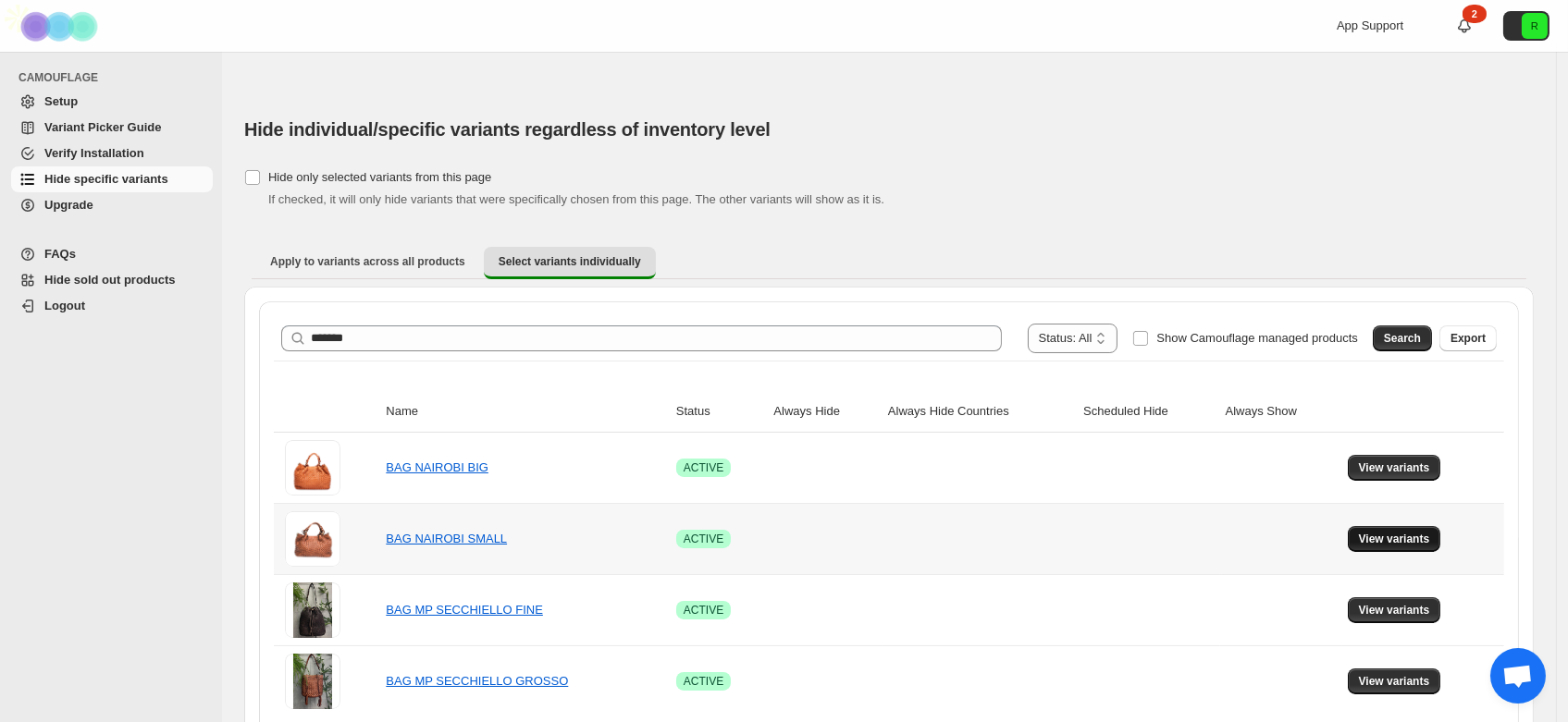 click on "View variants" at bounding box center [1394, 539] 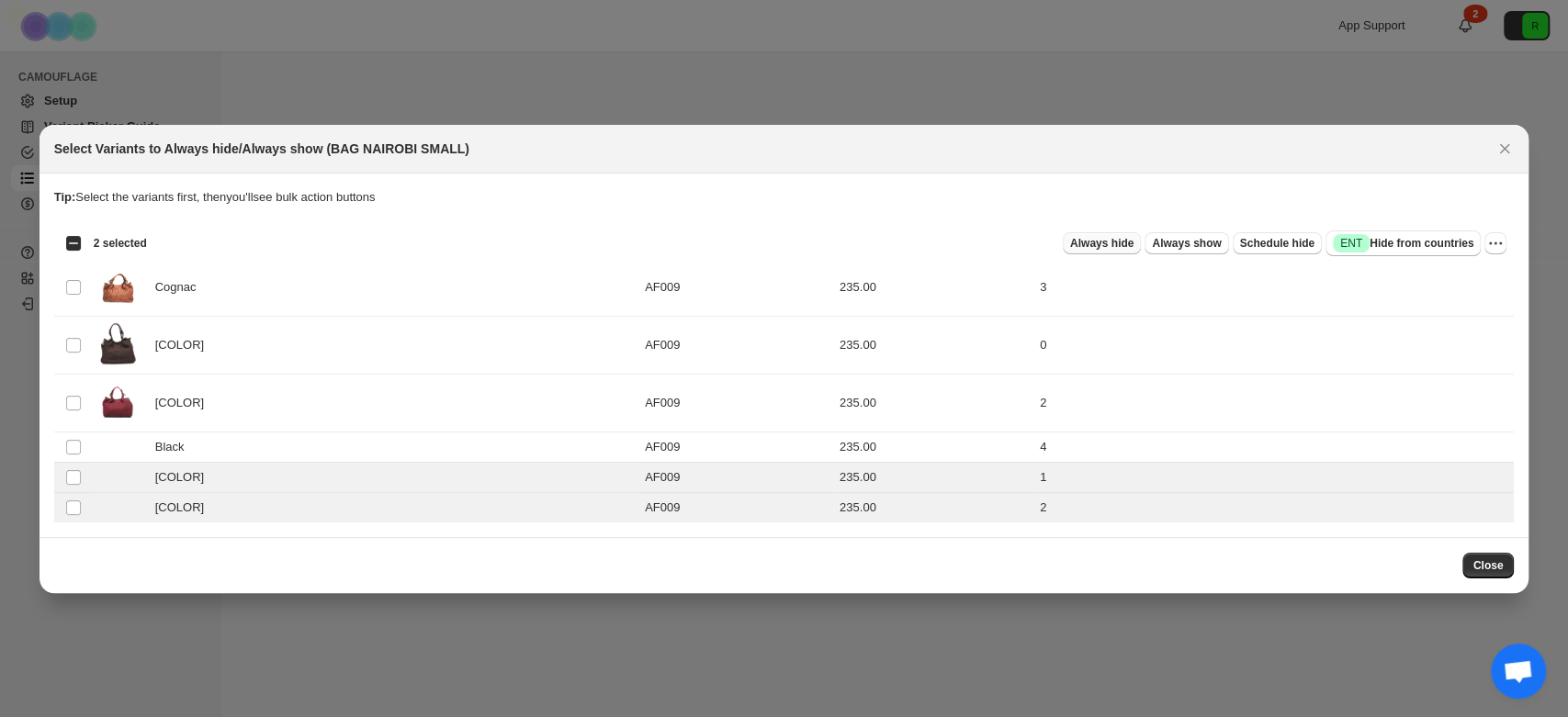 click on "Always hide" at bounding box center (1101, 243) 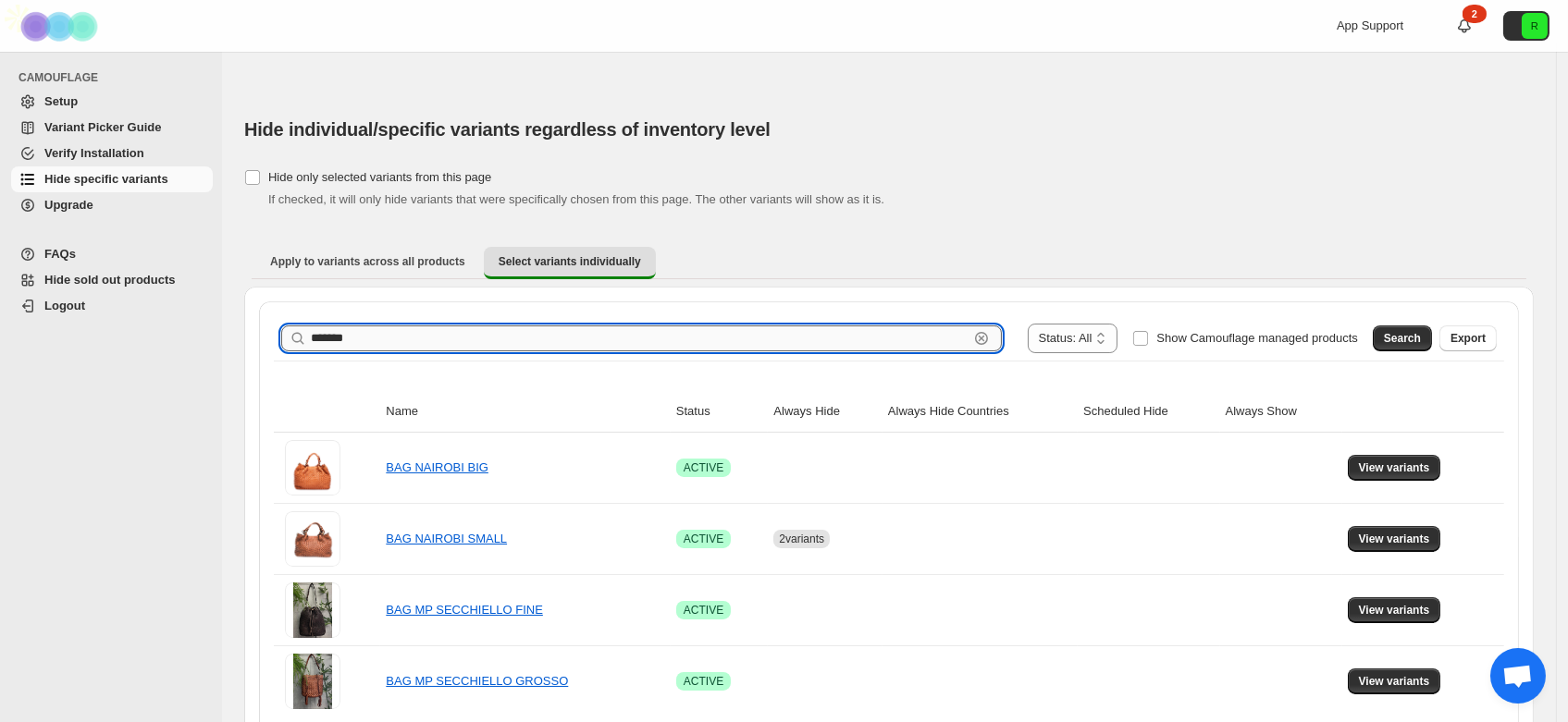 click on "*******" at bounding box center [639, 338] 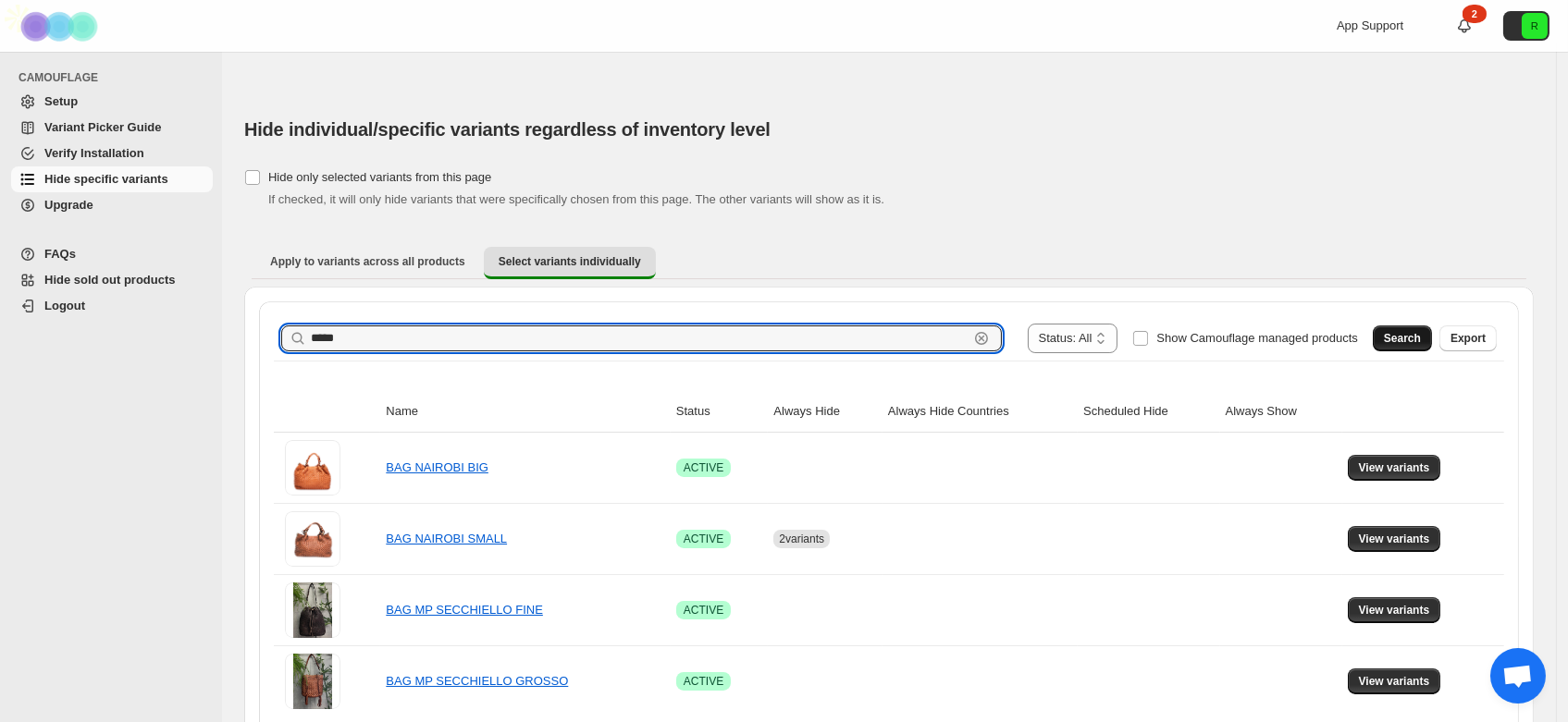 type on "*****" 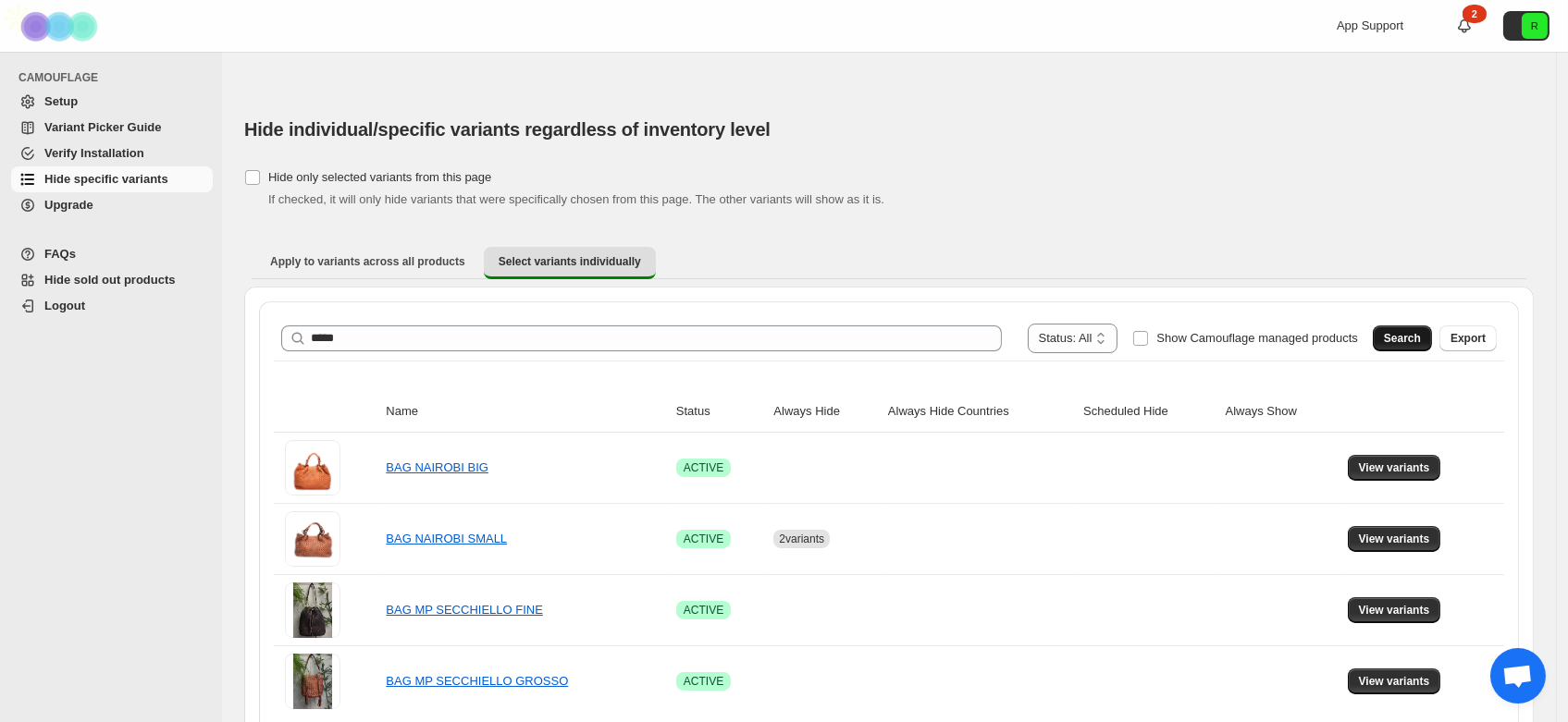 click on "Search" at bounding box center [1402, 338] 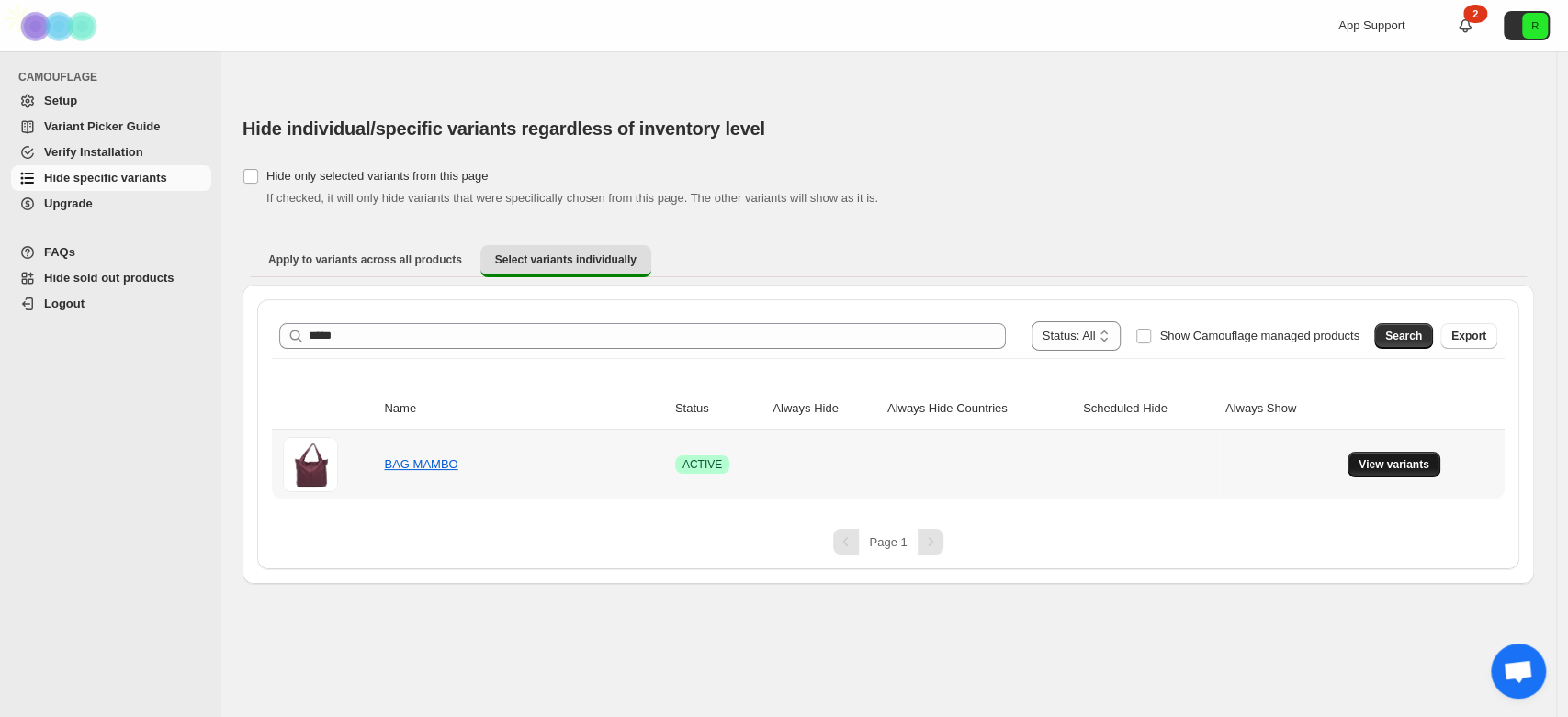 click on "View variants" at bounding box center (1393, 465) 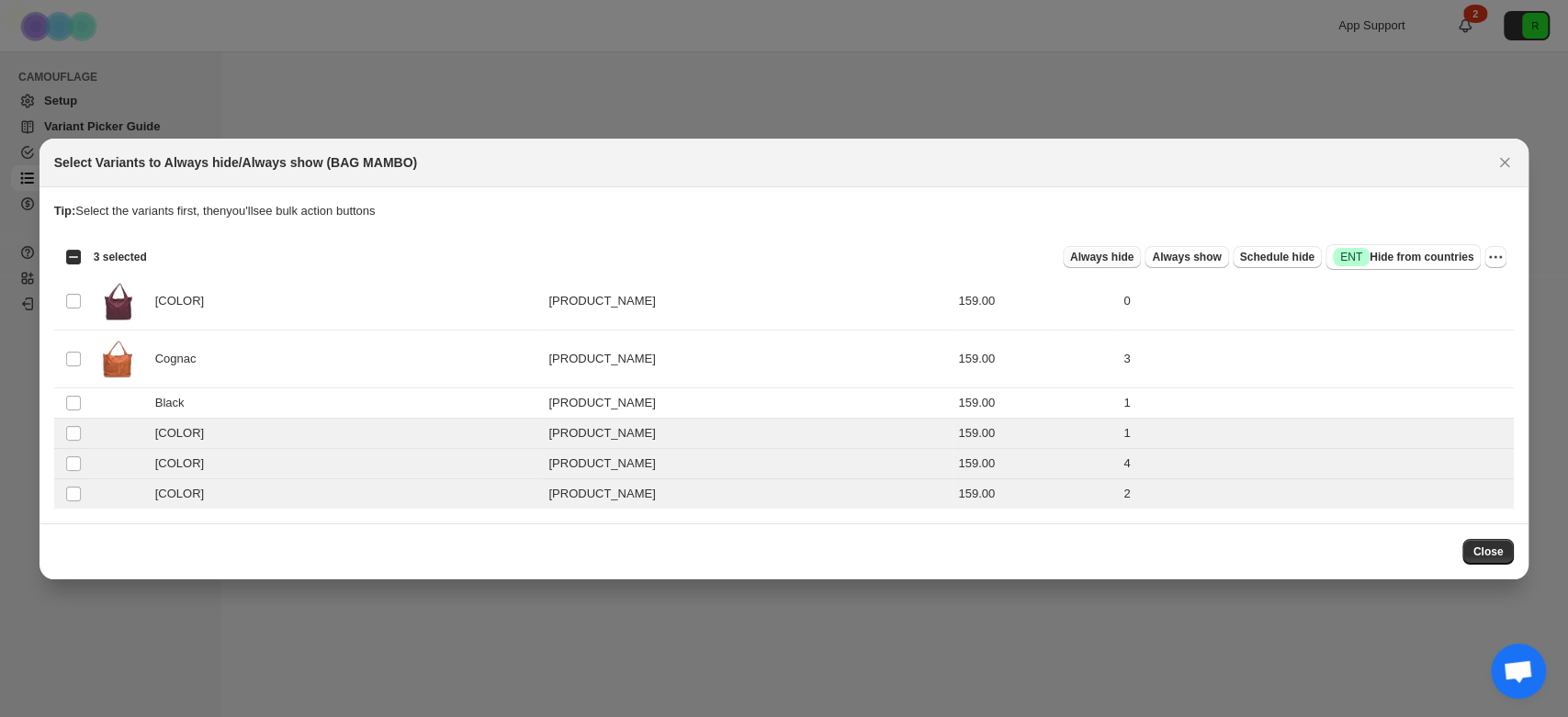 click on "Always hide" at bounding box center [1101, 243] 